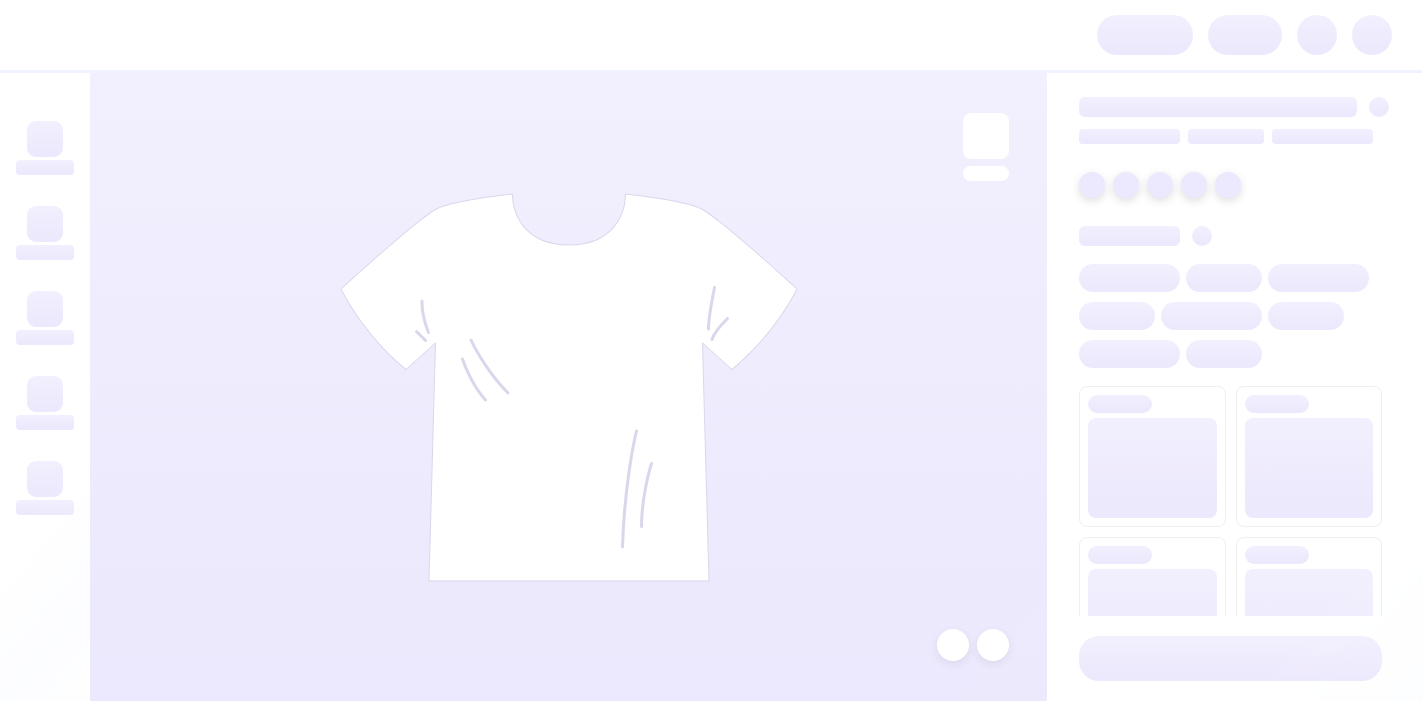 scroll, scrollTop: 0, scrollLeft: 0, axis: both 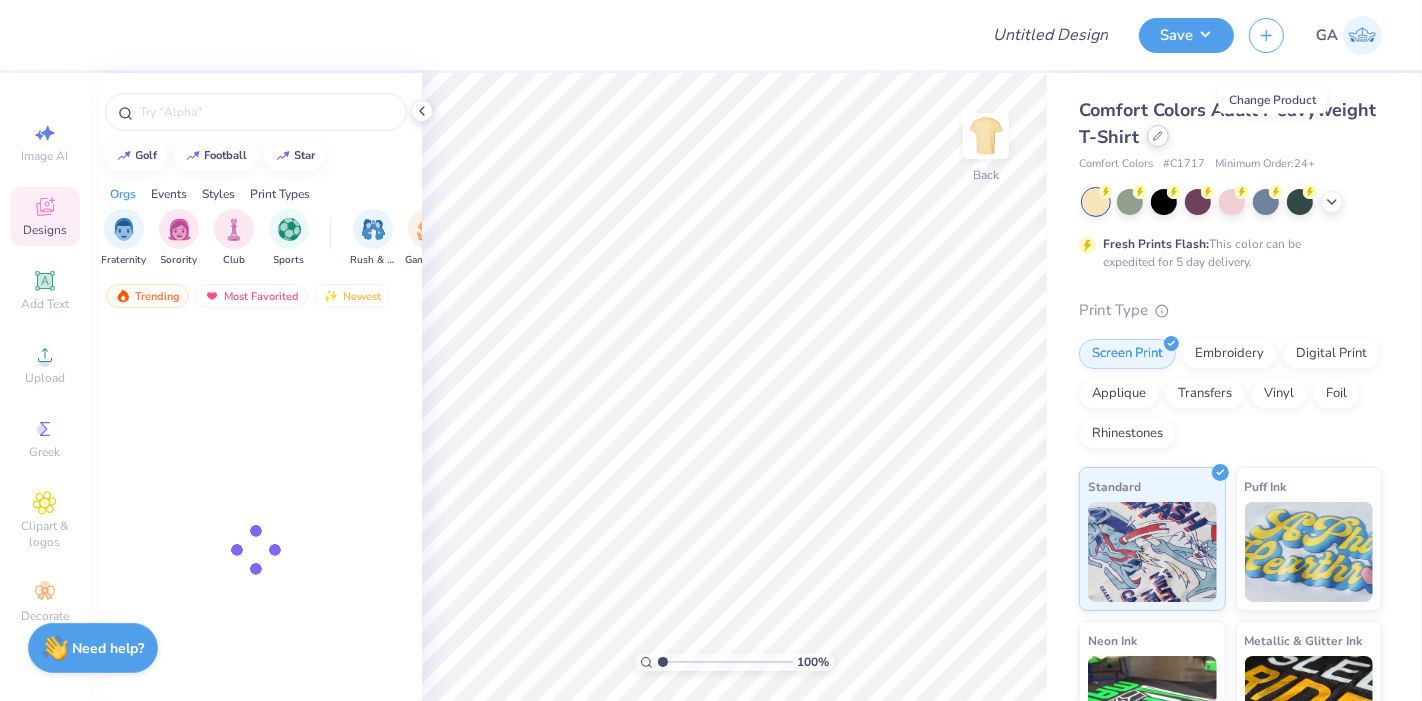 click 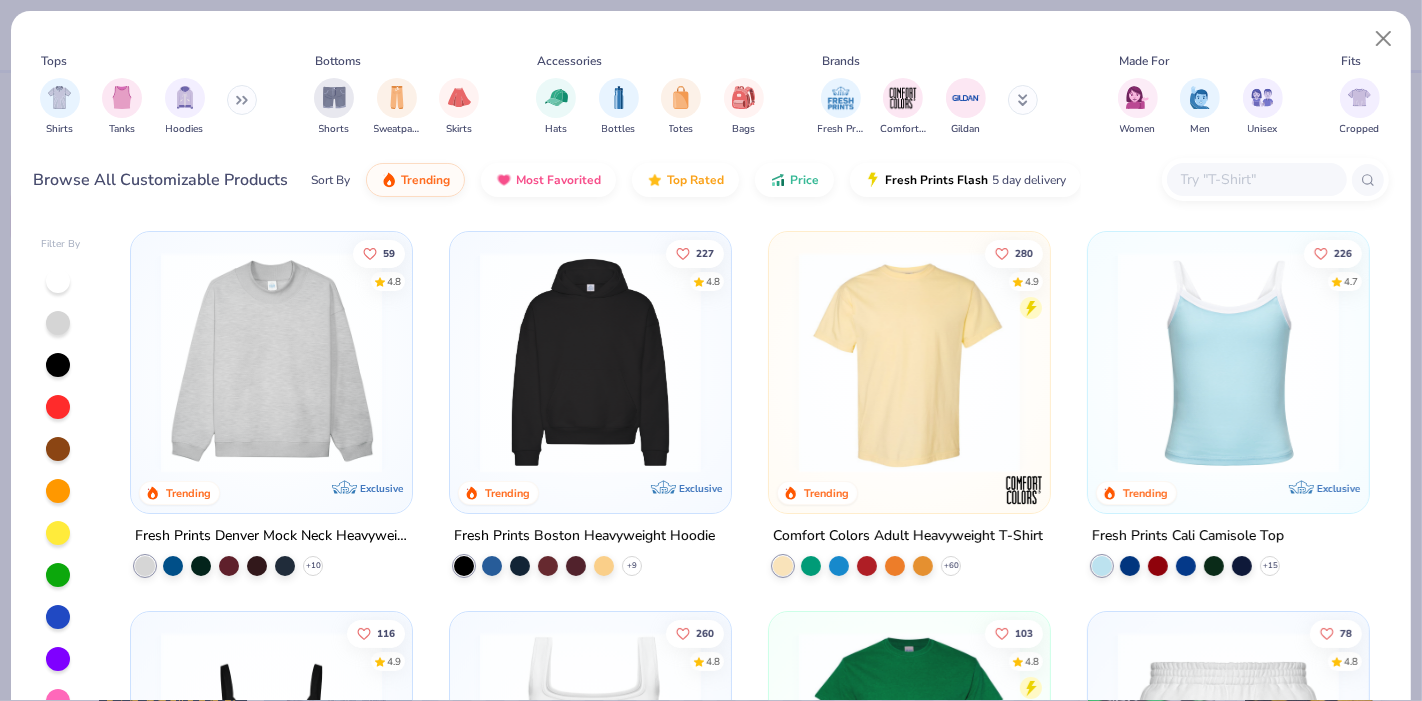 click 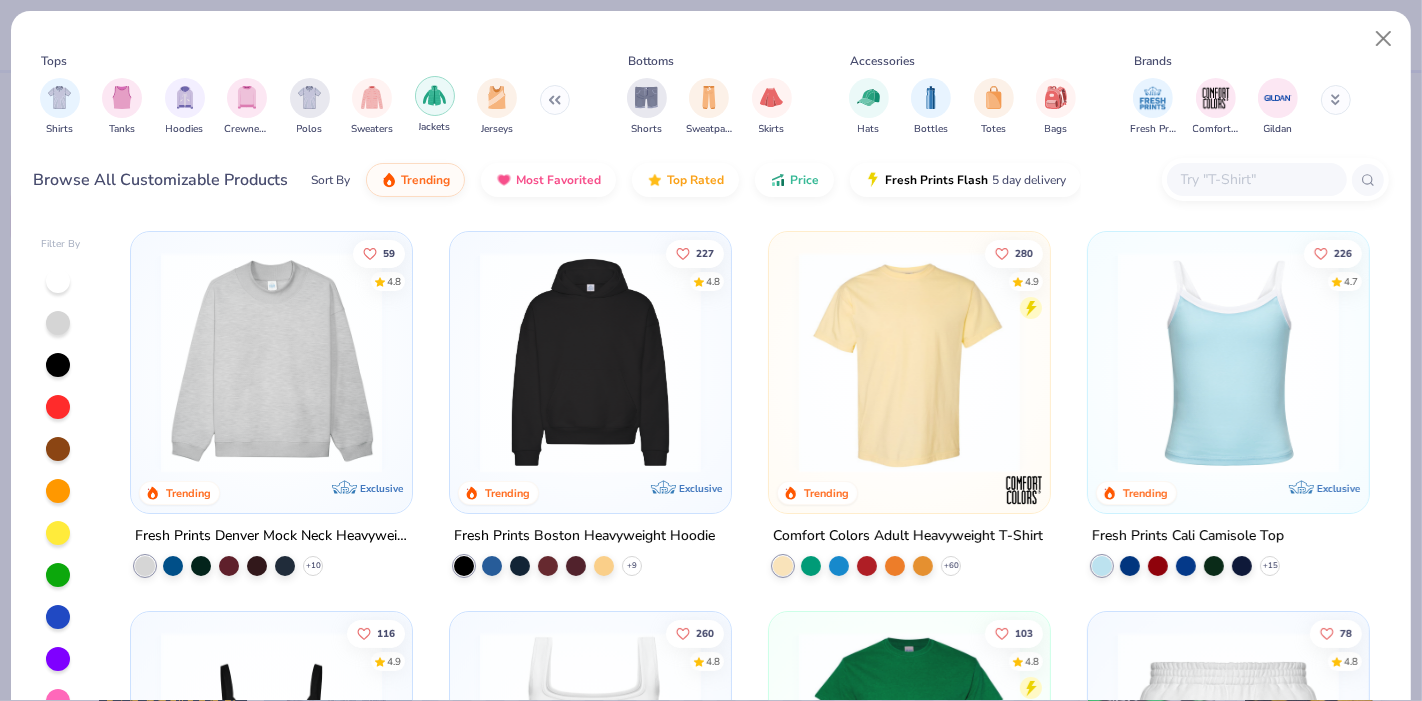 click at bounding box center [434, 95] 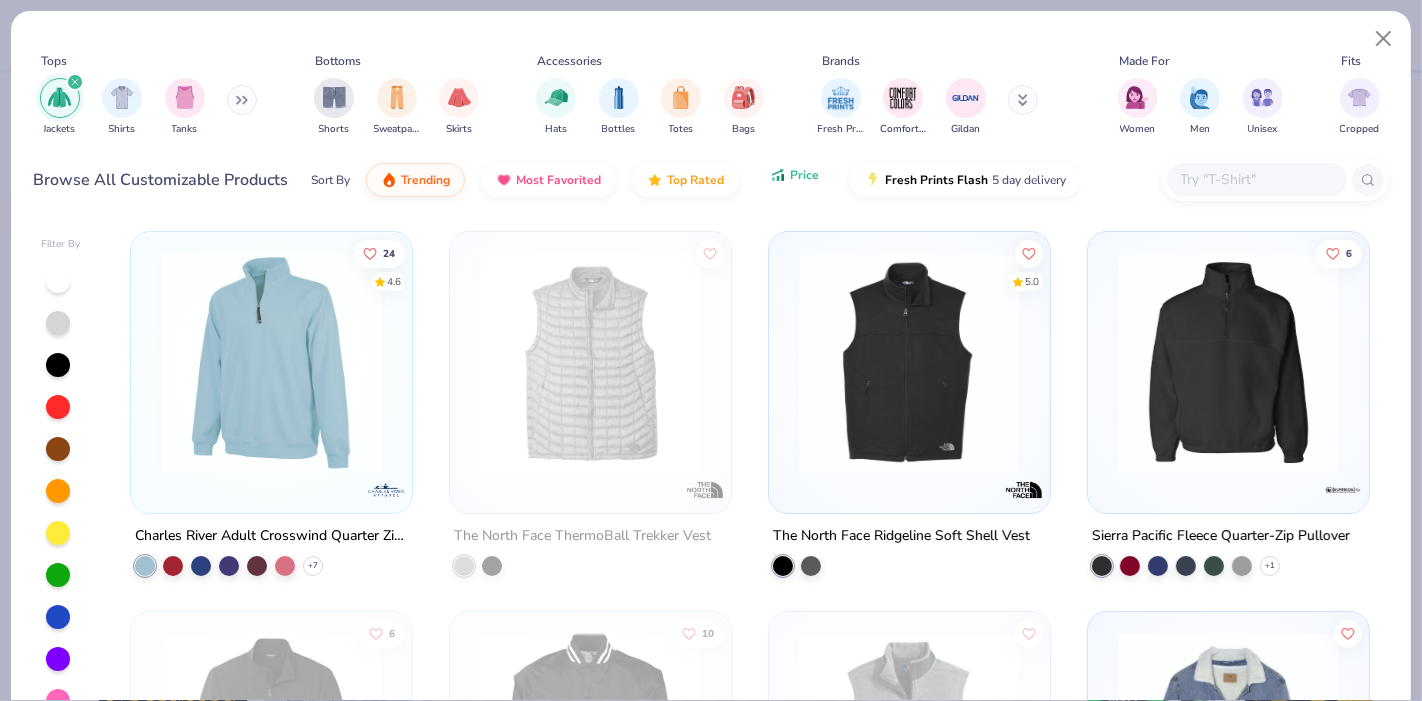 click on "Price" at bounding box center (804, 175) 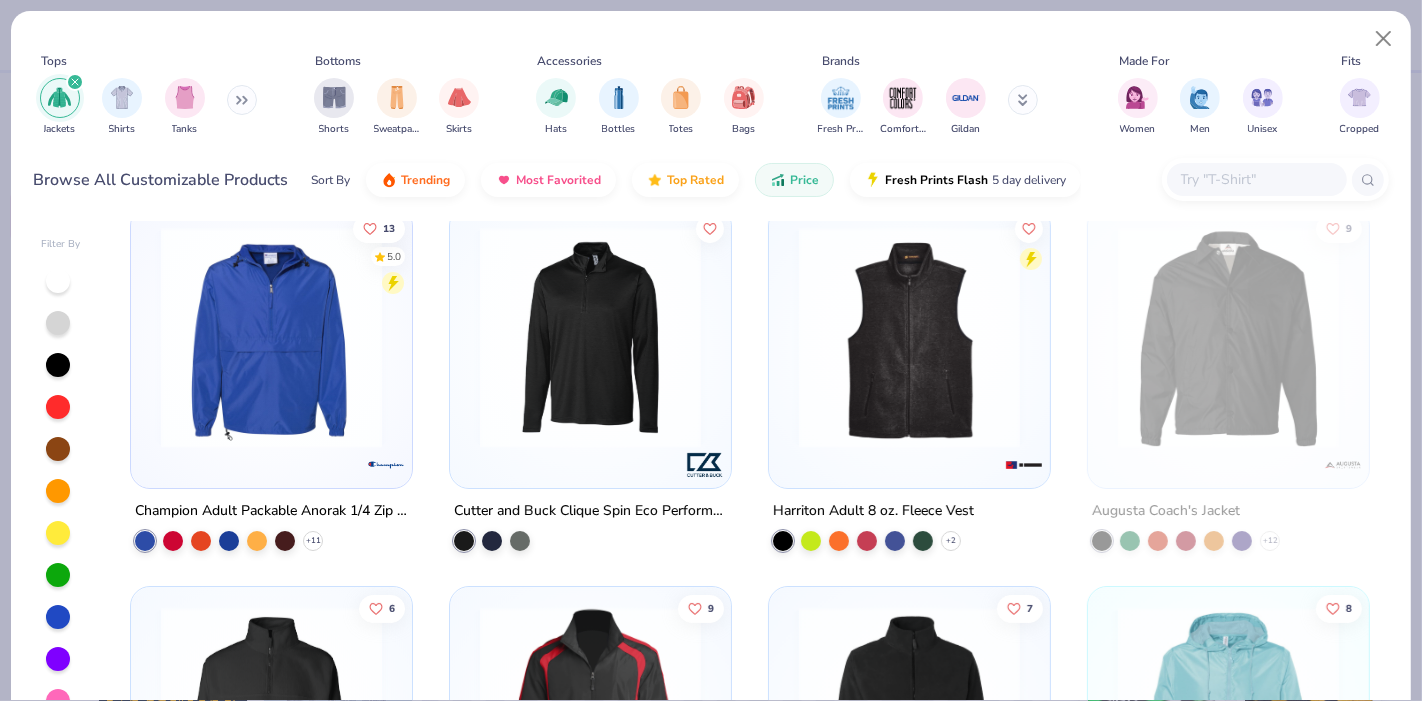 scroll, scrollTop: 0, scrollLeft: 0, axis: both 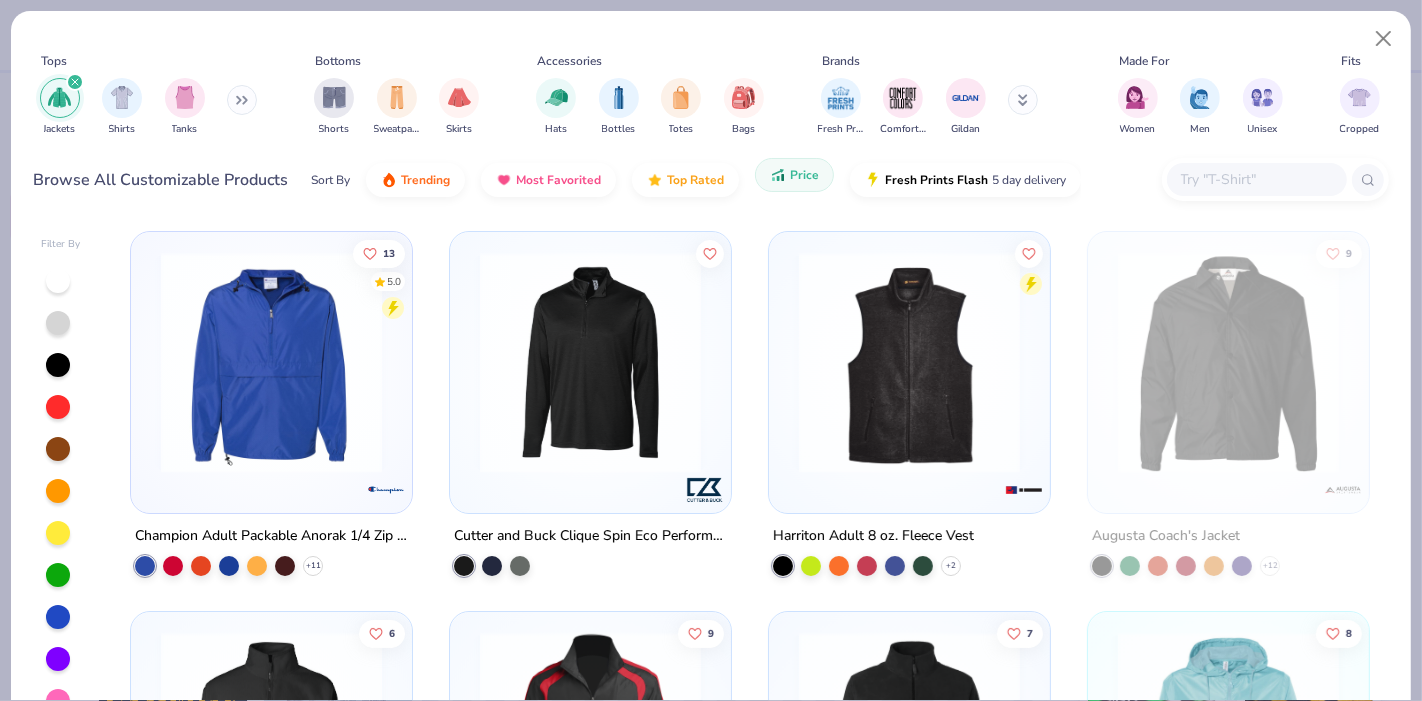 click on "Price" at bounding box center (794, 175) 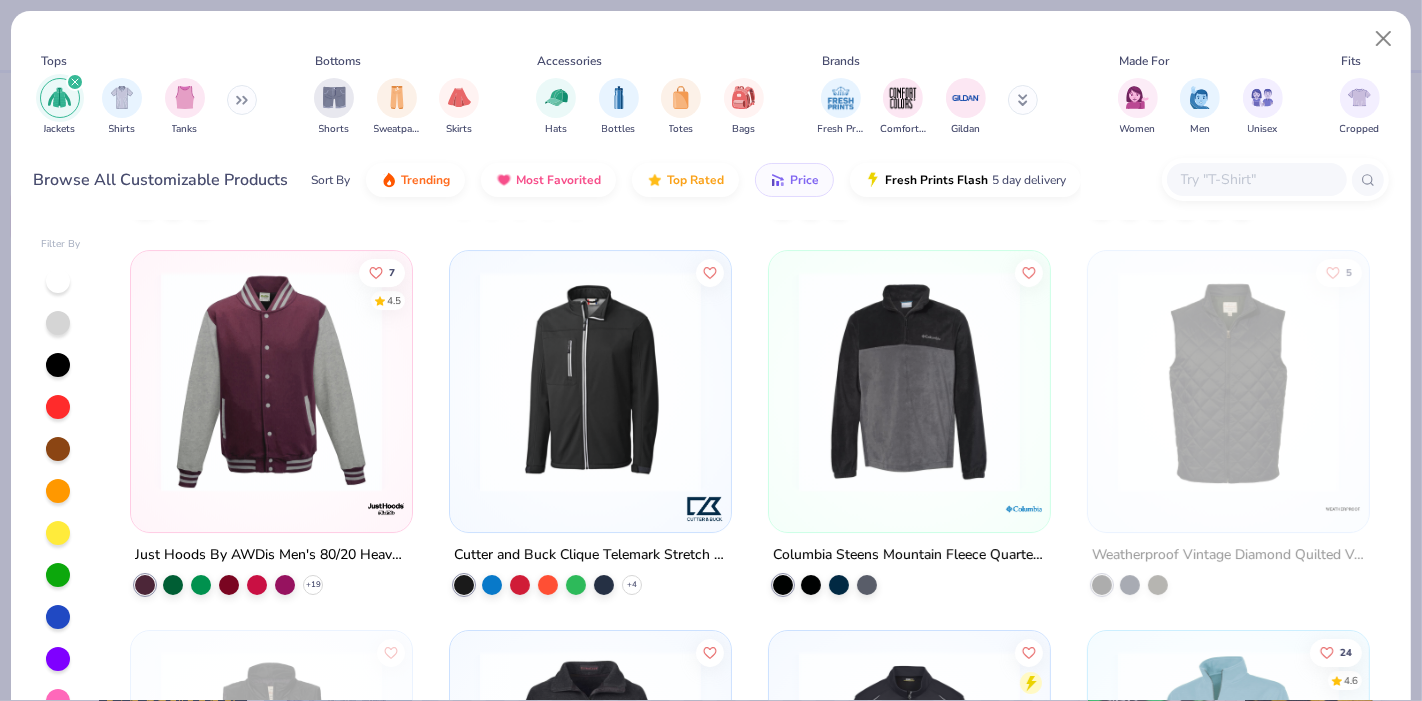 scroll, scrollTop: 6074, scrollLeft: 0, axis: vertical 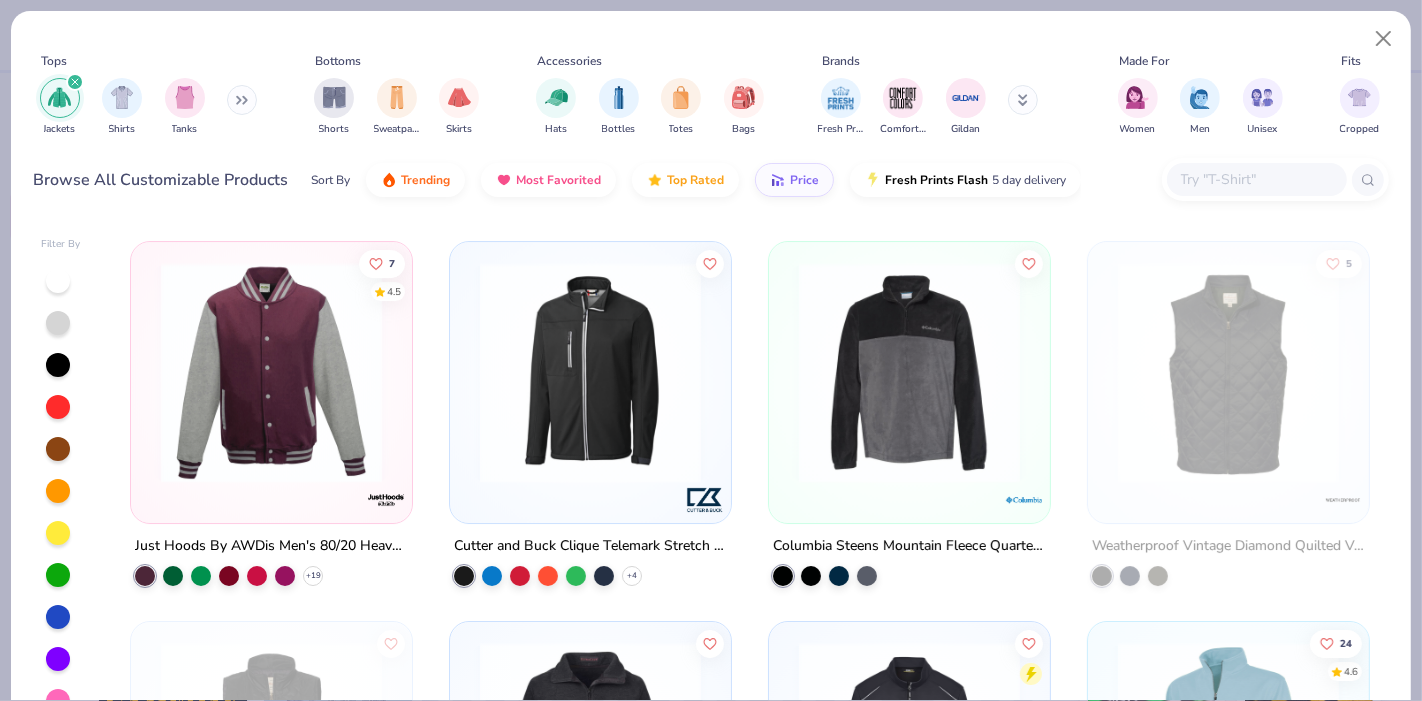 click at bounding box center [590, 372] 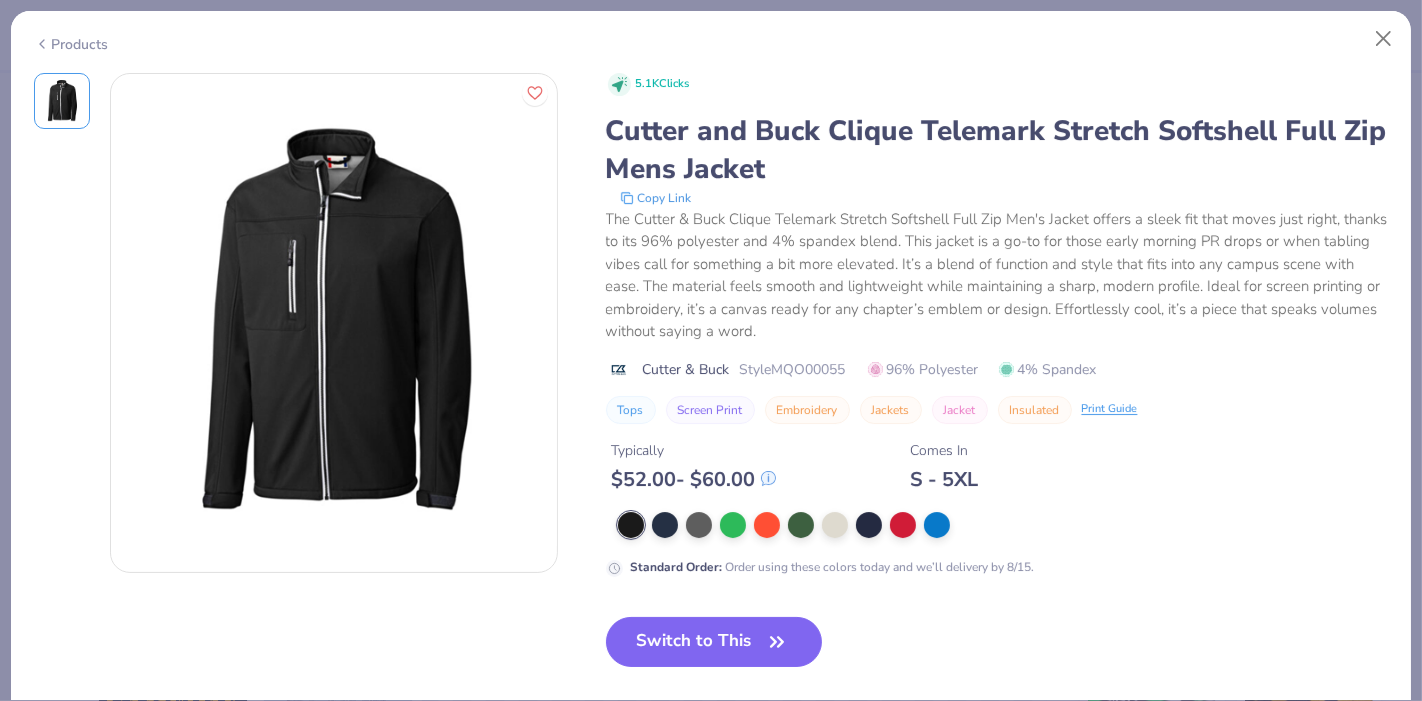click on "Products" at bounding box center [711, 37] 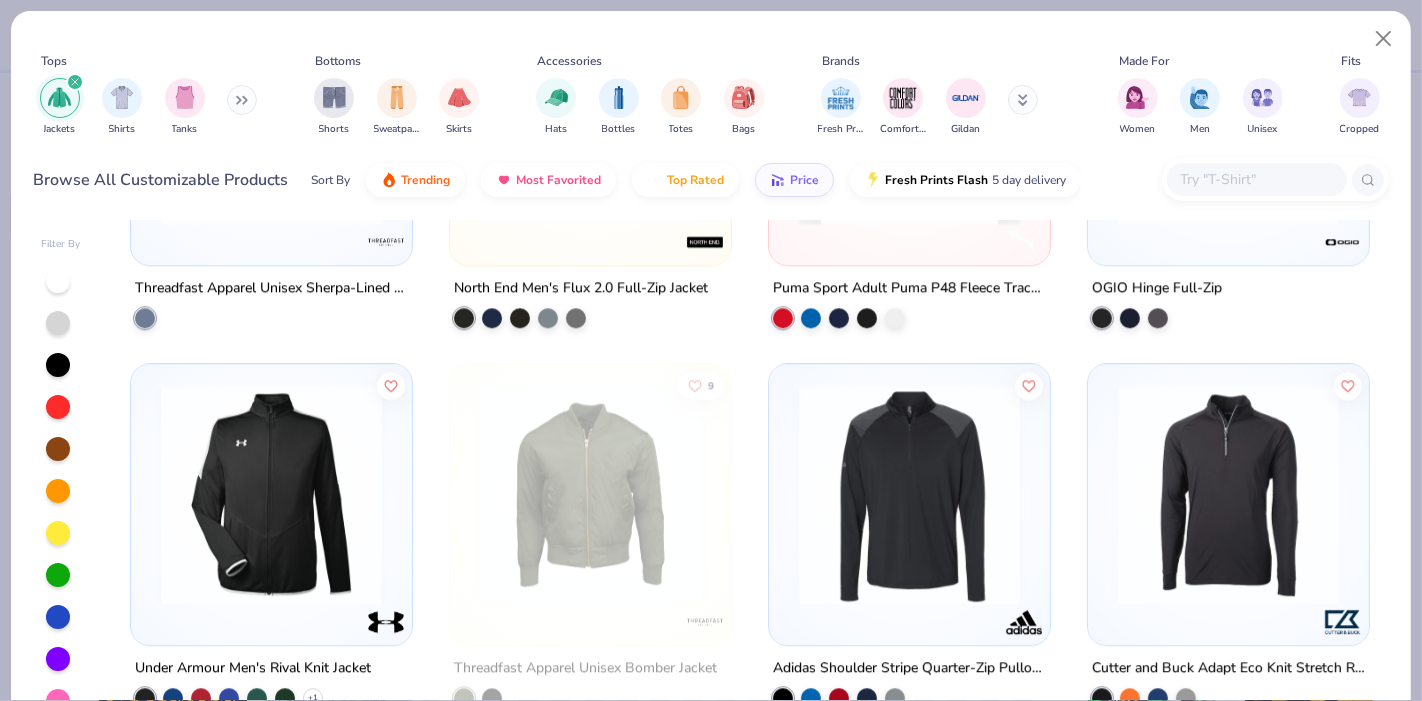 scroll, scrollTop: 4430, scrollLeft: 0, axis: vertical 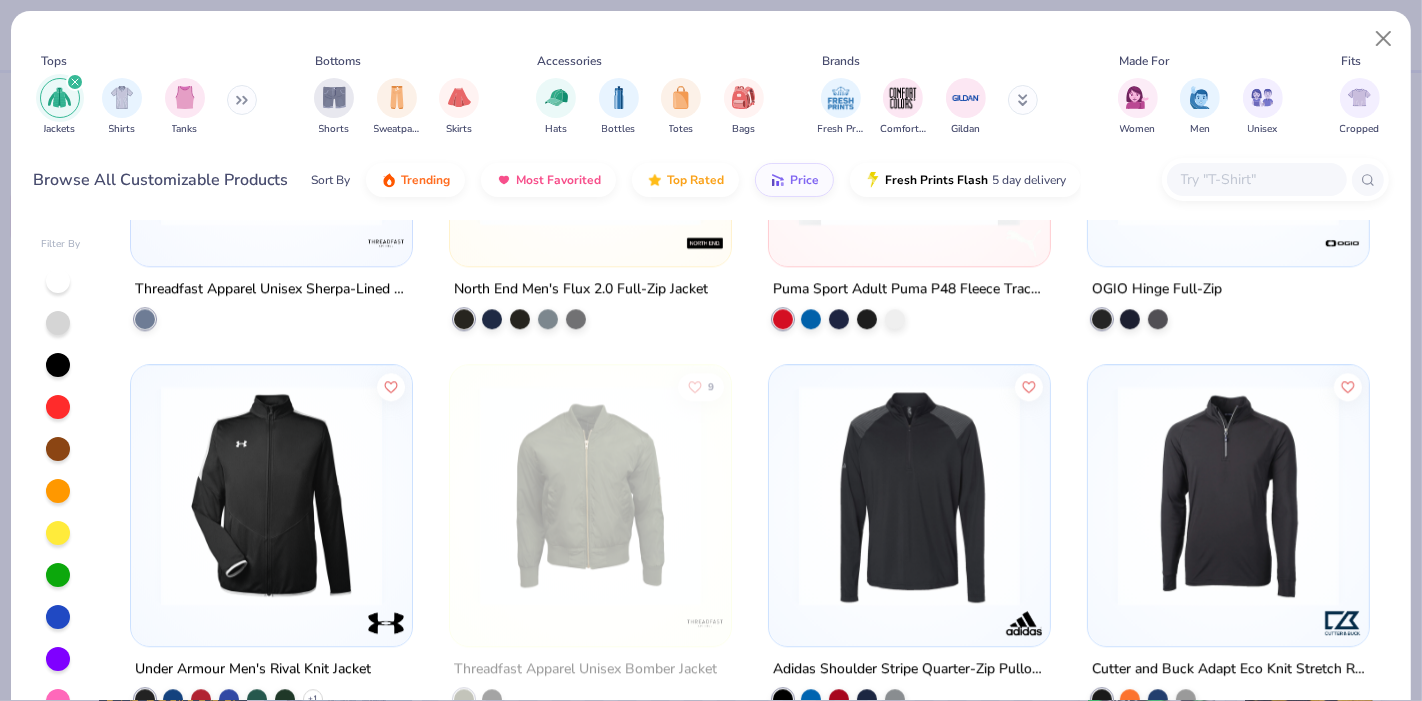 click on "OGIO Hinge Full-Zip" at bounding box center (1228, 173) 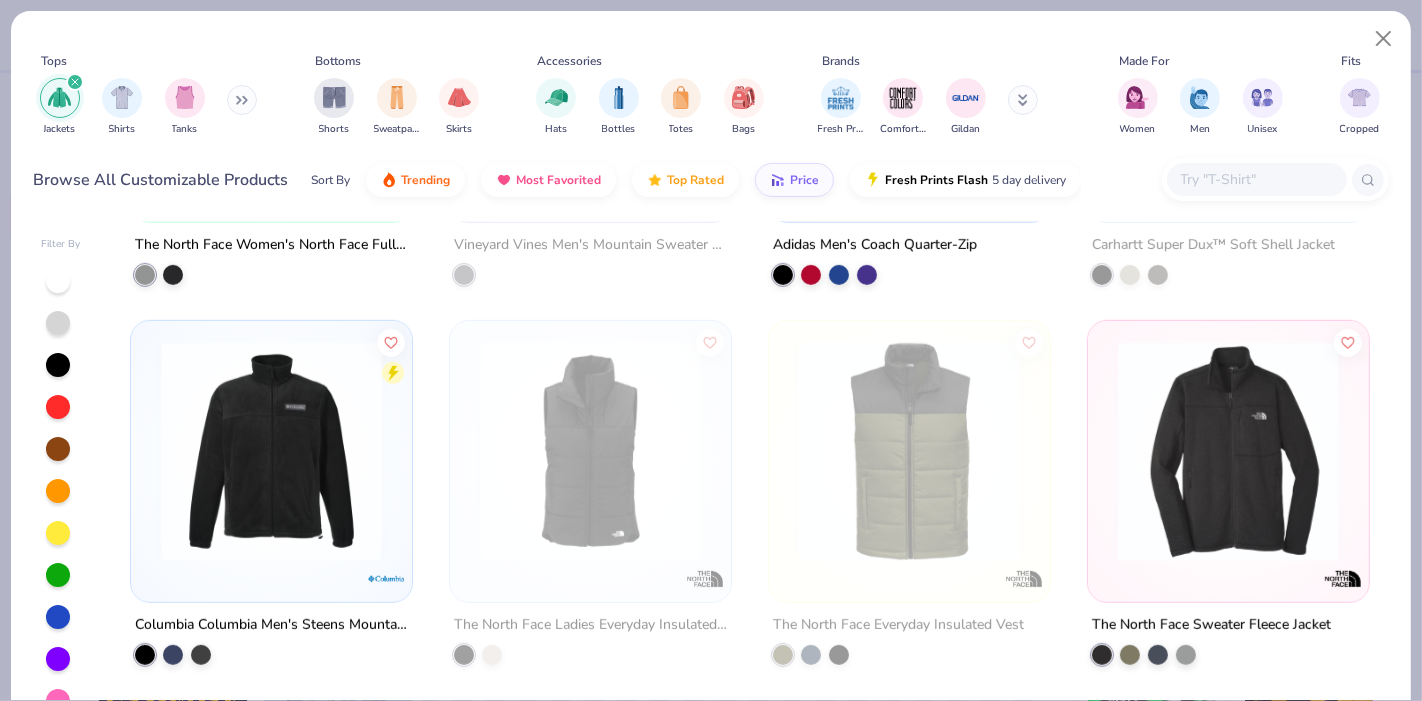 scroll, scrollTop: 1051, scrollLeft: 0, axis: vertical 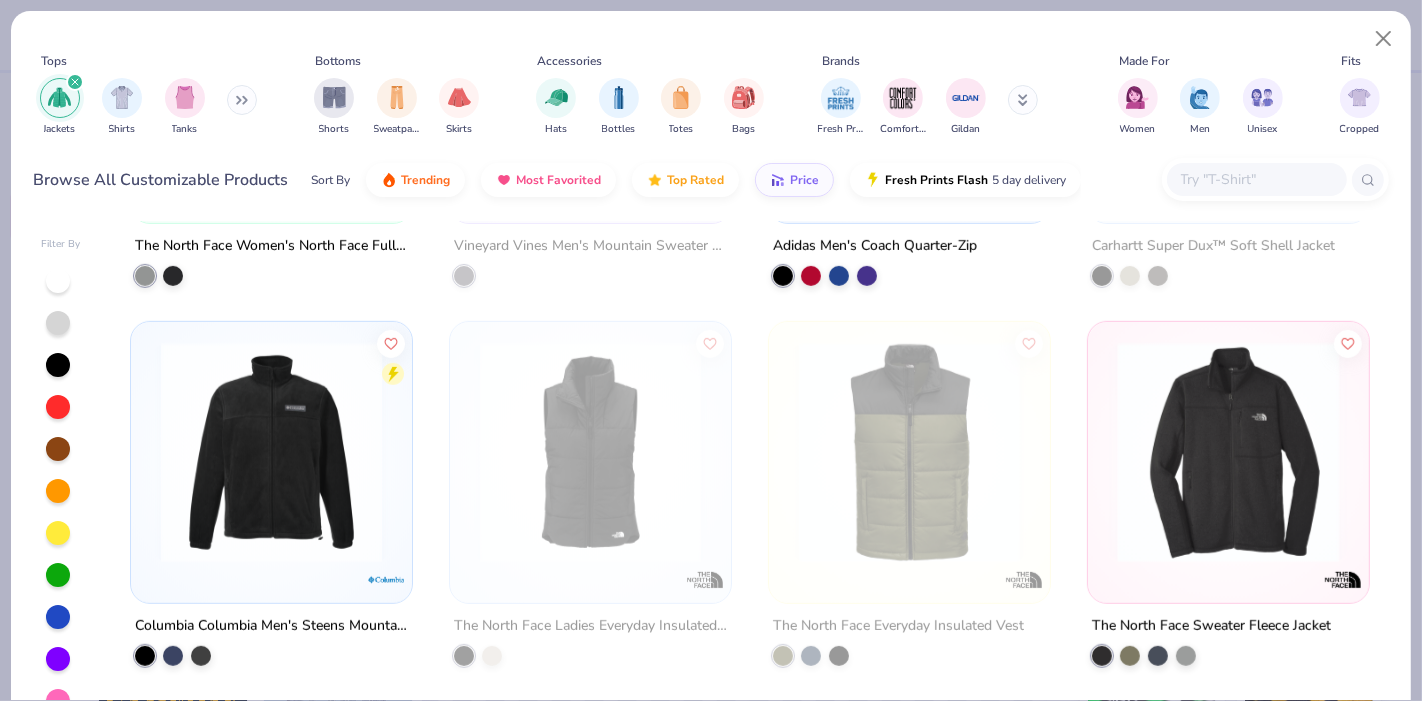click at bounding box center [988, 452] 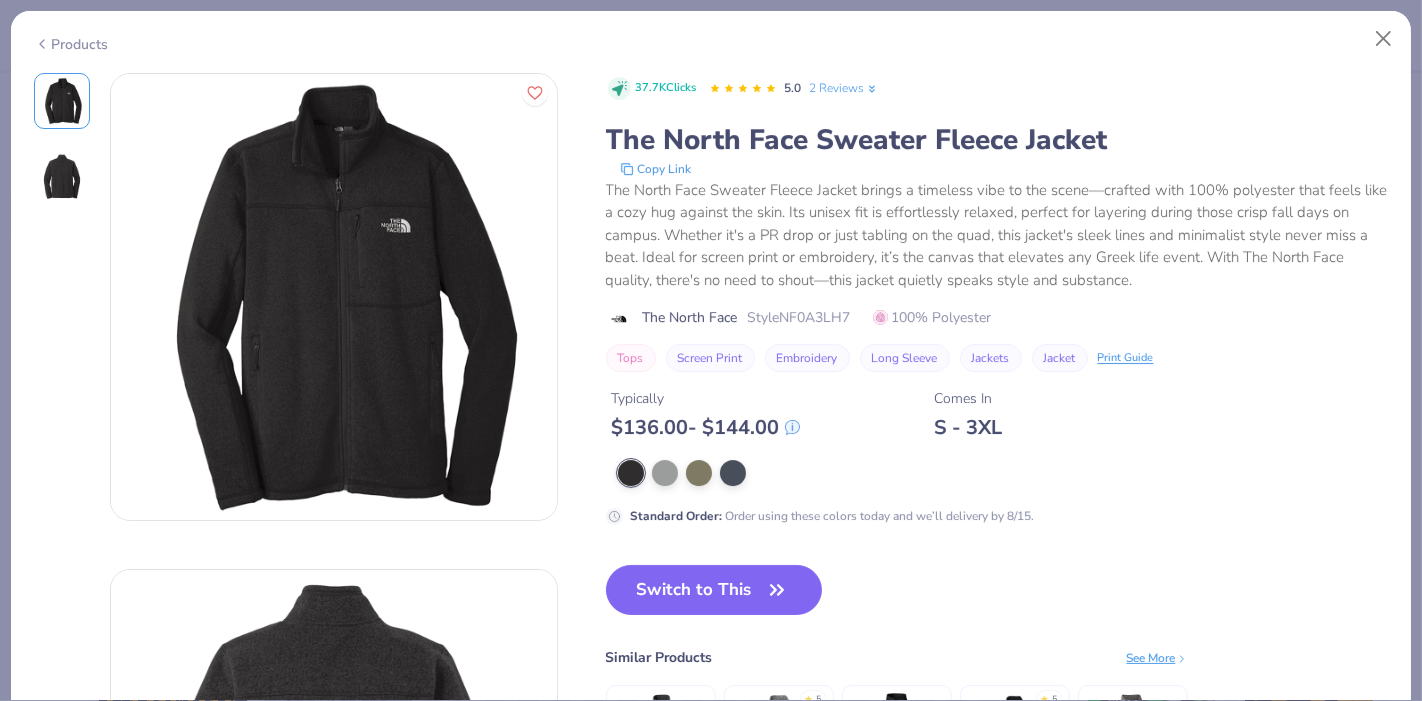 click on "Products" at bounding box center [71, 44] 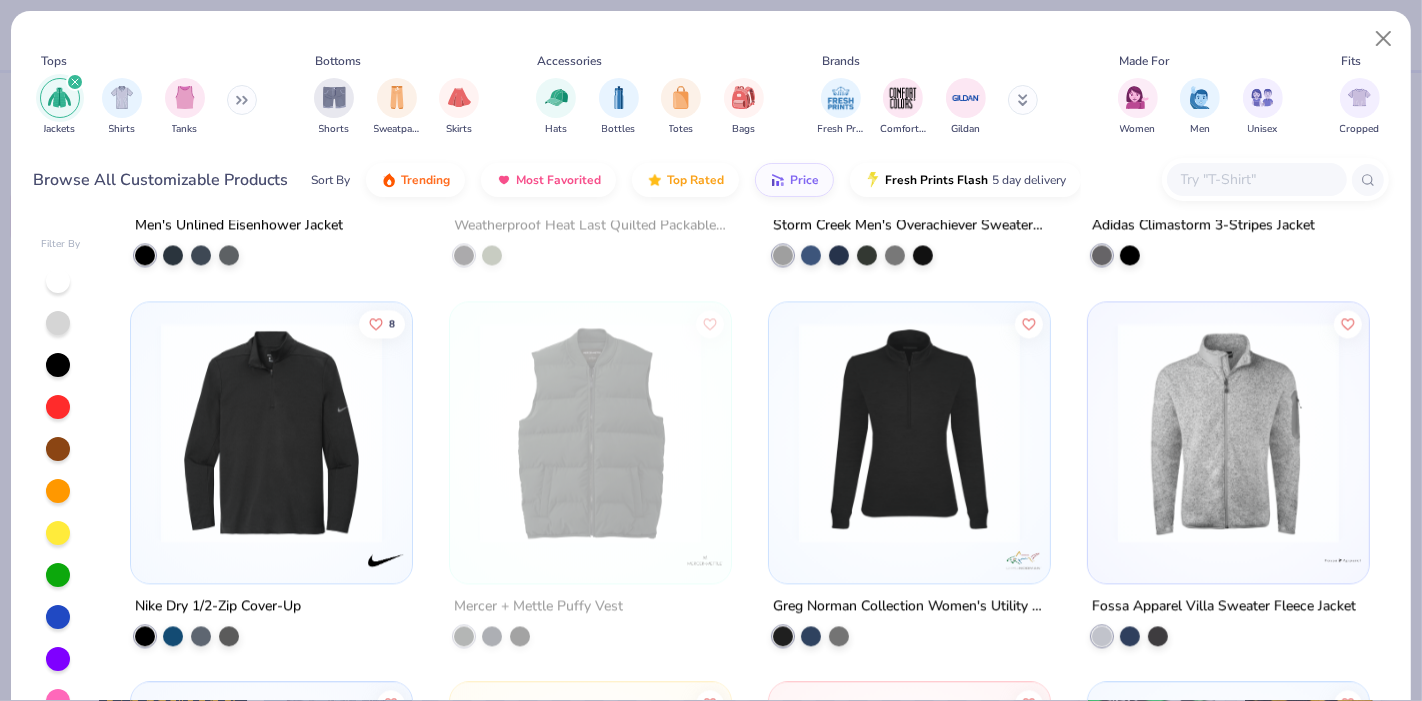 scroll, scrollTop: 3734, scrollLeft: 0, axis: vertical 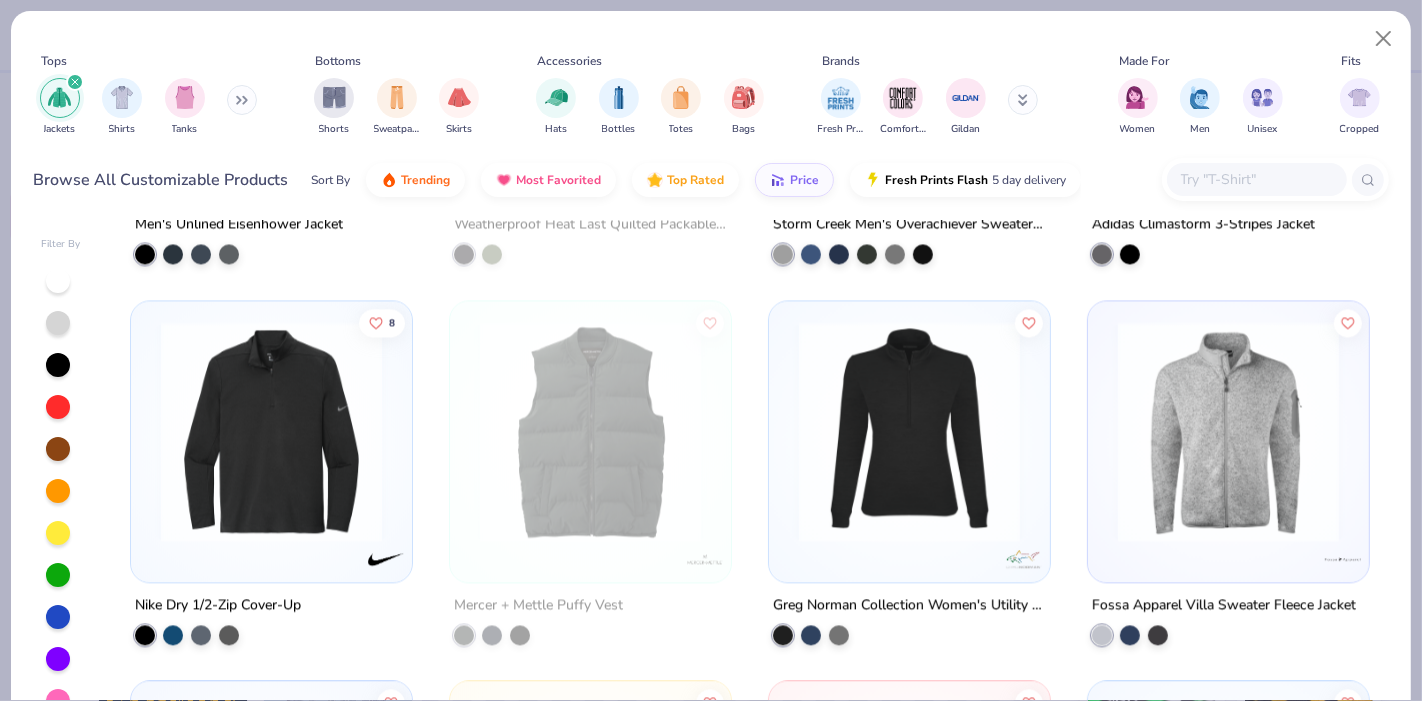 click at bounding box center (271, 430) 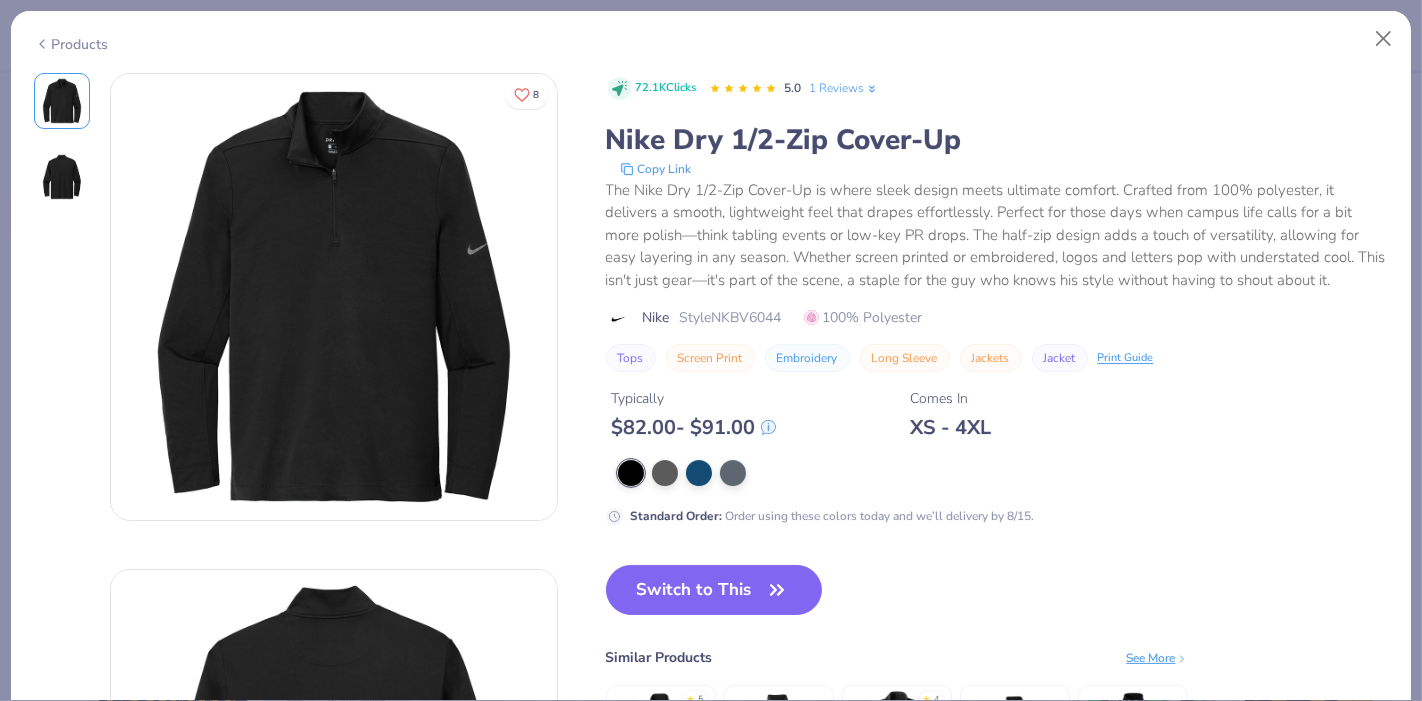 click on "Products" at bounding box center (71, 44) 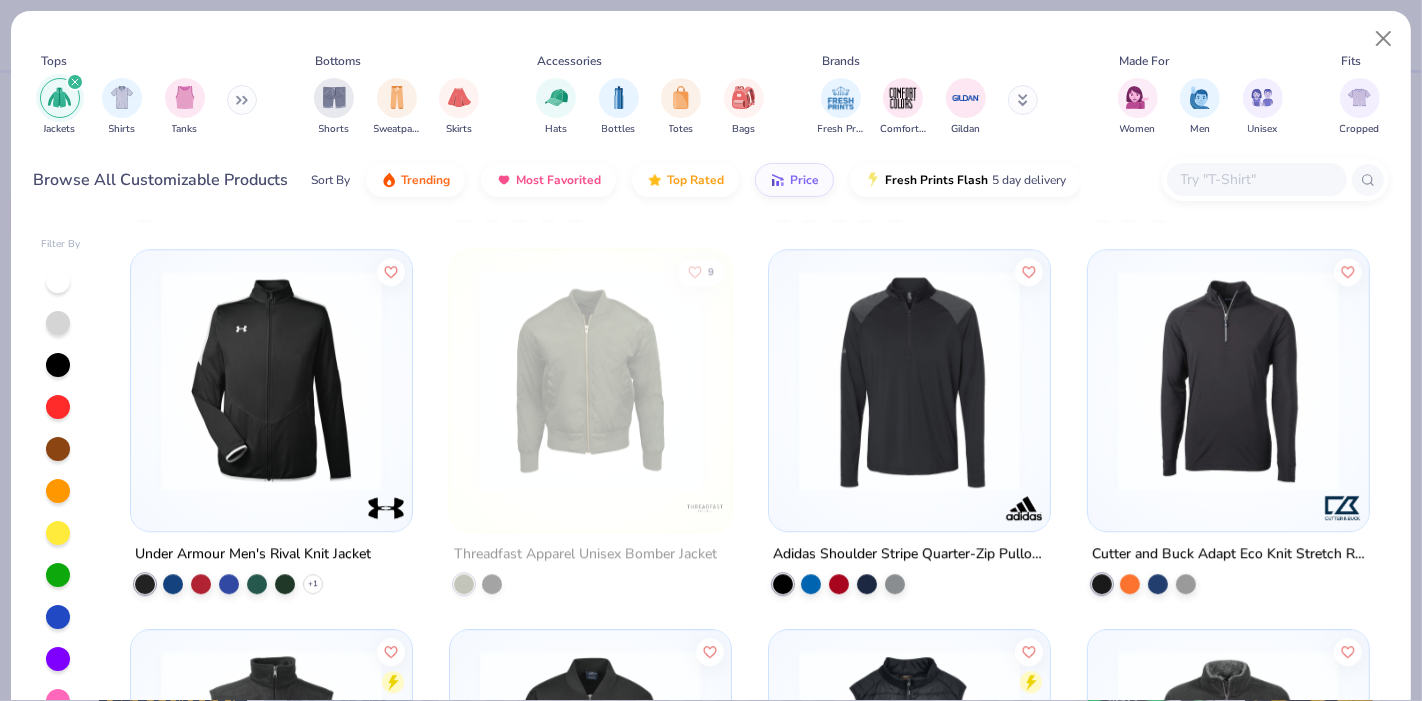 scroll, scrollTop: 4562, scrollLeft: 0, axis: vertical 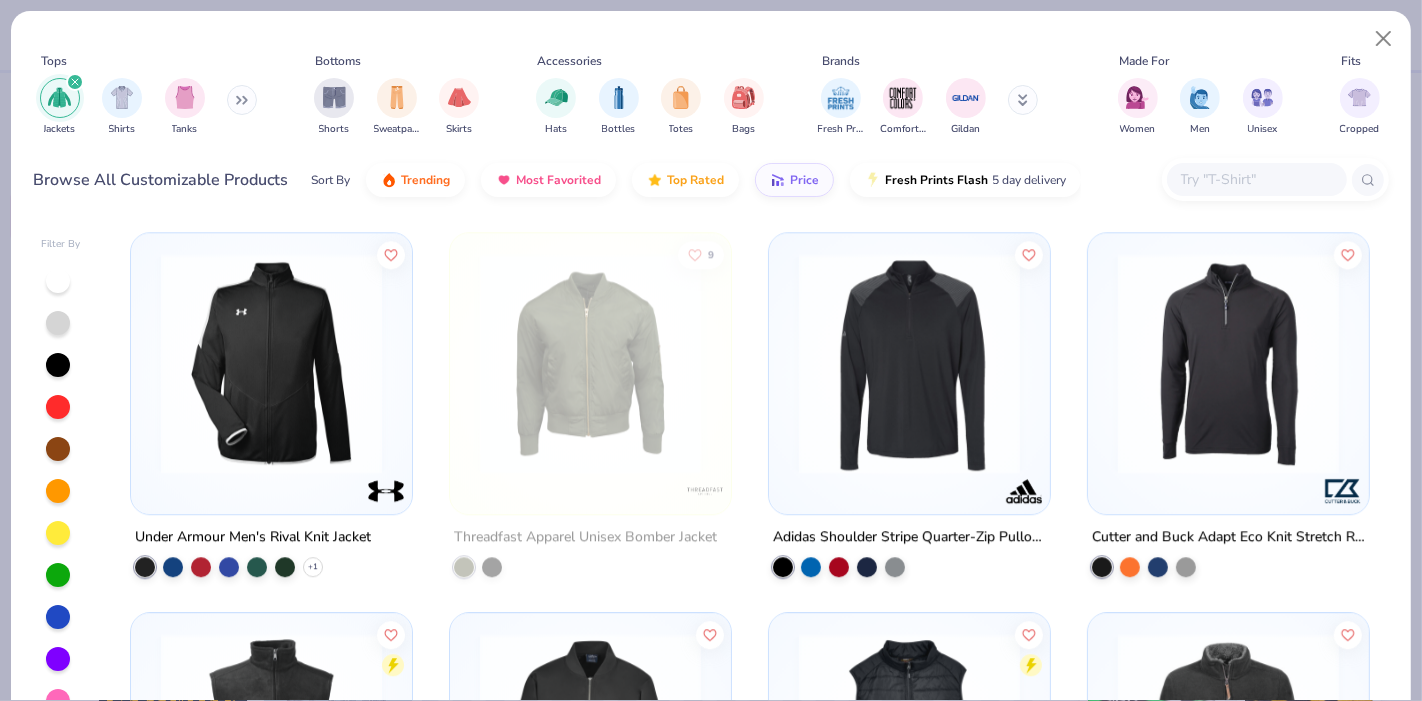click at bounding box center [271, 363] 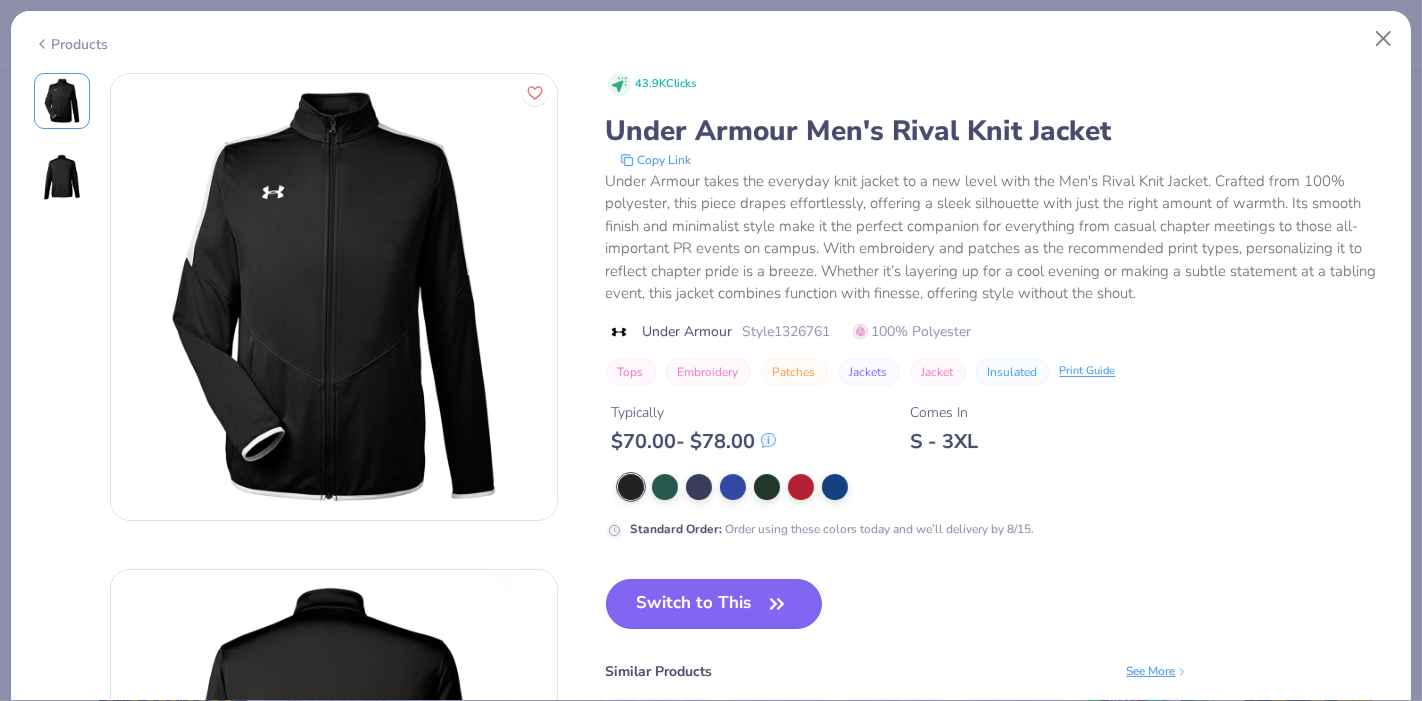 click on "Switch to This" at bounding box center [714, 604] 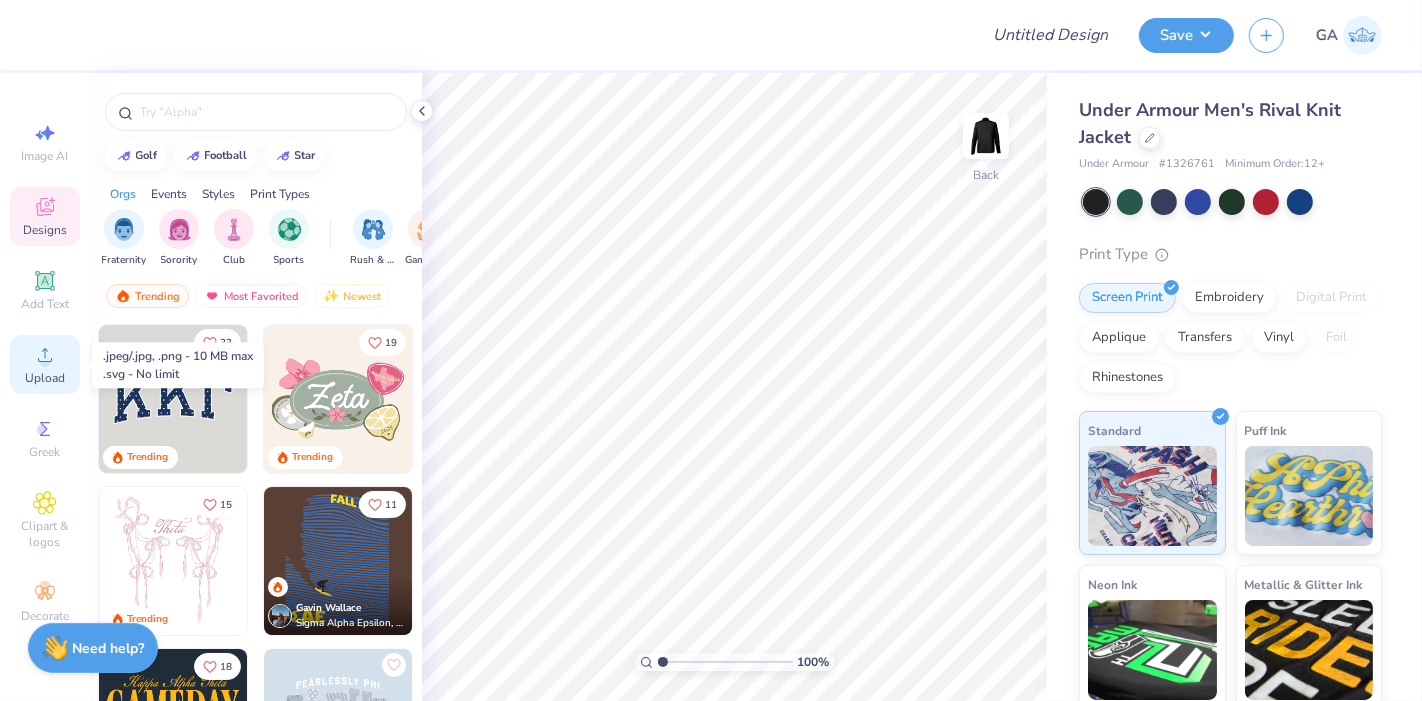 click on "Upload" at bounding box center (45, 378) 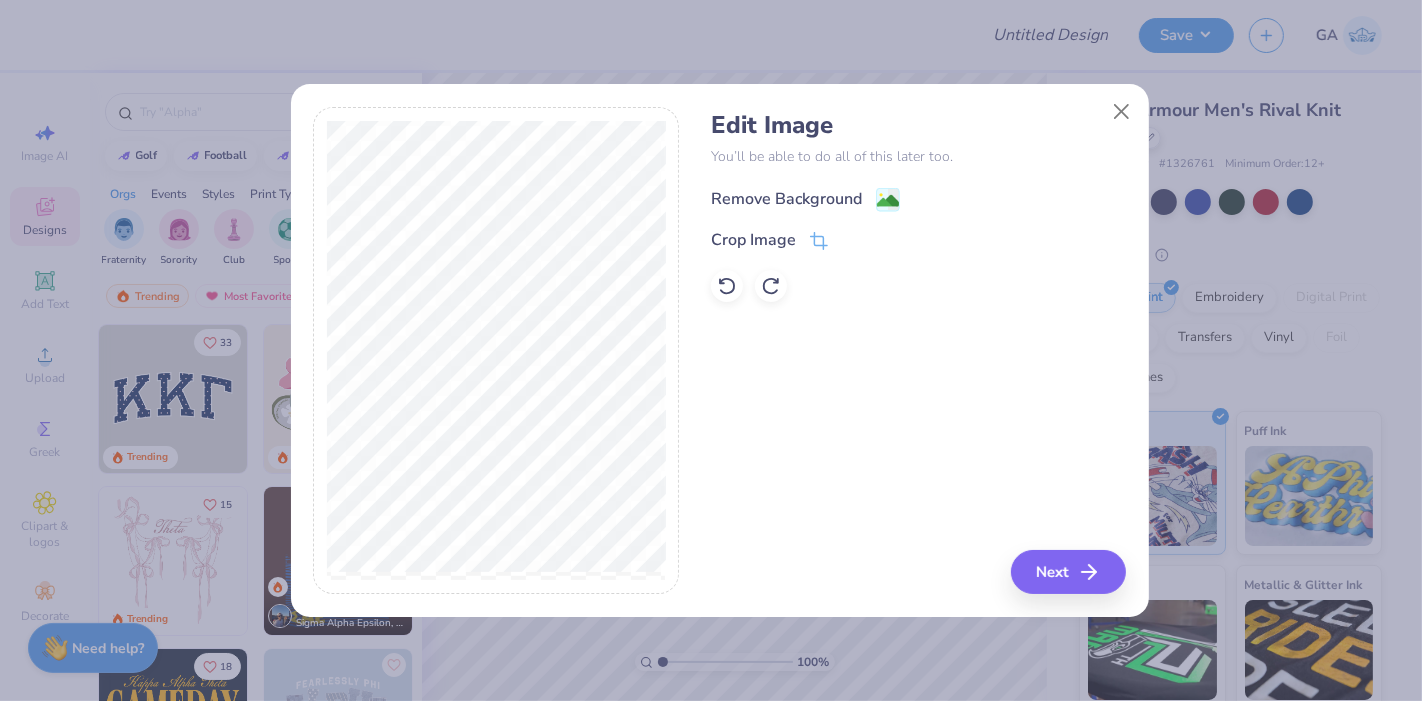 click on "Remove Background" at bounding box center [805, 199] 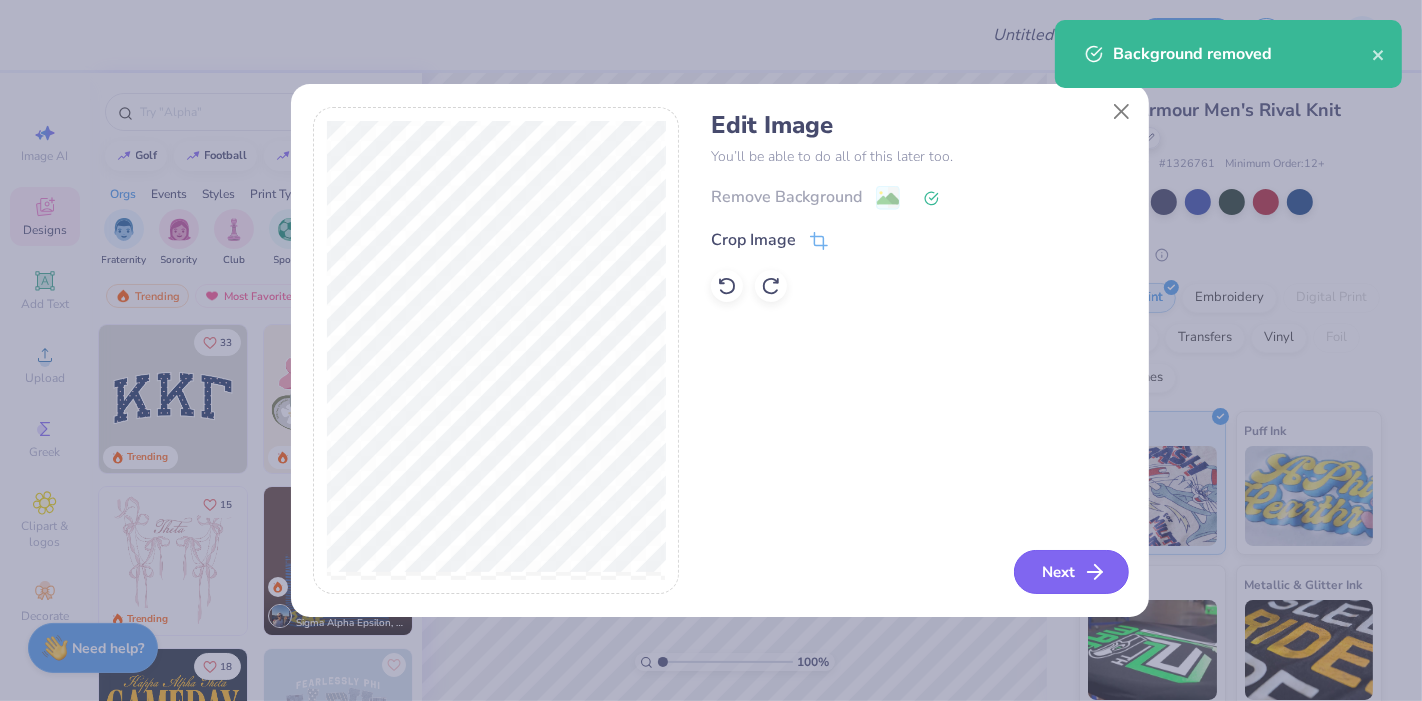click on "Next" at bounding box center [1071, 572] 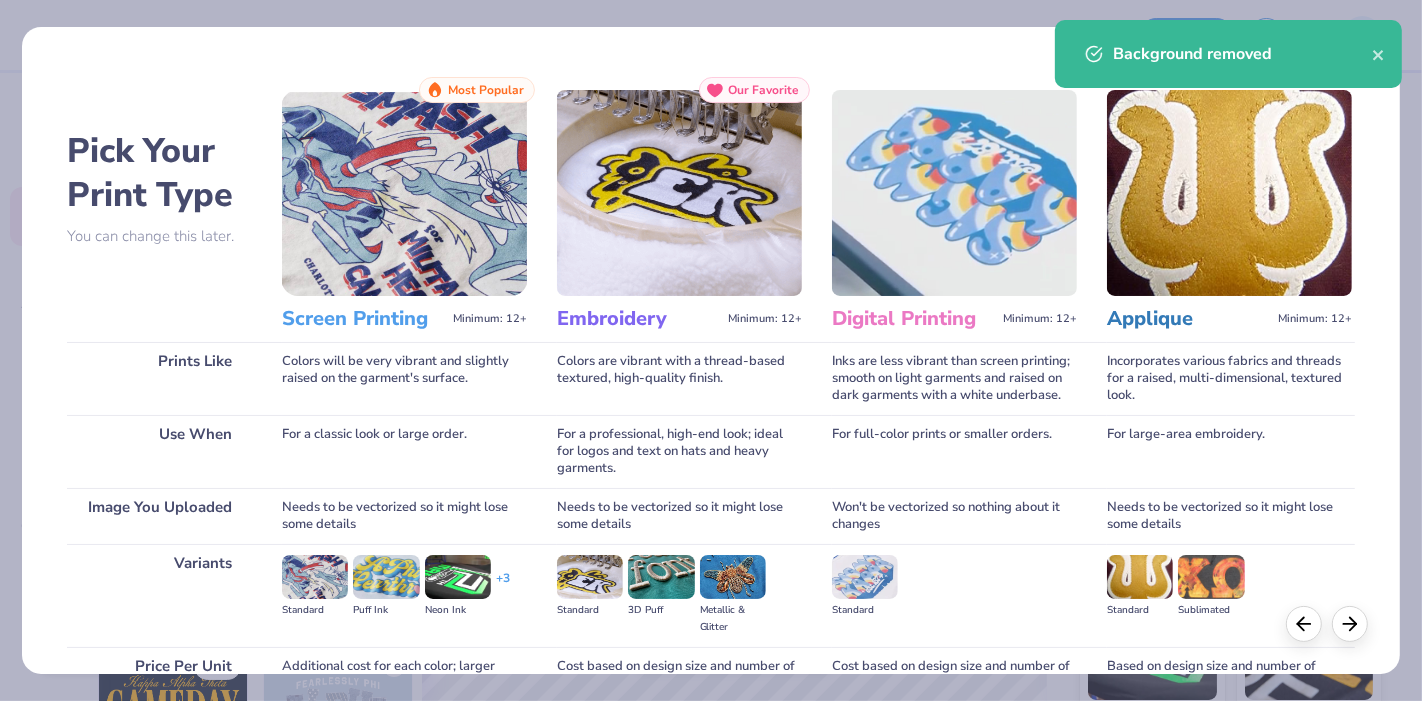 scroll, scrollTop: 194, scrollLeft: 0, axis: vertical 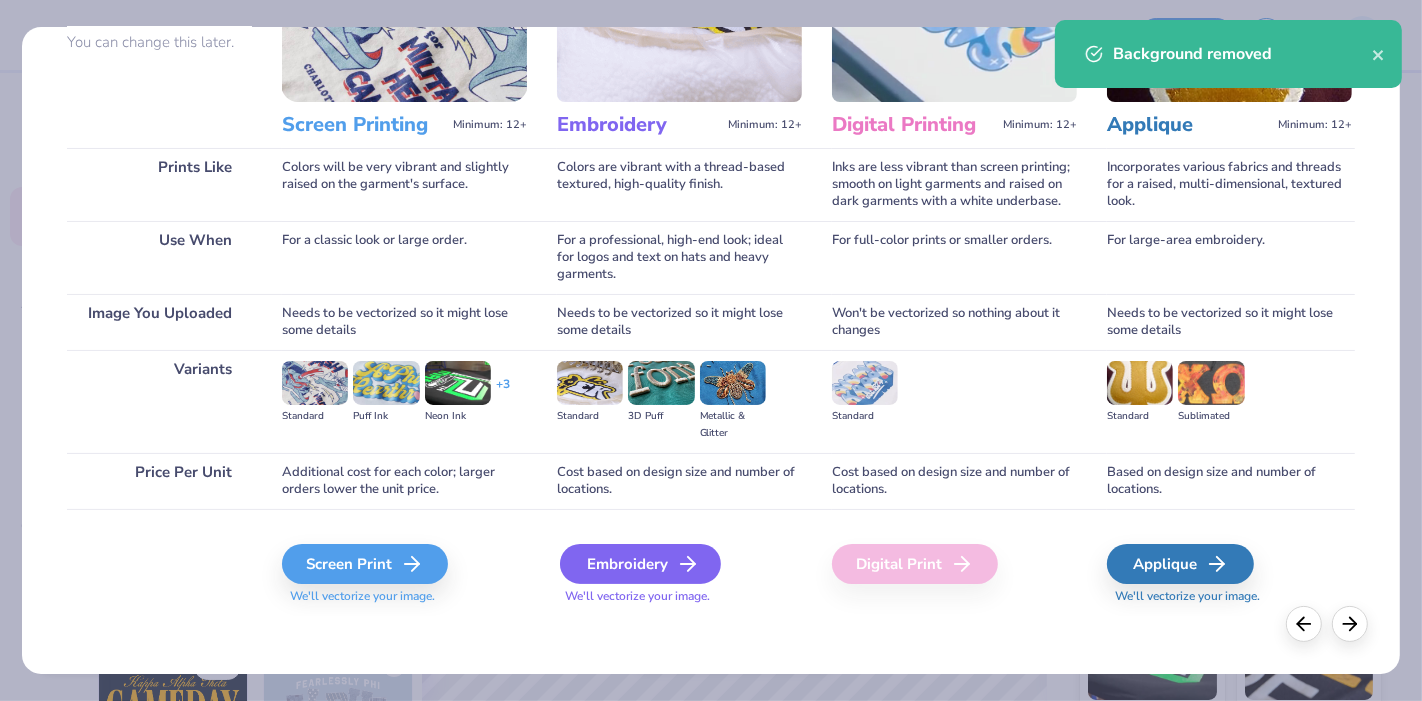 click on "Embroidery" at bounding box center (640, 564) 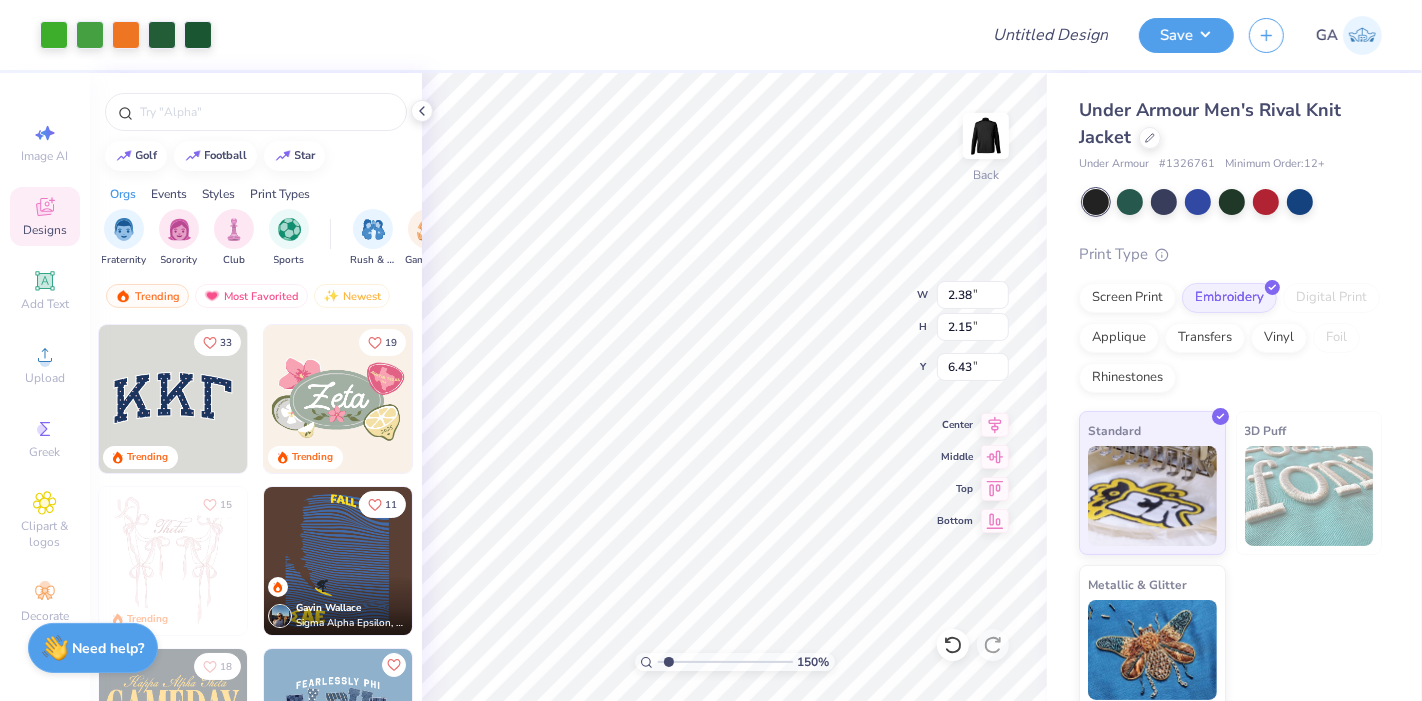 type on "1.49991505590269" 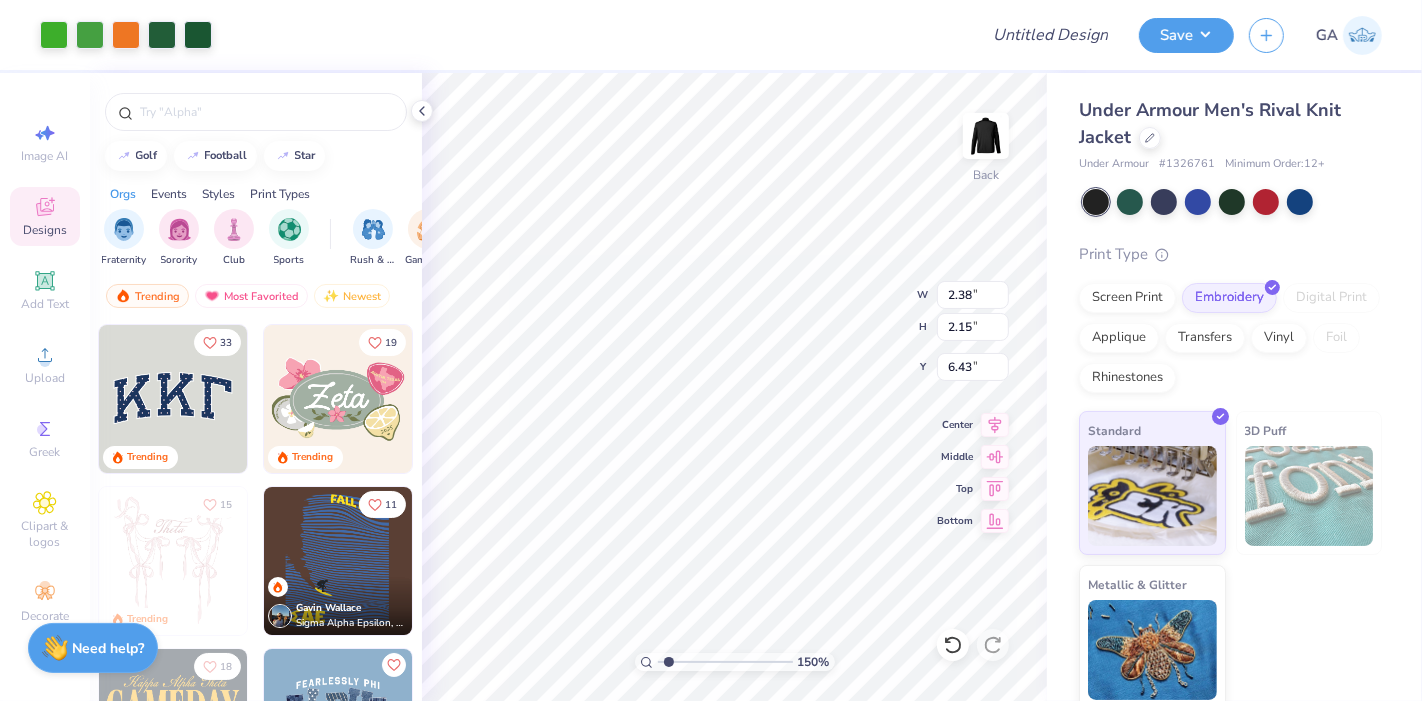 type on "3.00" 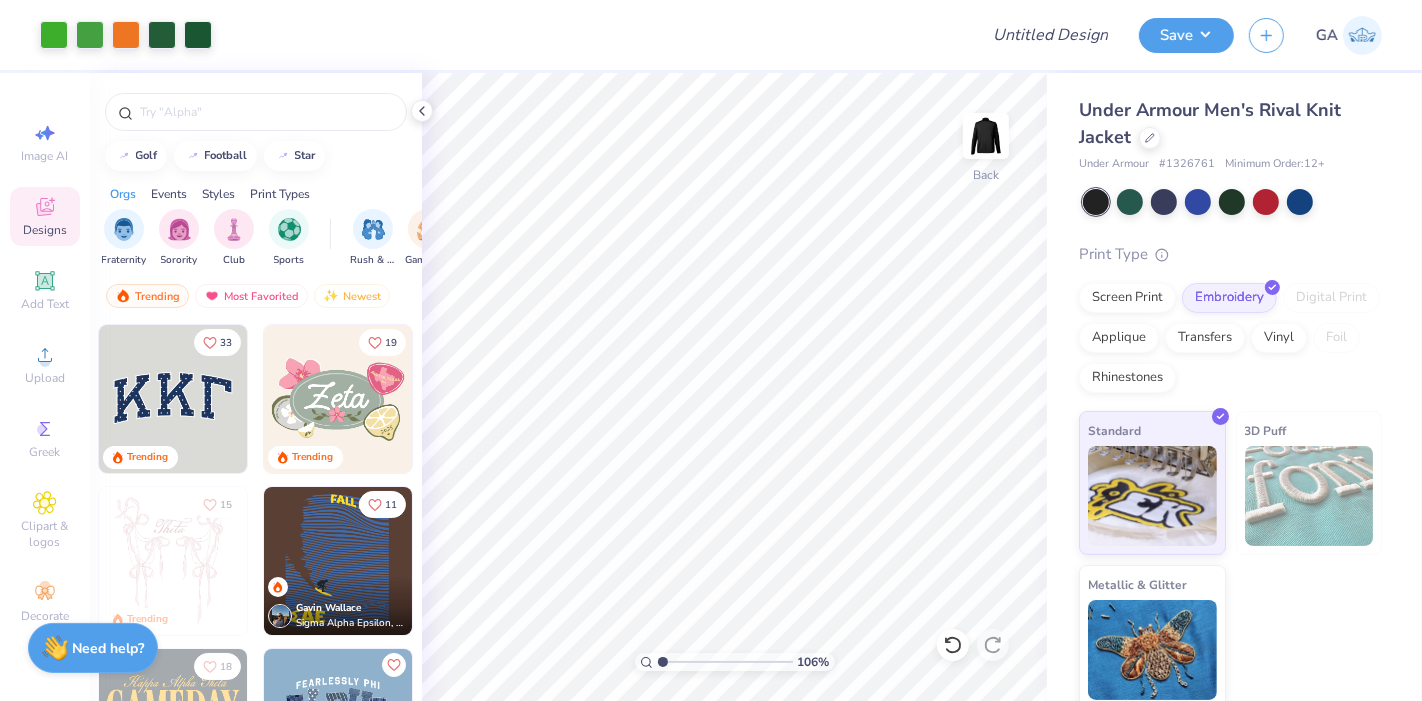 type on "1" 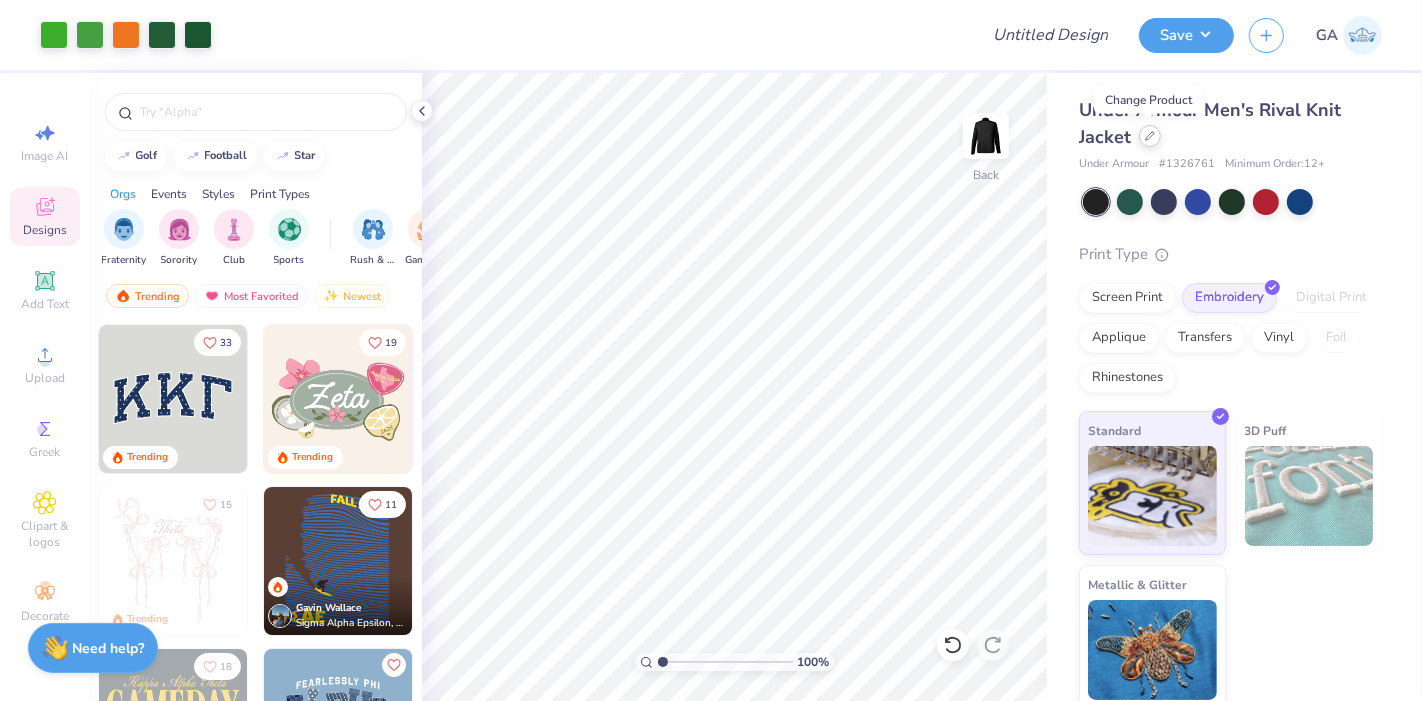 click 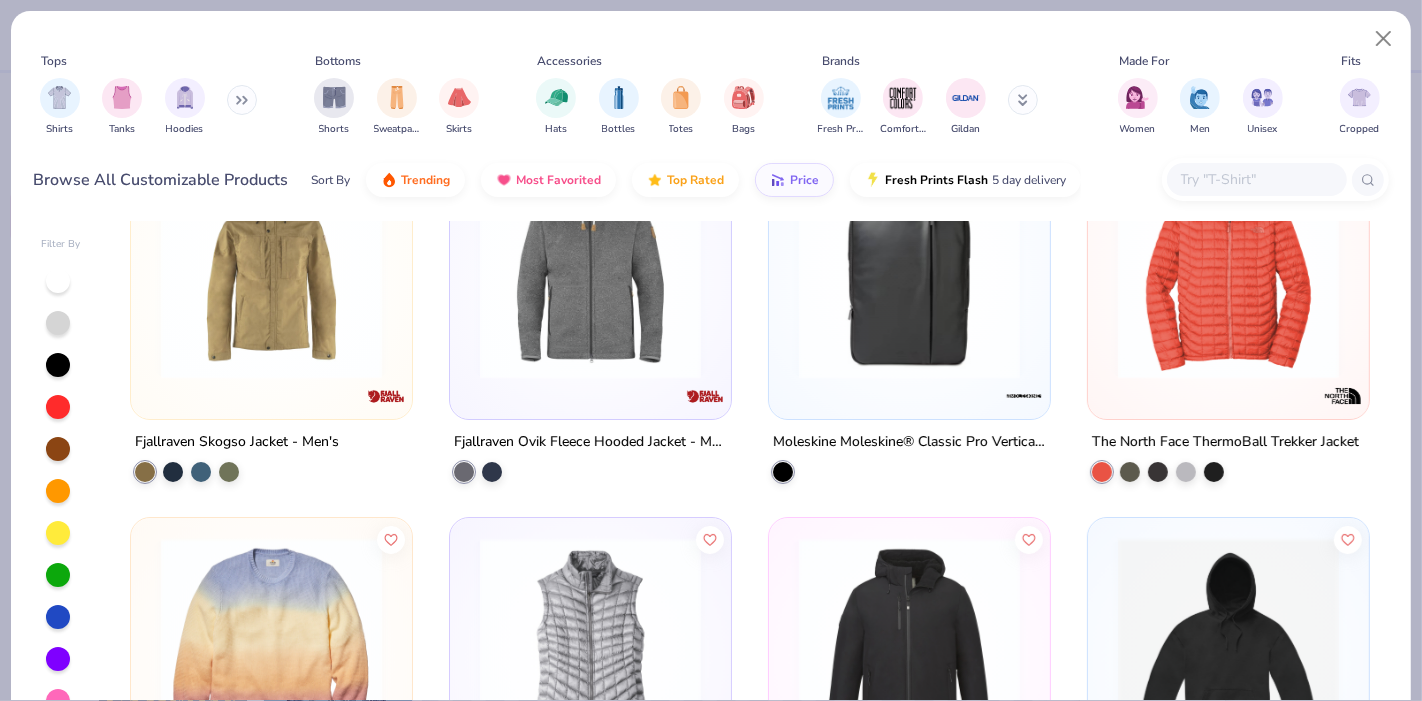 scroll, scrollTop: 93, scrollLeft: 0, axis: vertical 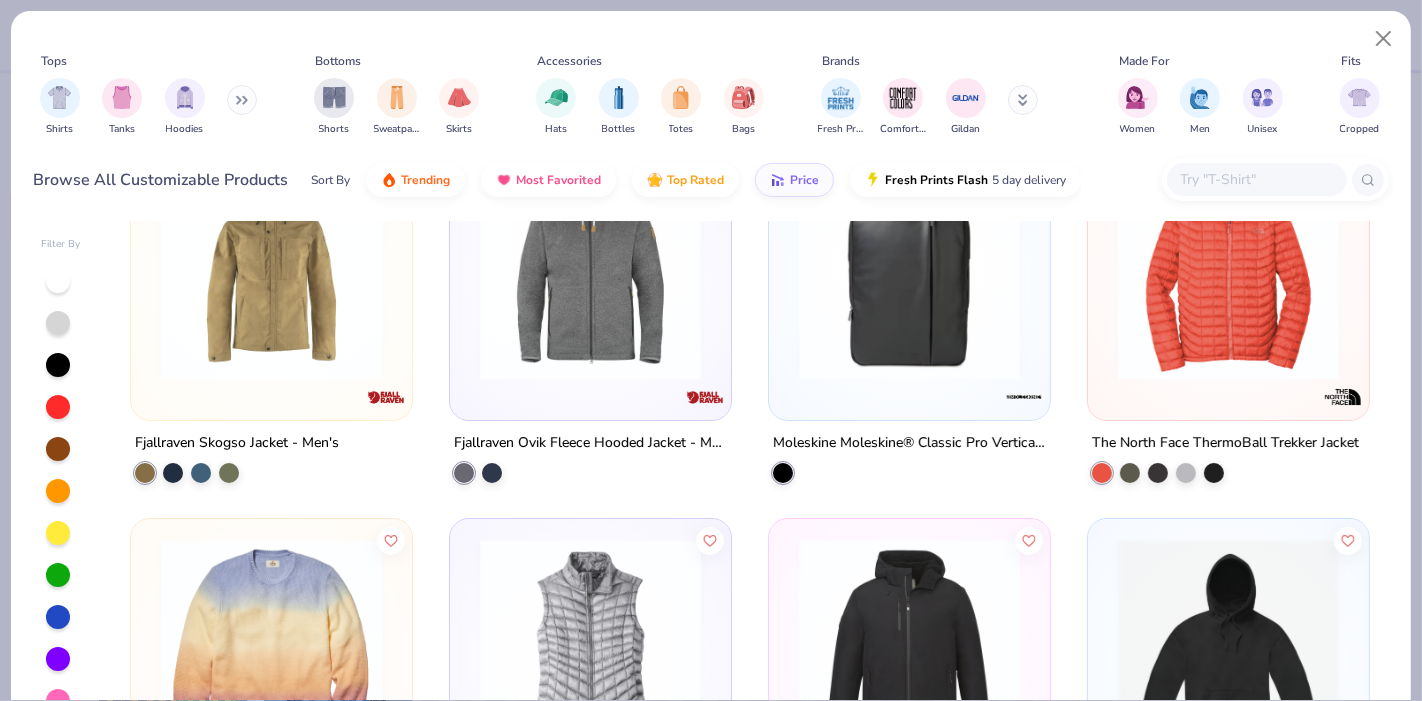click at bounding box center [242, 100] 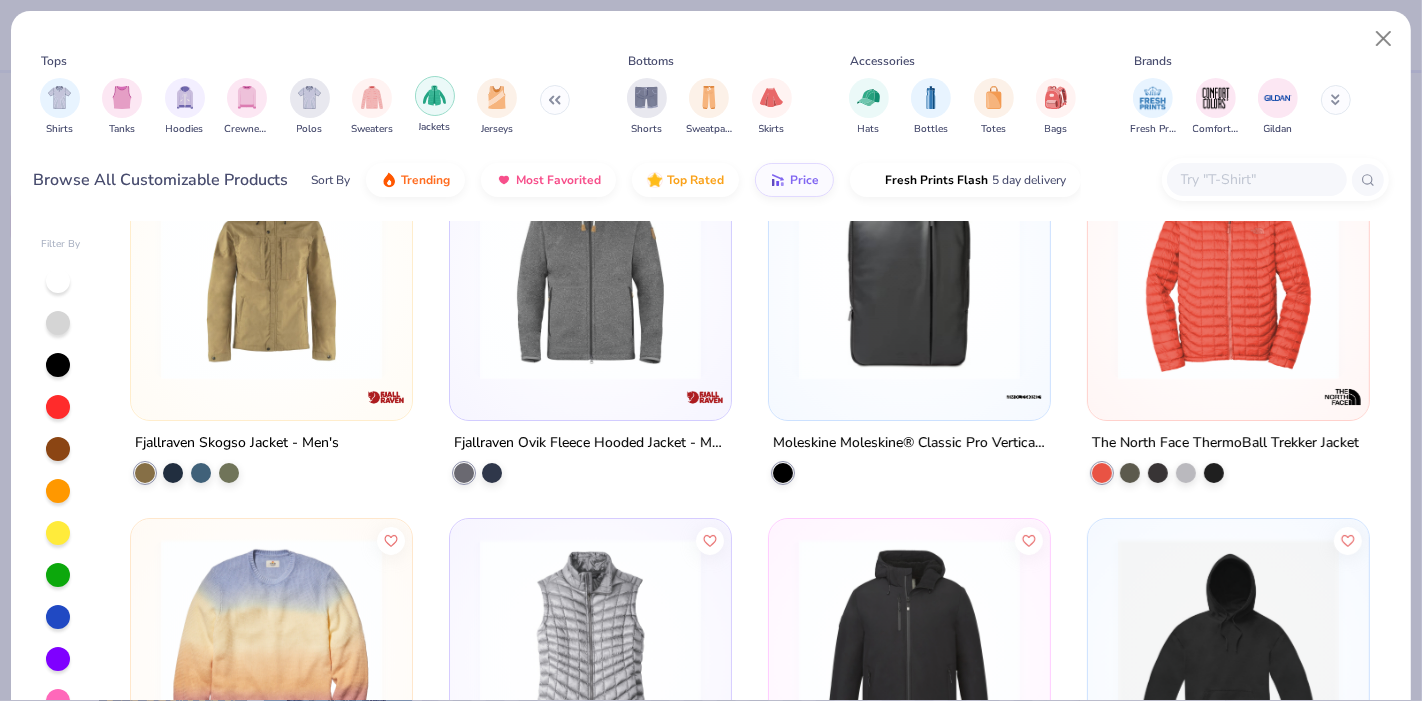 click at bounding box center (435, 96) 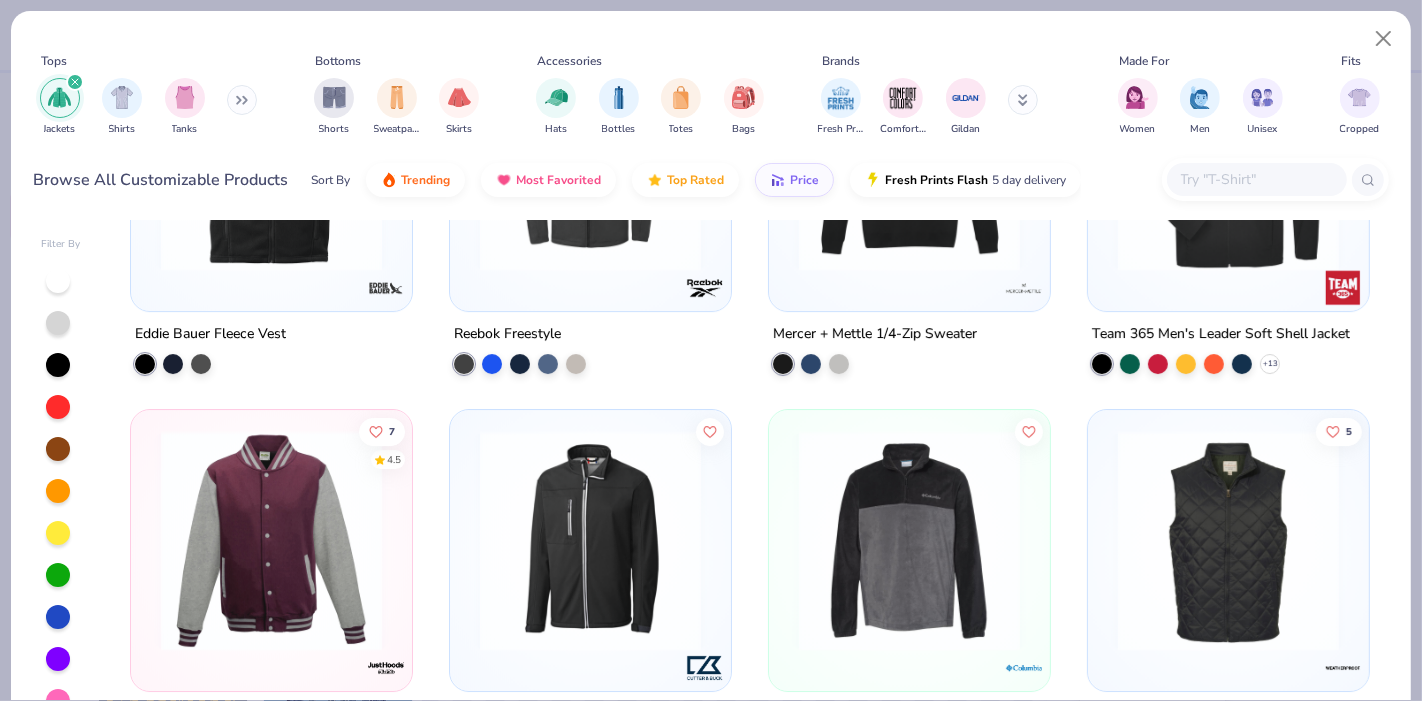 scroll, scrollTop: 6014, scrollLeft: 0, axis: vertical 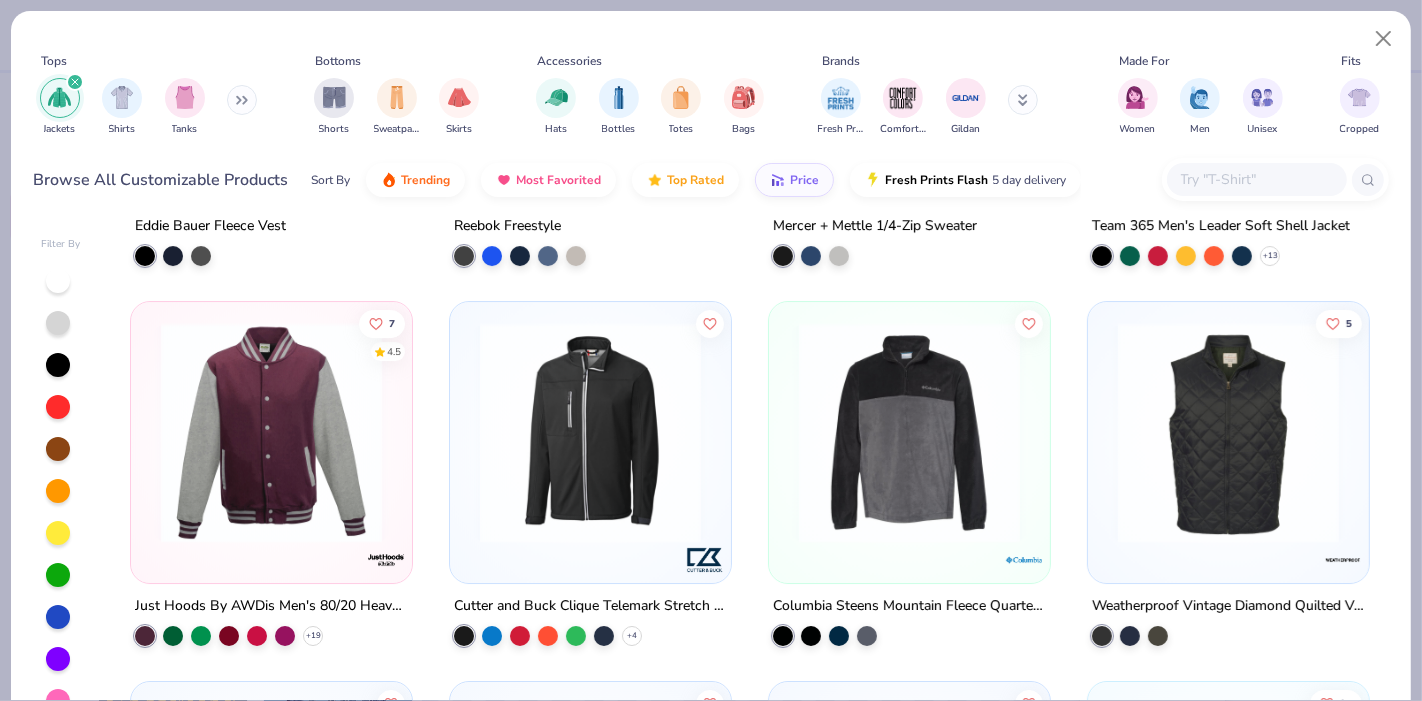 click at bounding box center (590, 432) 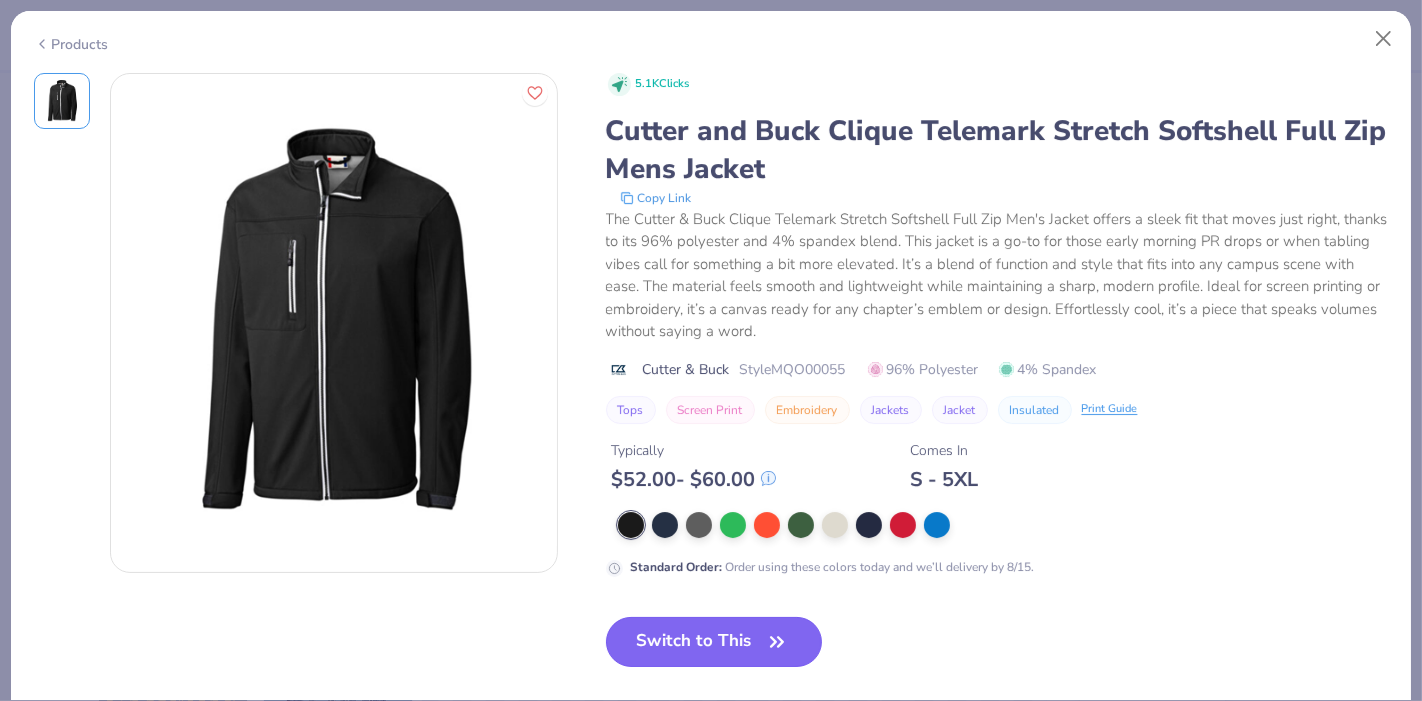 click on "Switch to This" at bounding box center (714, 642) 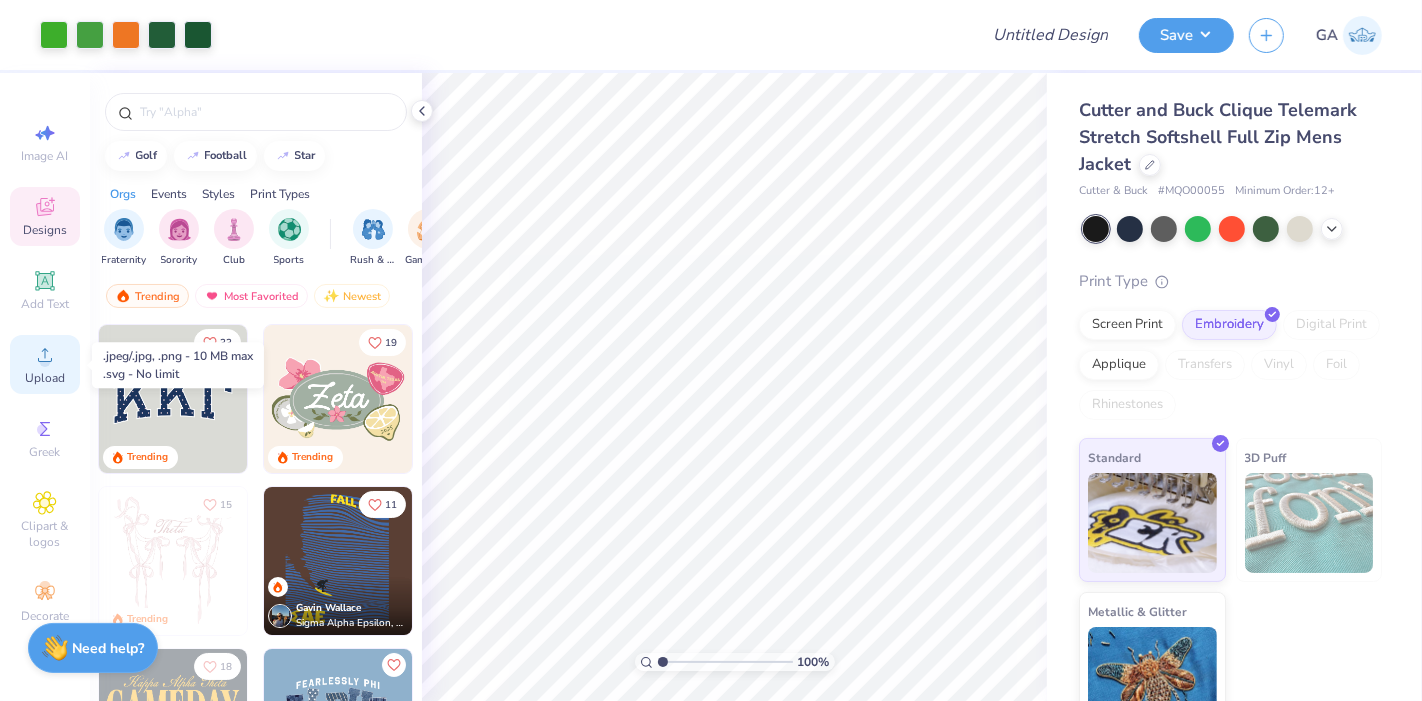 click on "Upload" at bounding box center (45, 364) 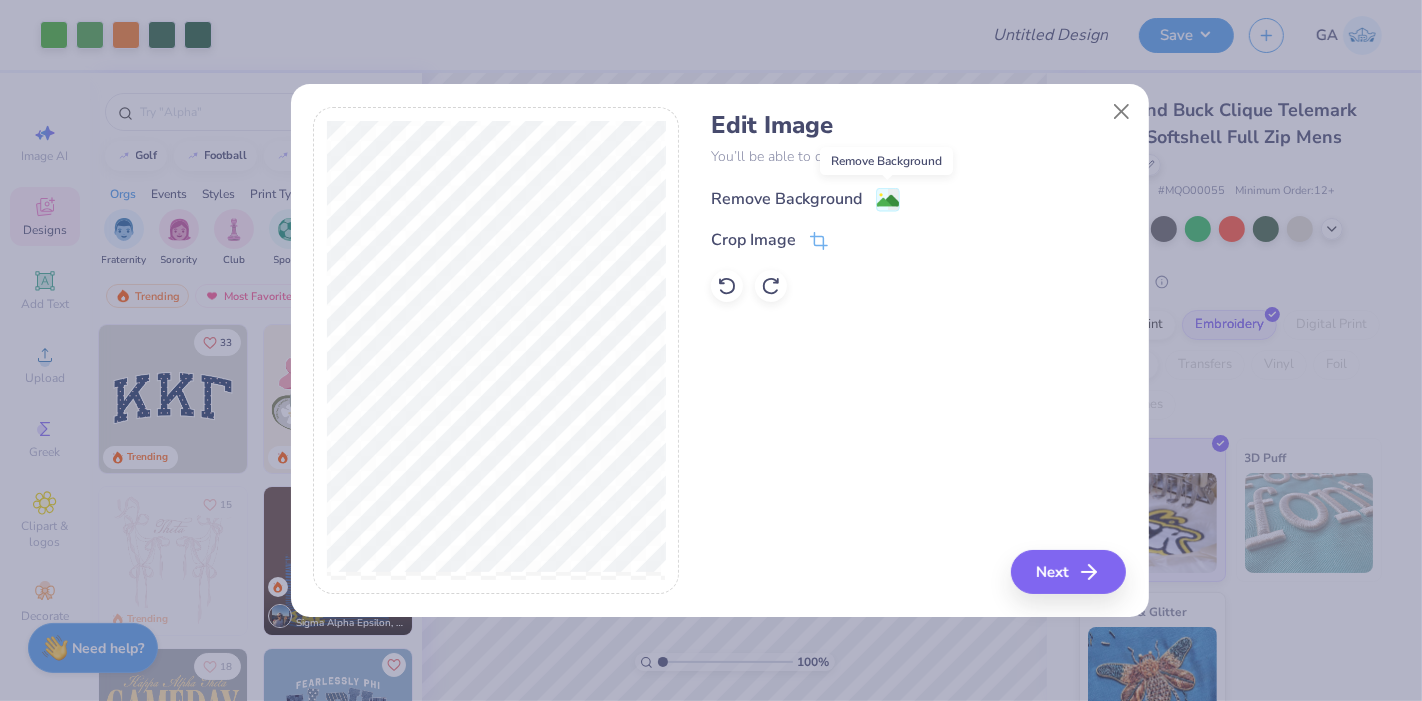 click 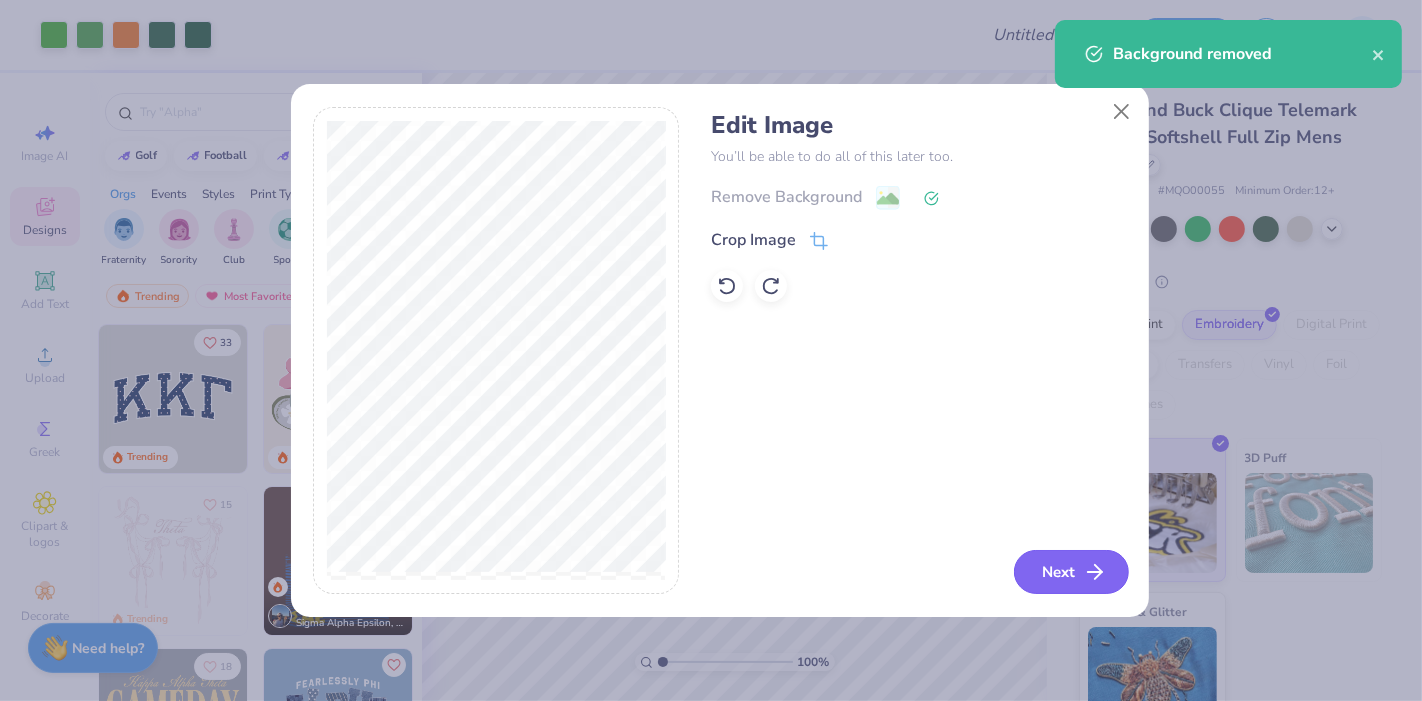 click on "Next" at bounding box center (1071, 572) 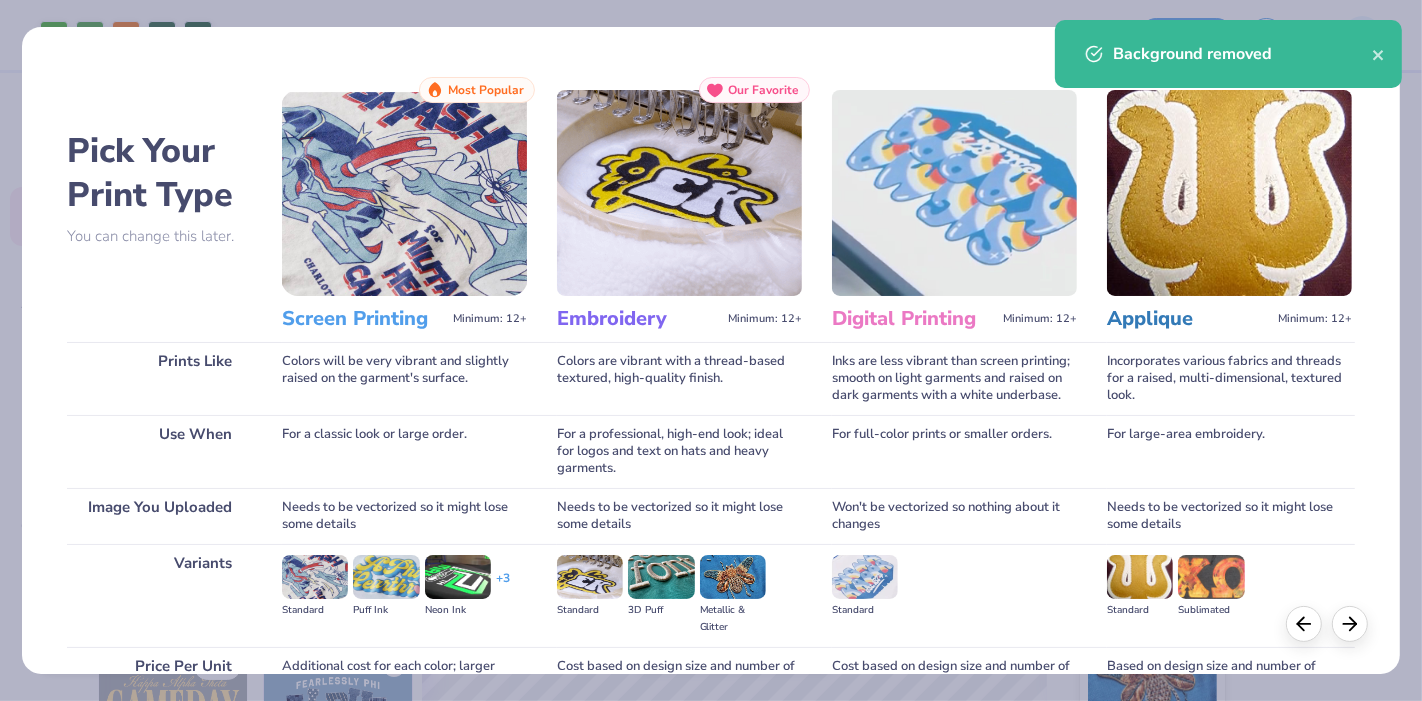 scroll, scrollTop: 194, scrollLeft: 0, axis: vertical 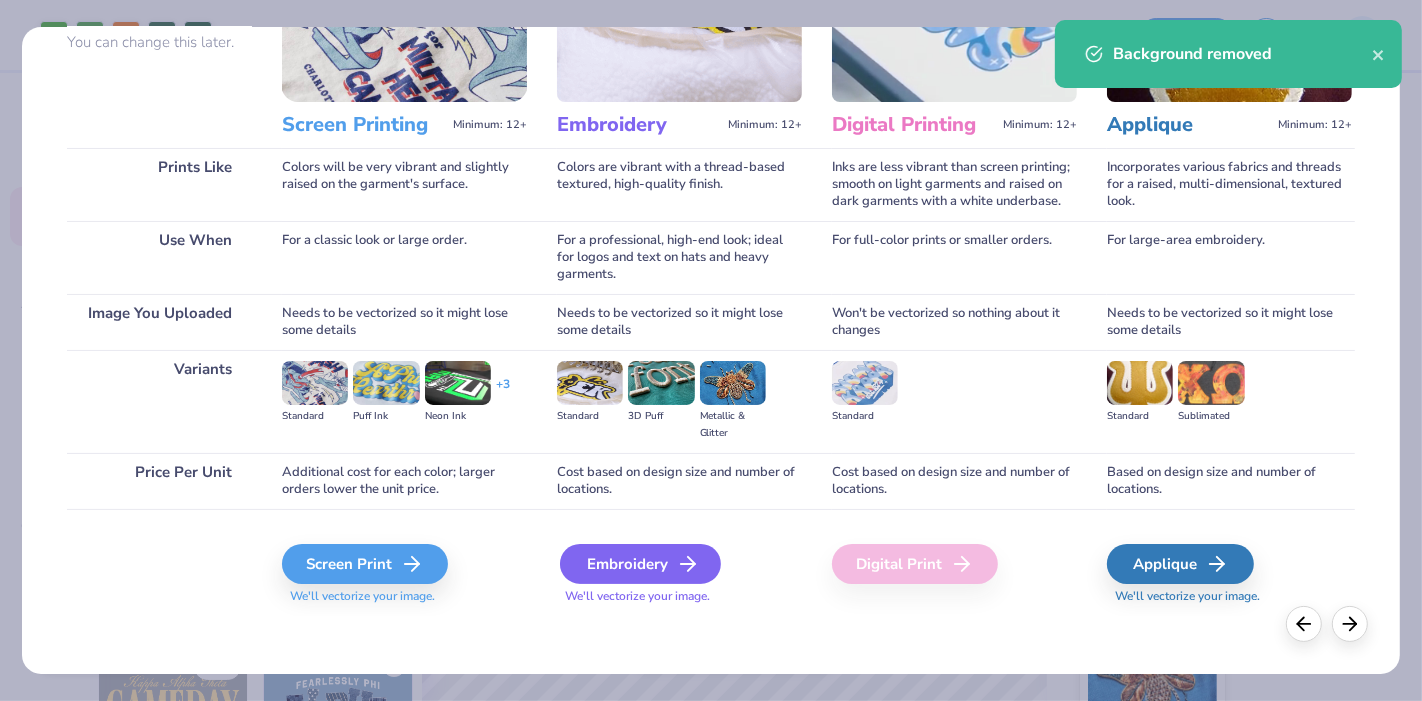 click on "Embroidery" at bounding box center [640, 564] 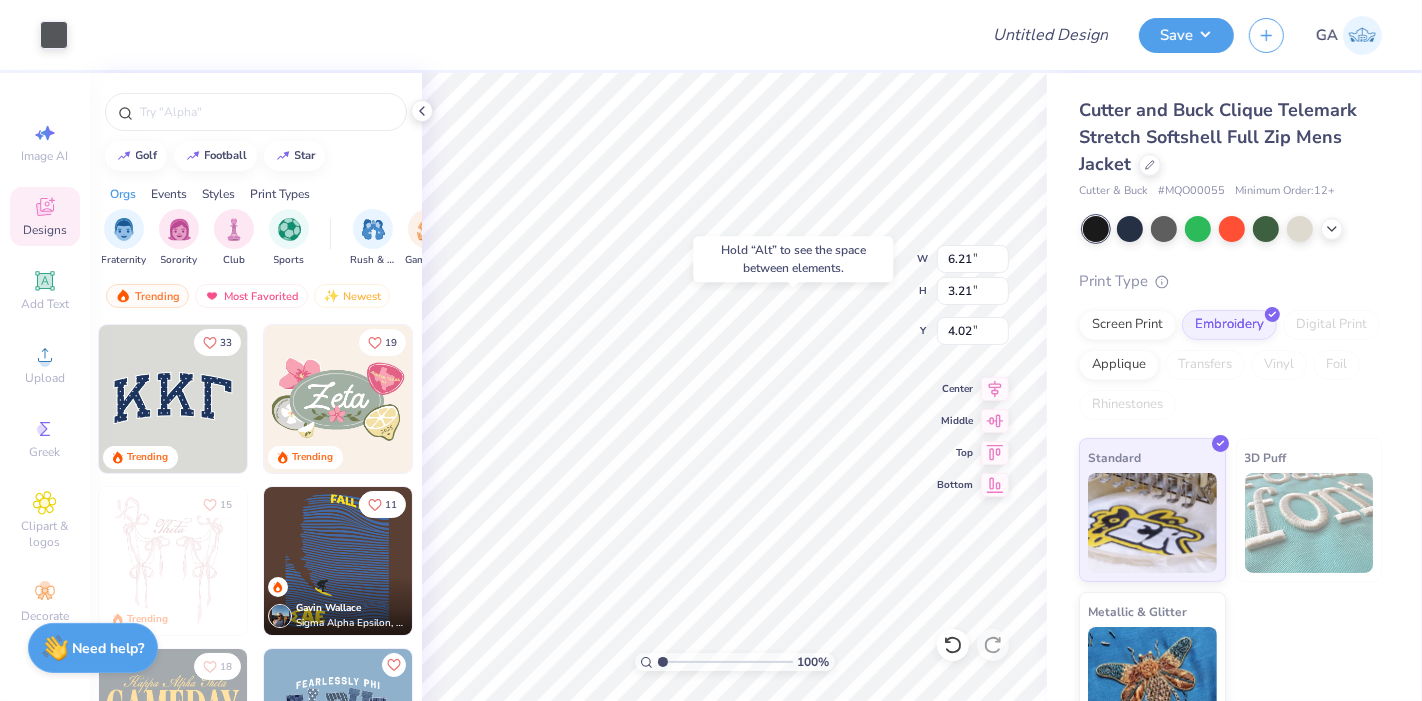 type on "4.02" 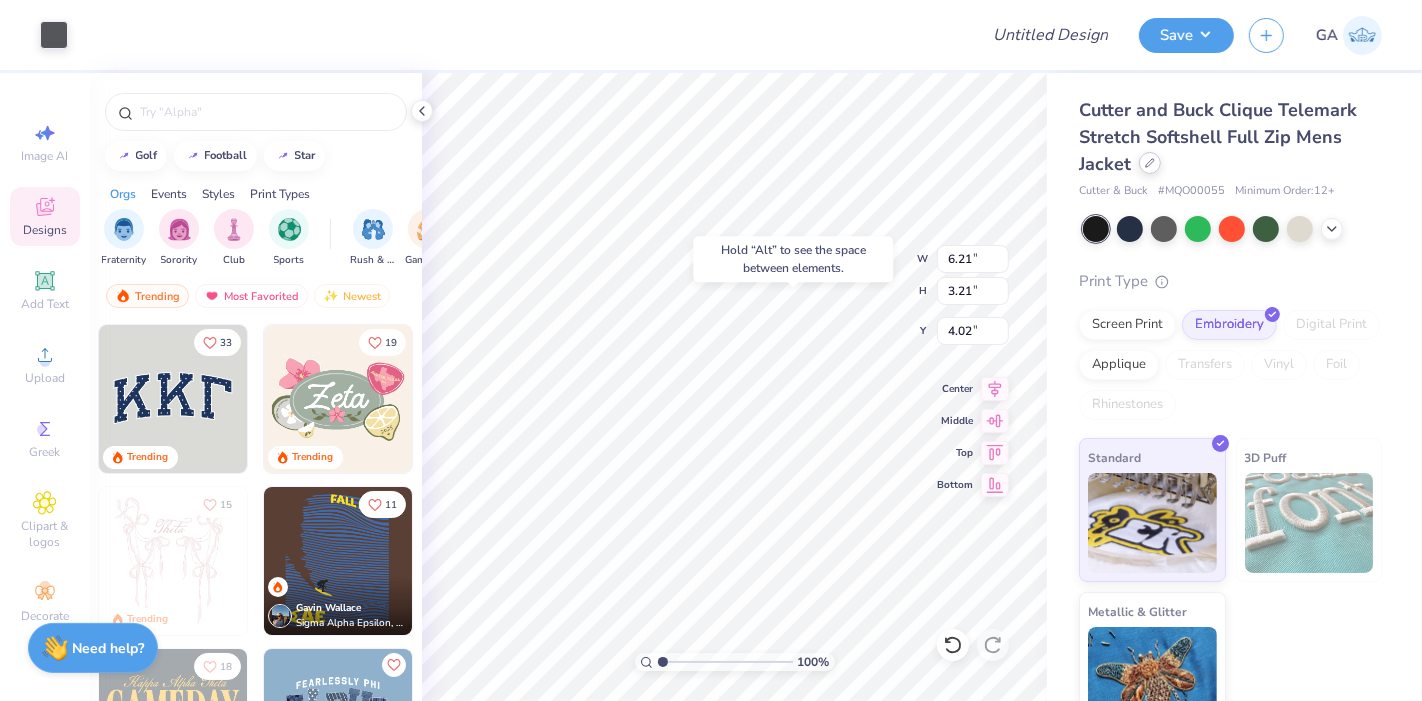 click on "Cutter and Buck Clique Telemark Stretch Softshell Full Zip Mens Jacket" at bounding box center (1230, 137) 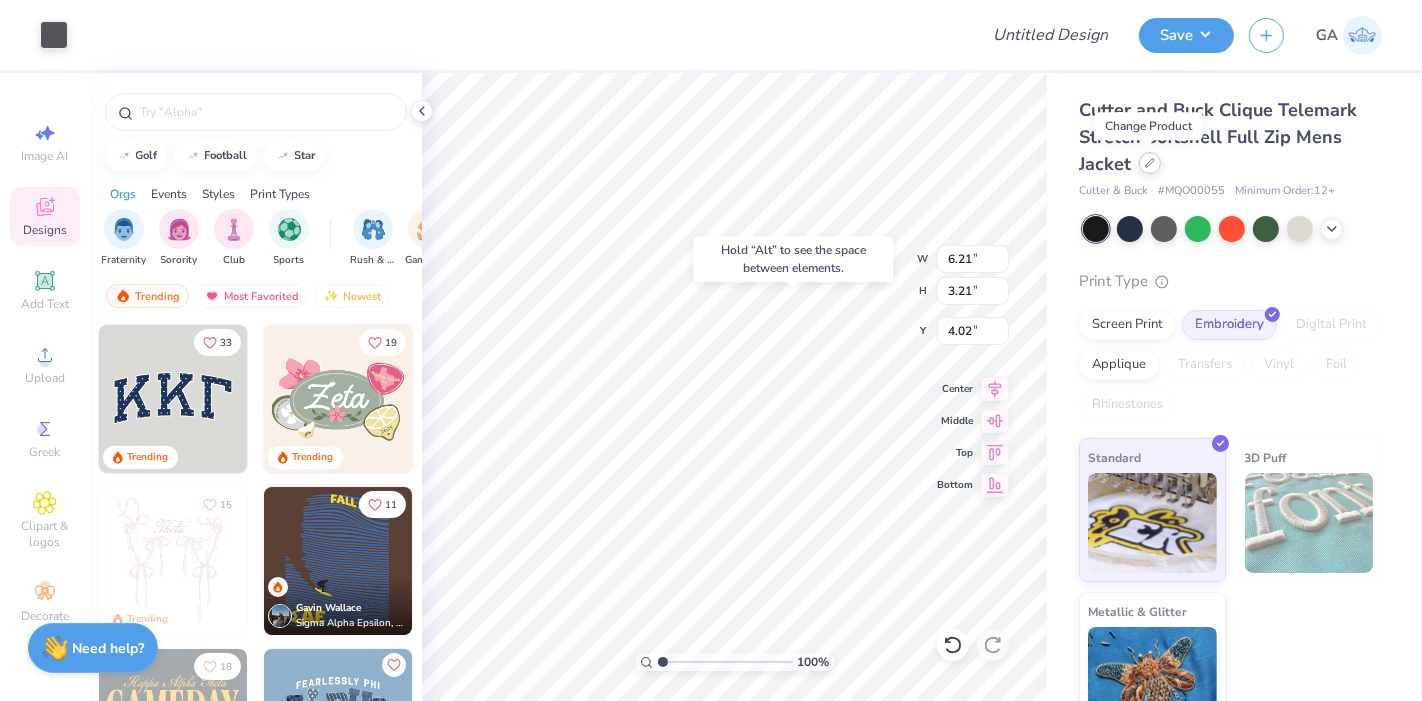 click at bounding box center [1150, 163] 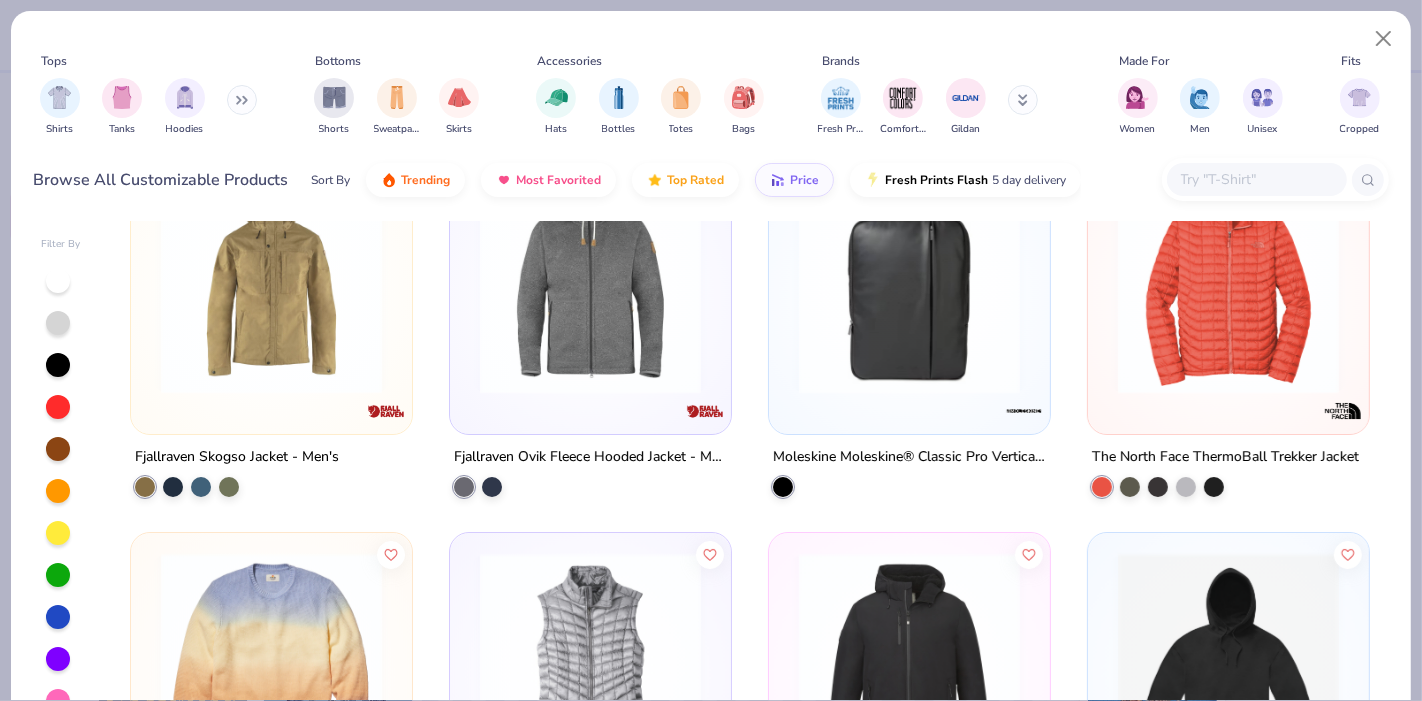 scroll, scrollTop: 72, scrollLeft: 0, axis: vertical 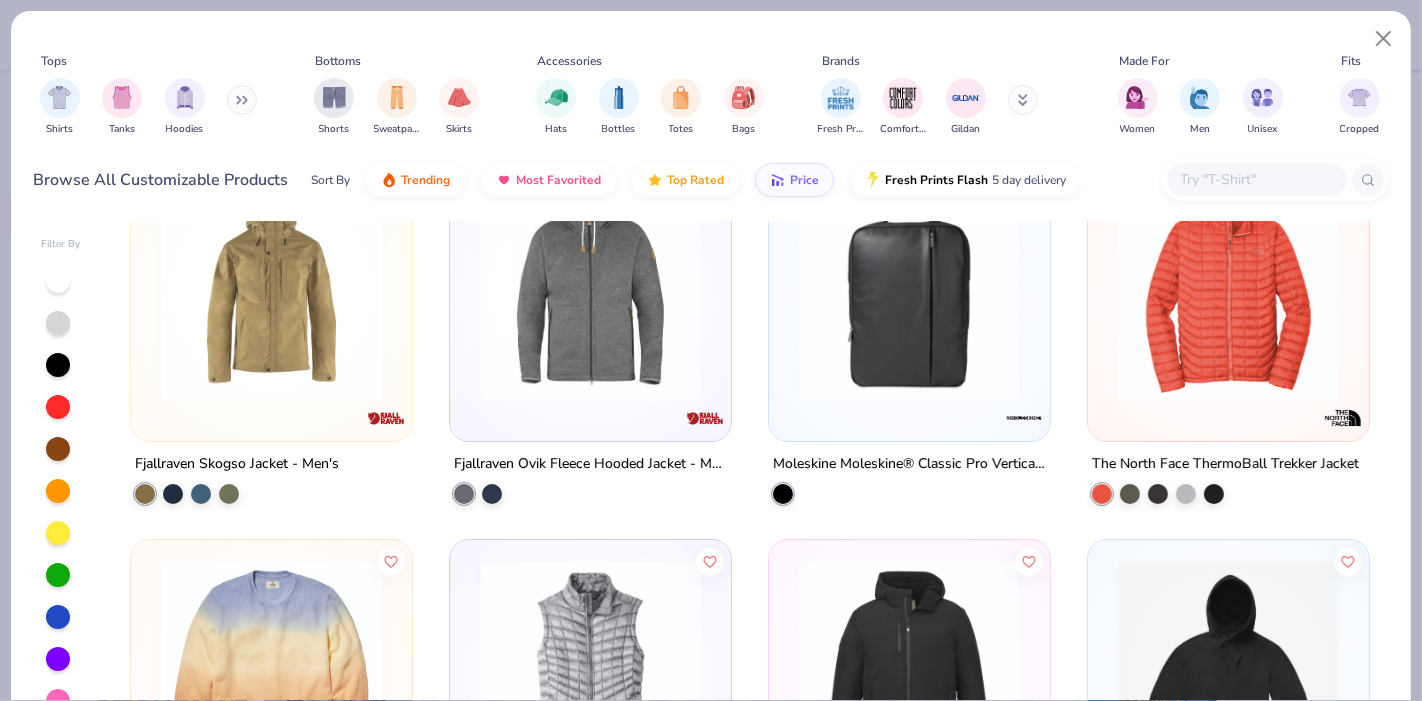 click 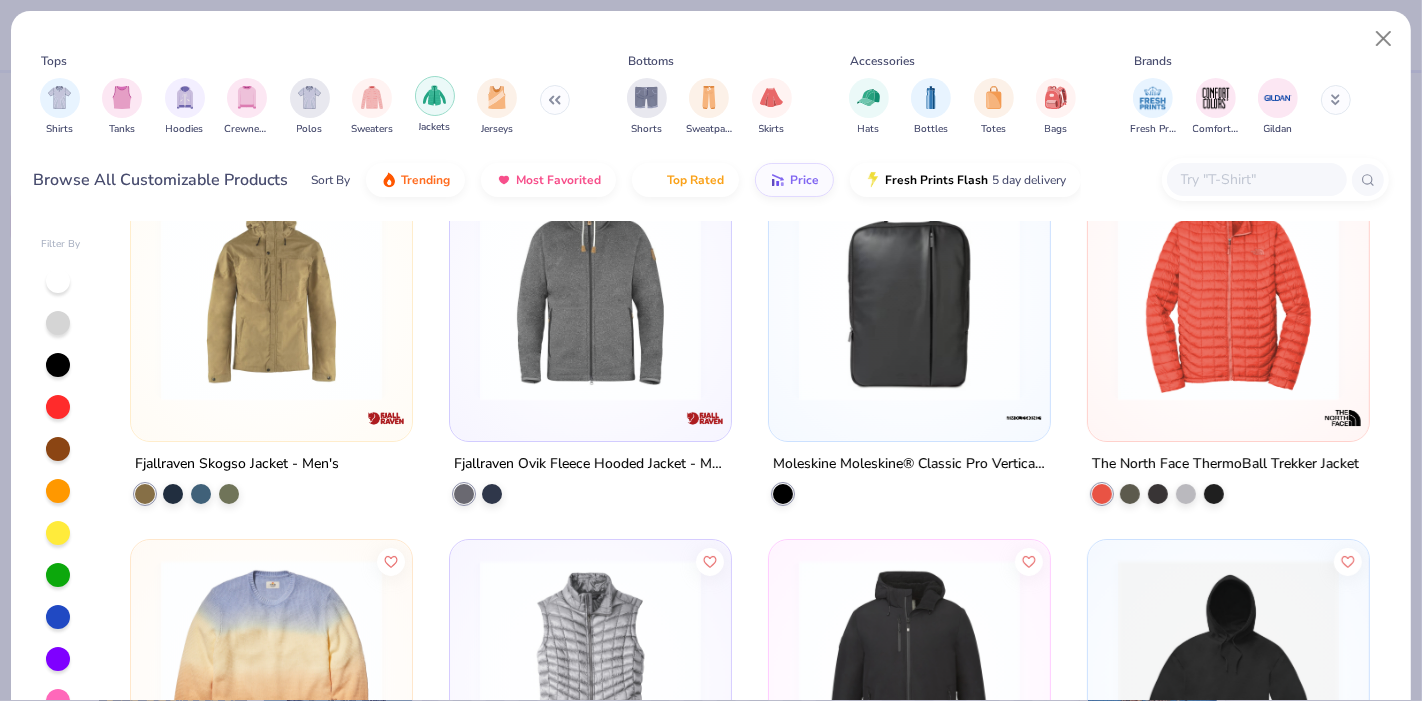 click at bounding box center (435, 96) 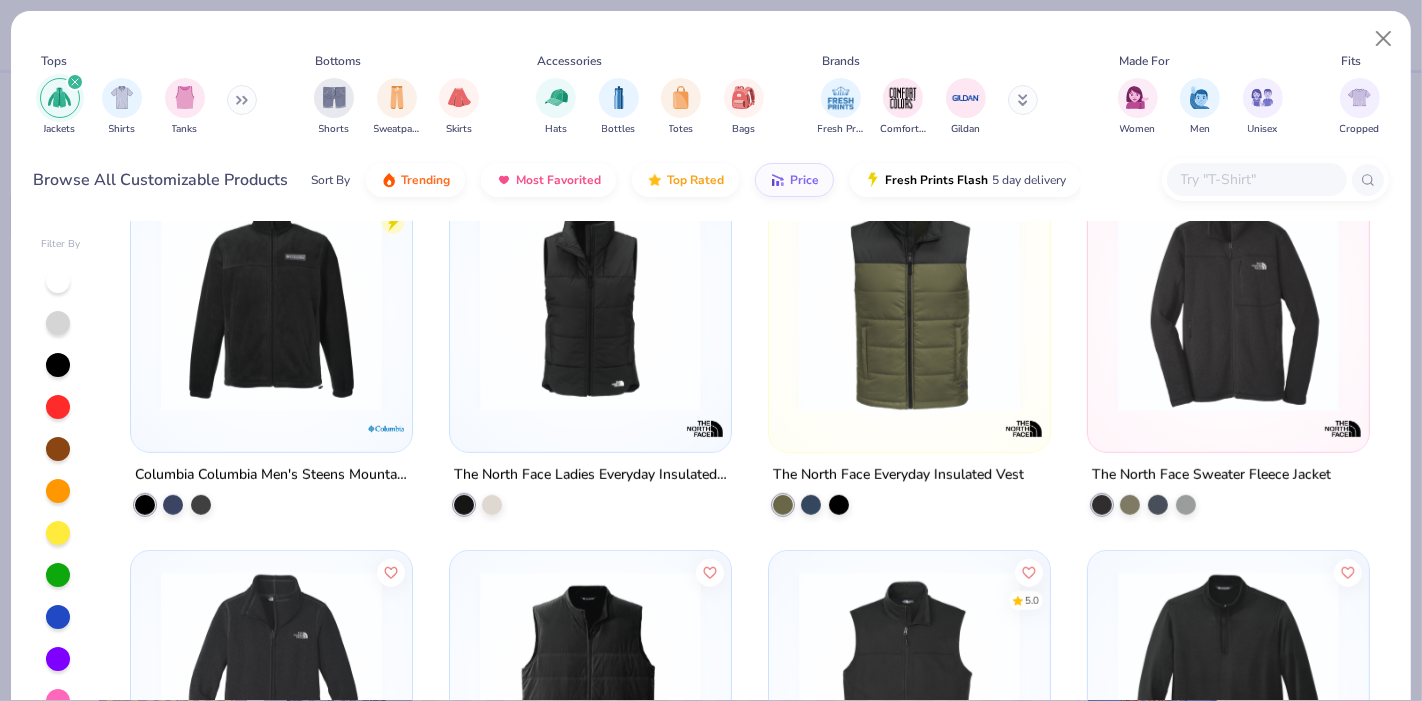 scroll, scrollTop: 1123, scrollLeft: 0, axis: vertical 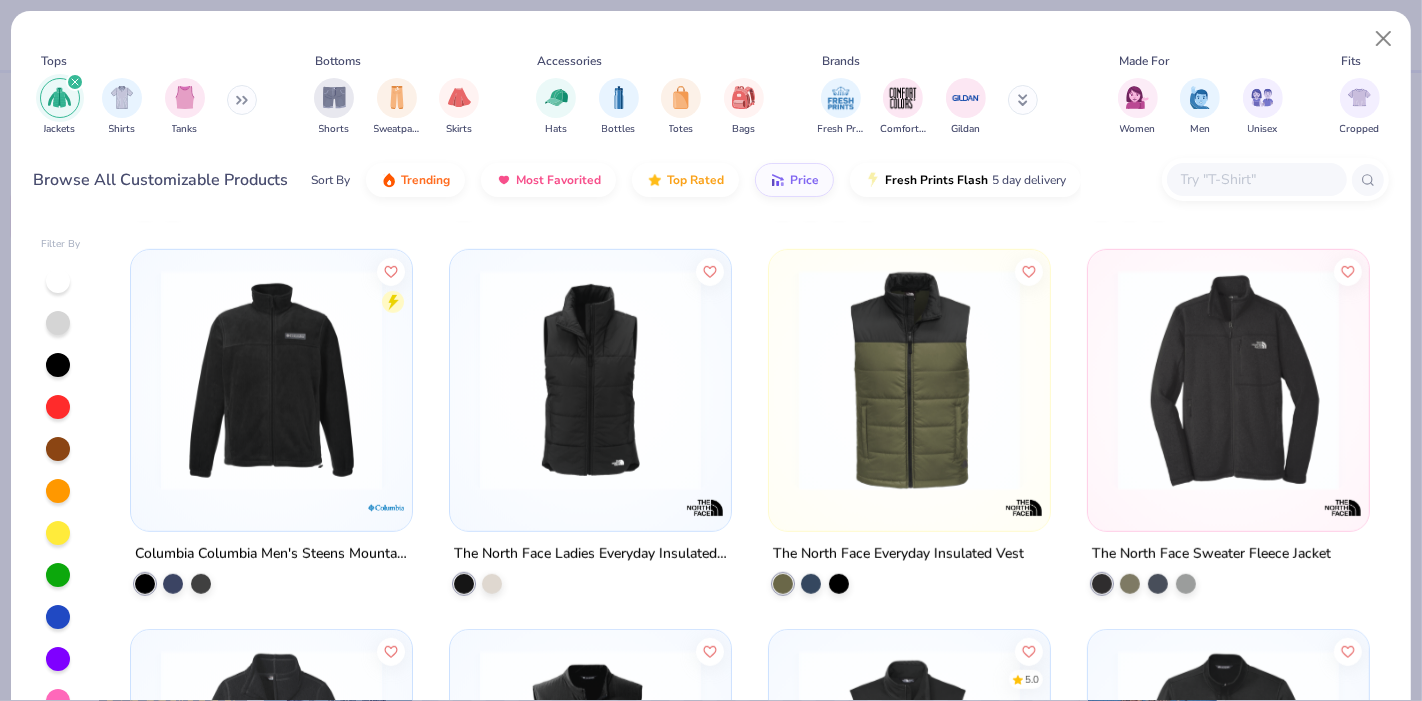 click at bounding box center (1228, 380) 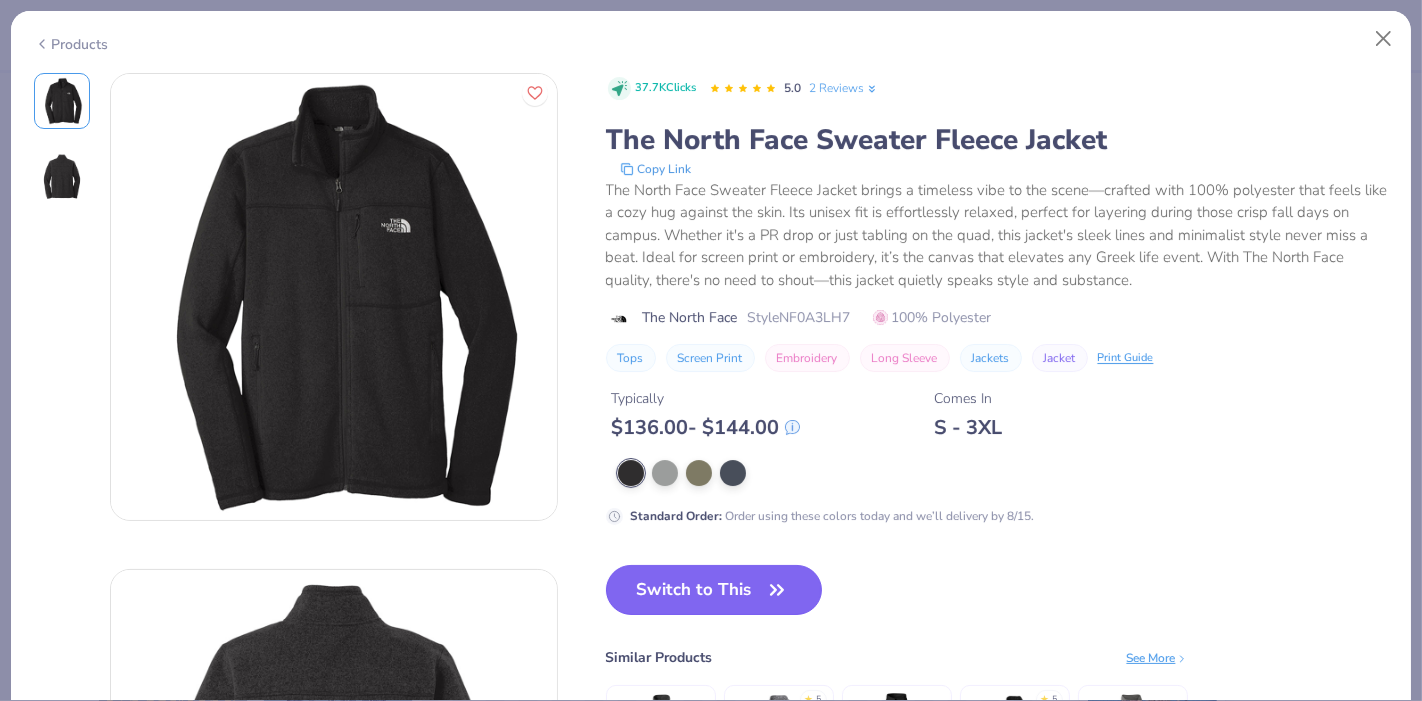 click 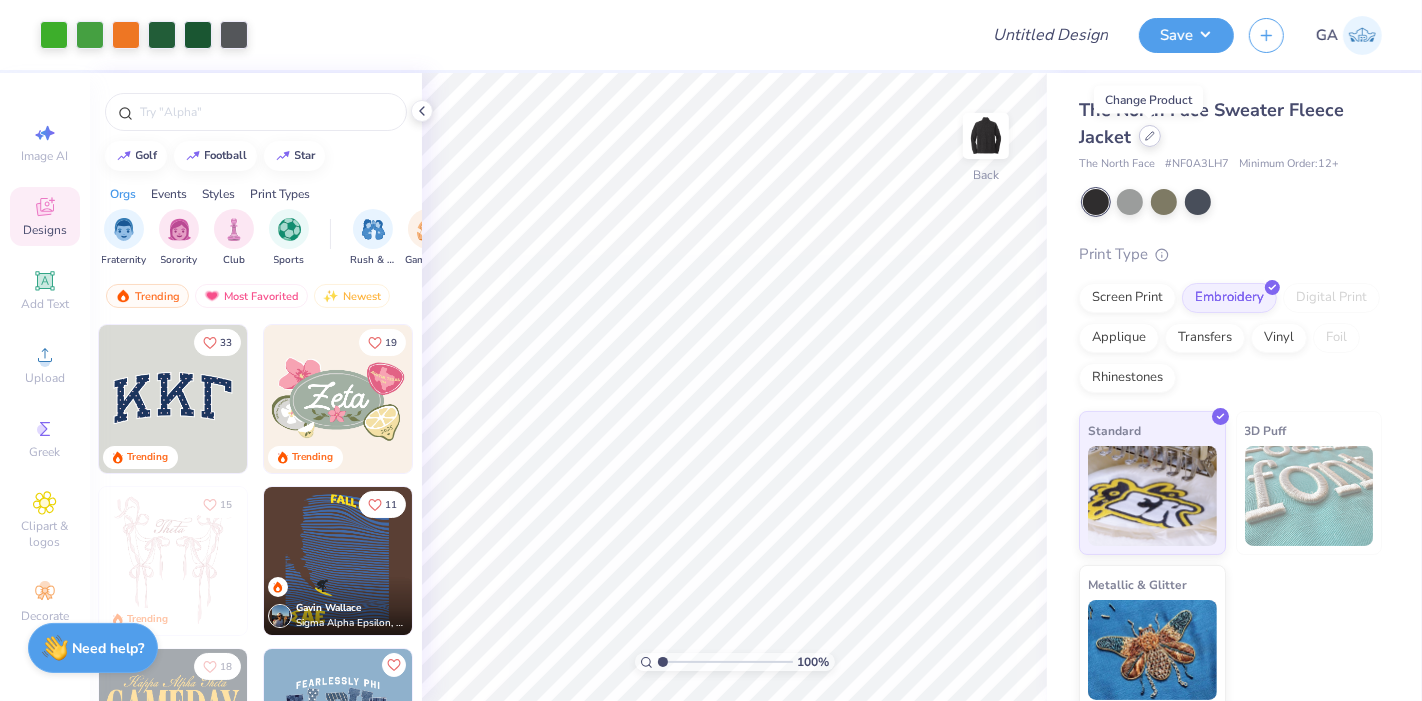 click 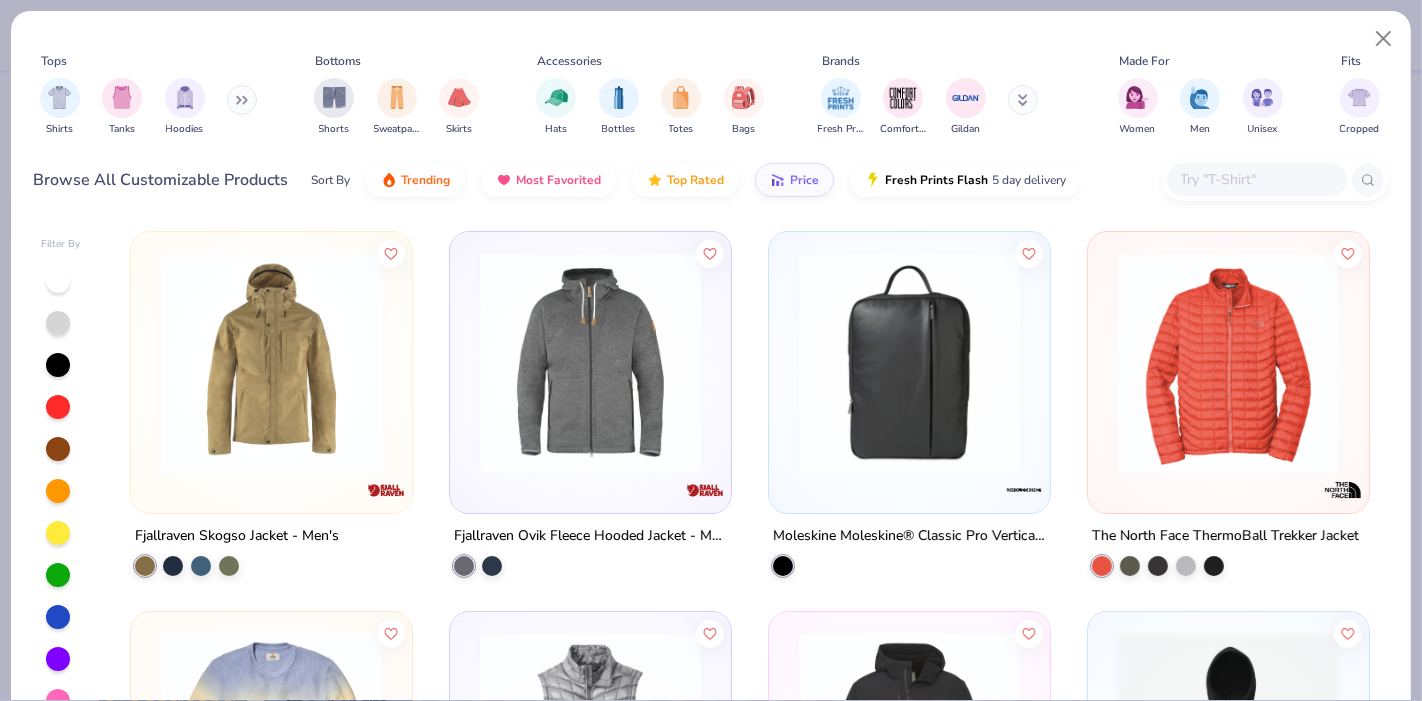 click 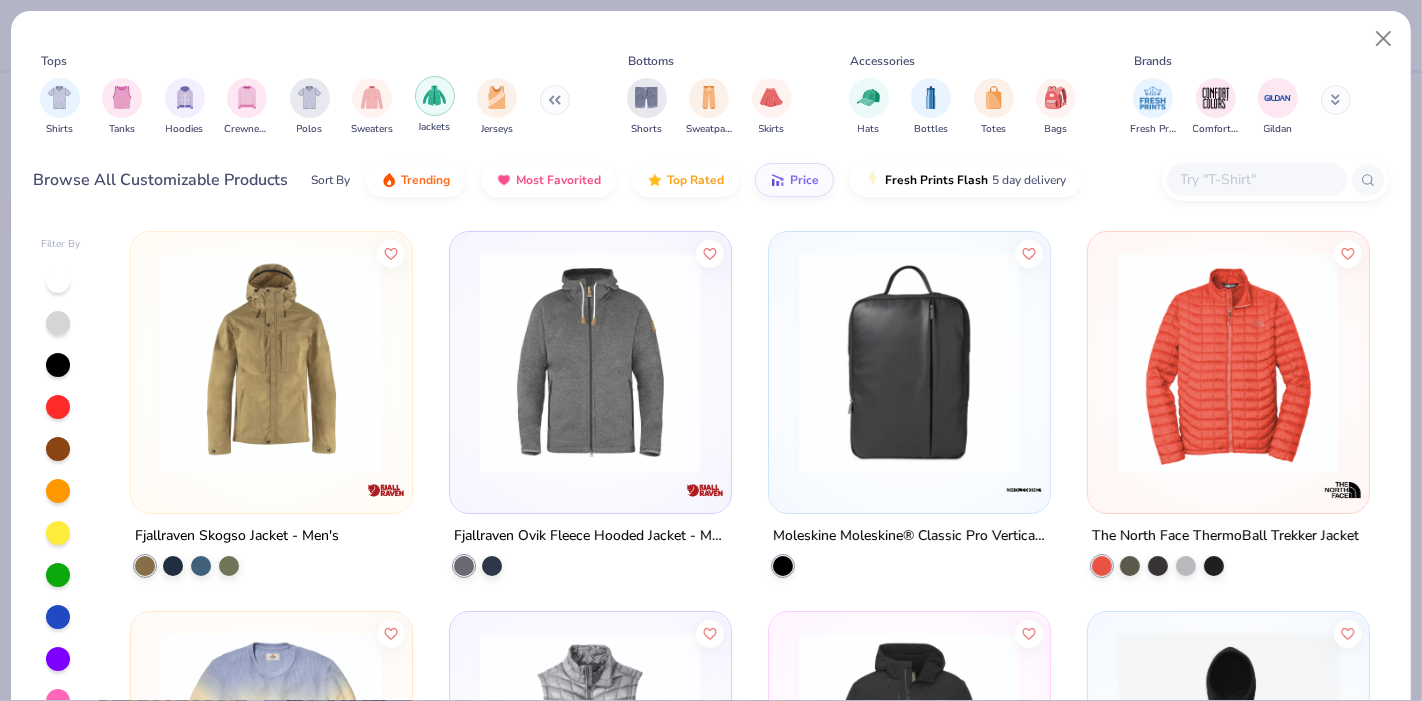 click at bounding box center (435, 96) 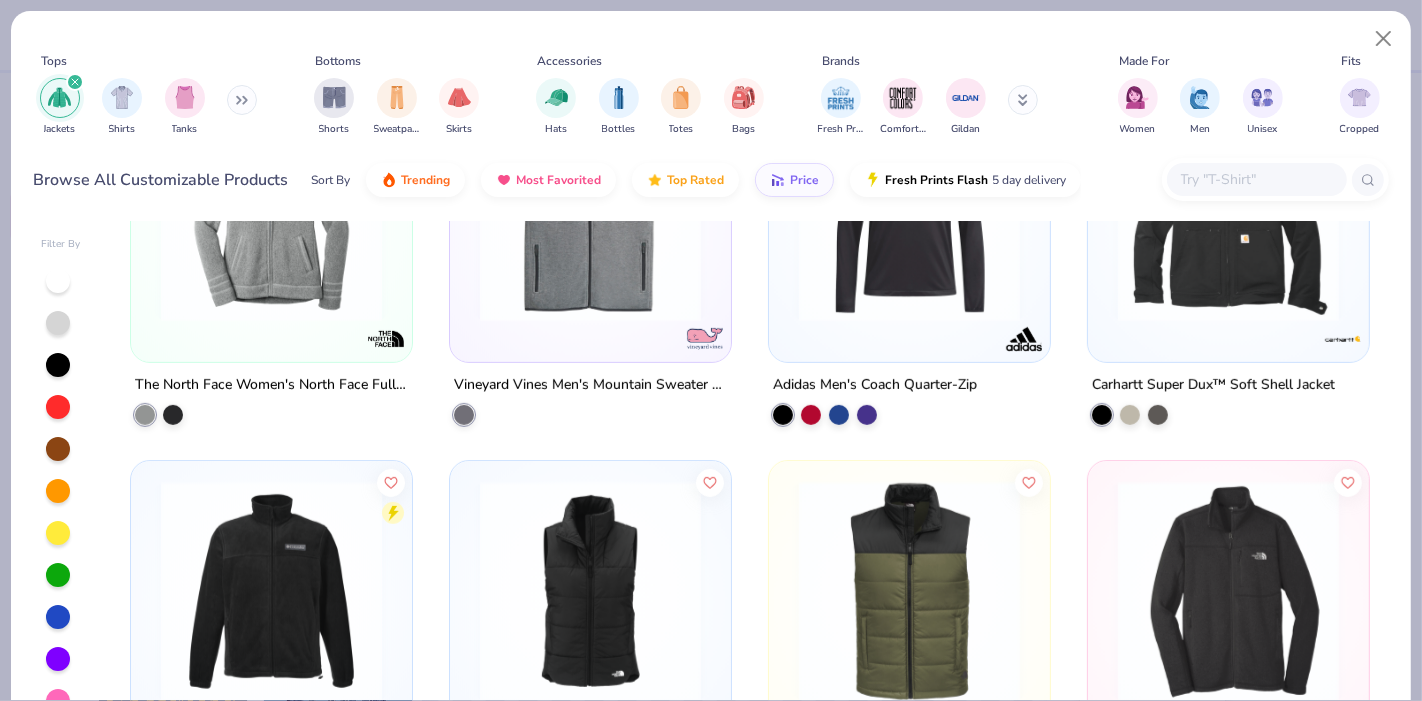 scroll, scrollTop: 914, scrollLeft: 0, axis: vertical 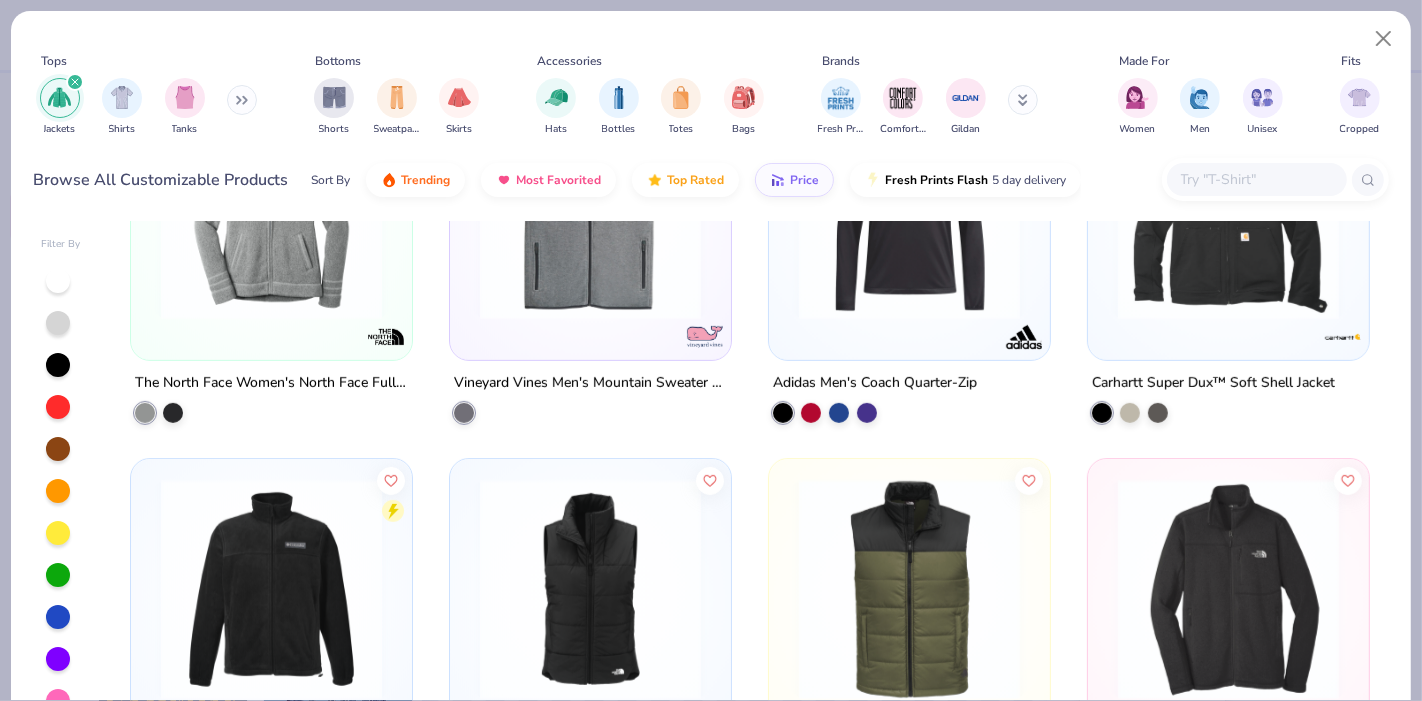 click at bounding box center (1228, 208) 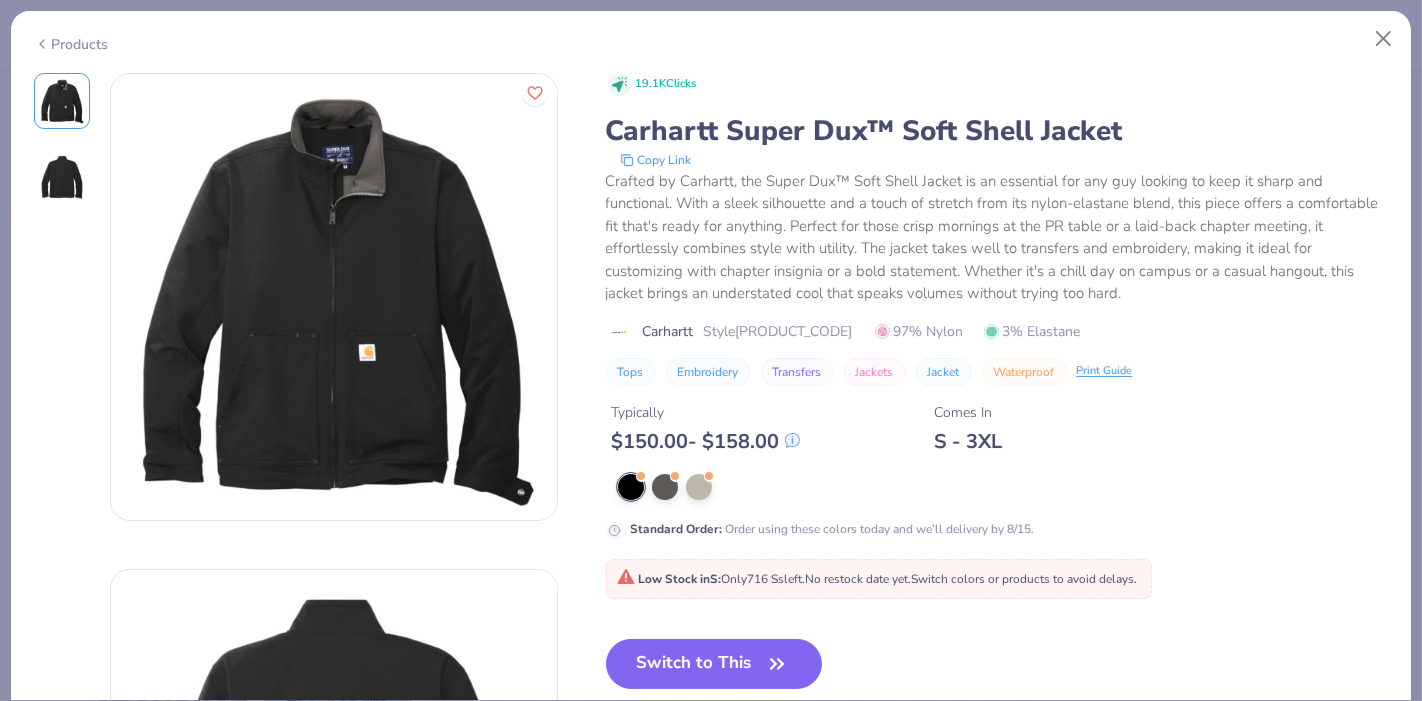click on "Products" at bounding box center (711, 37) 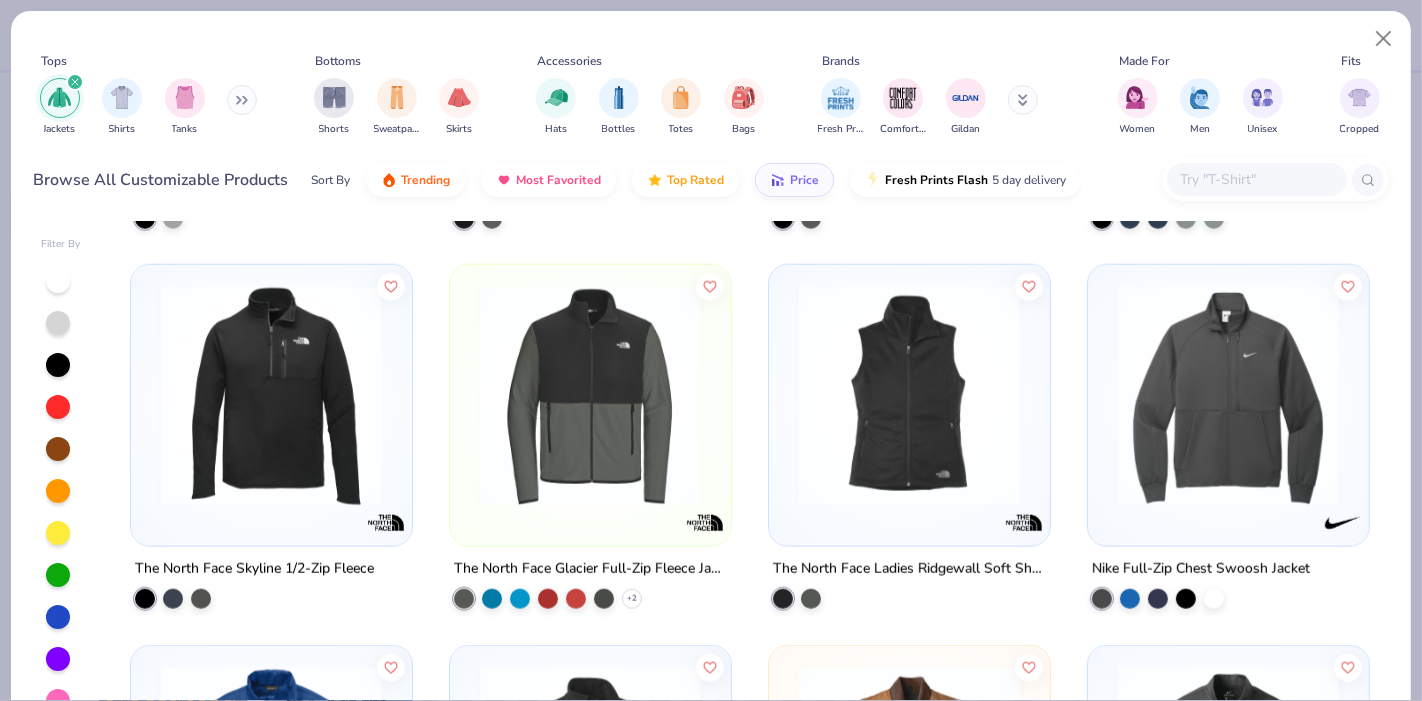scroll, scrollTop: 1868, scrollLeft: 0, axis: vertical 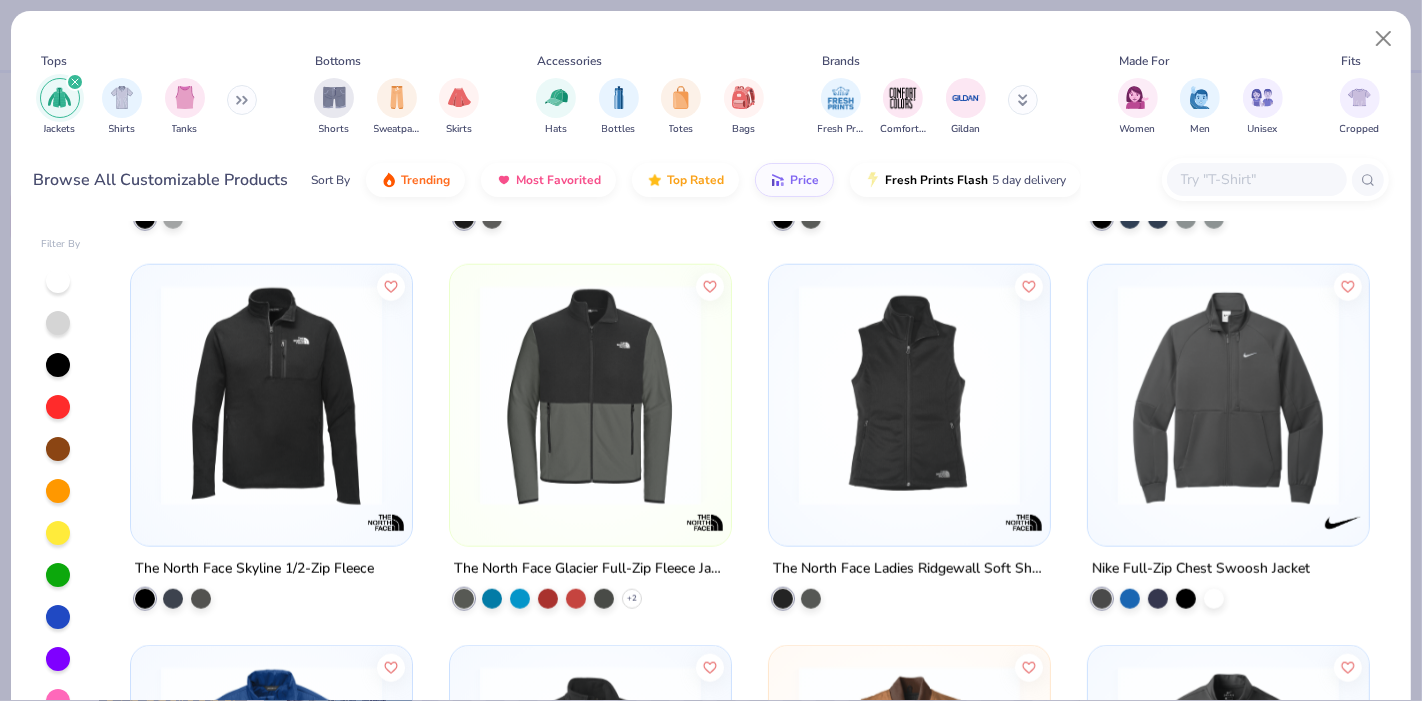click at bounding box center [590, 395] 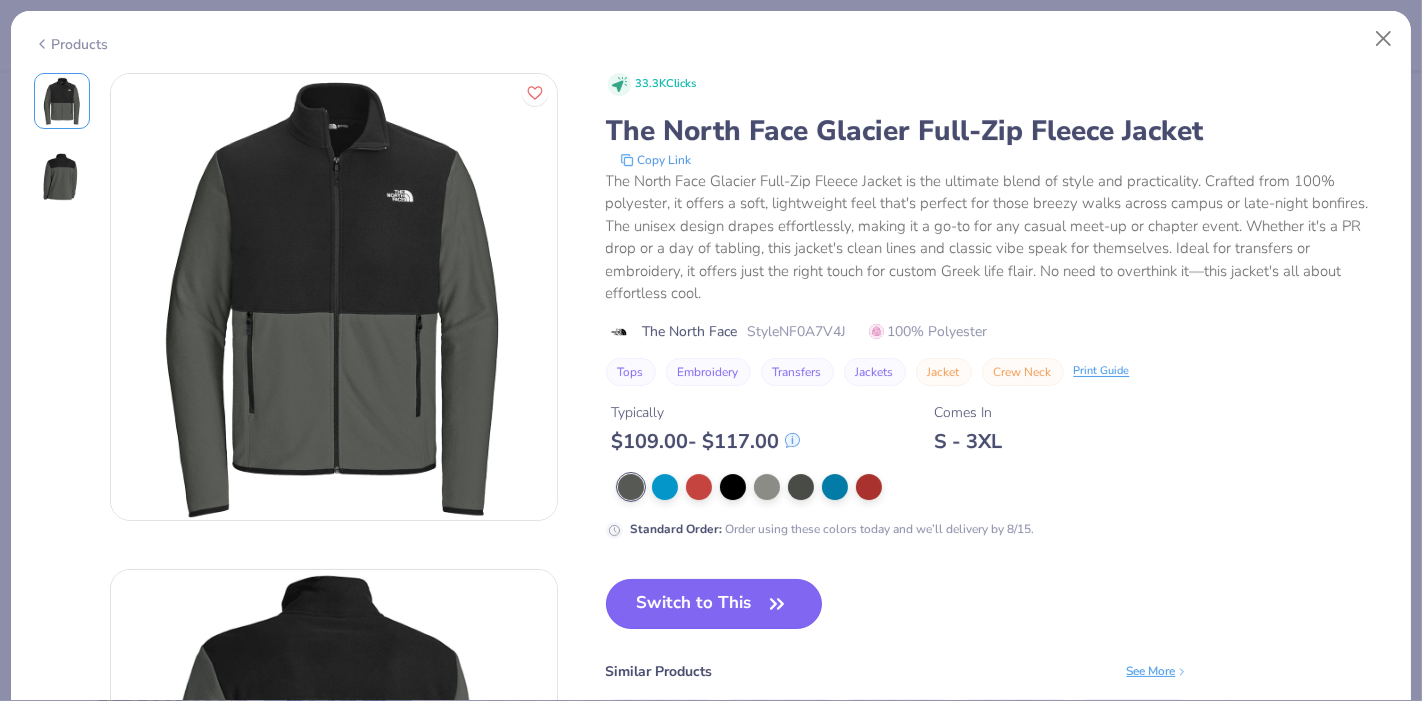 click on "Switch to This" at bounding box center [714, 604] 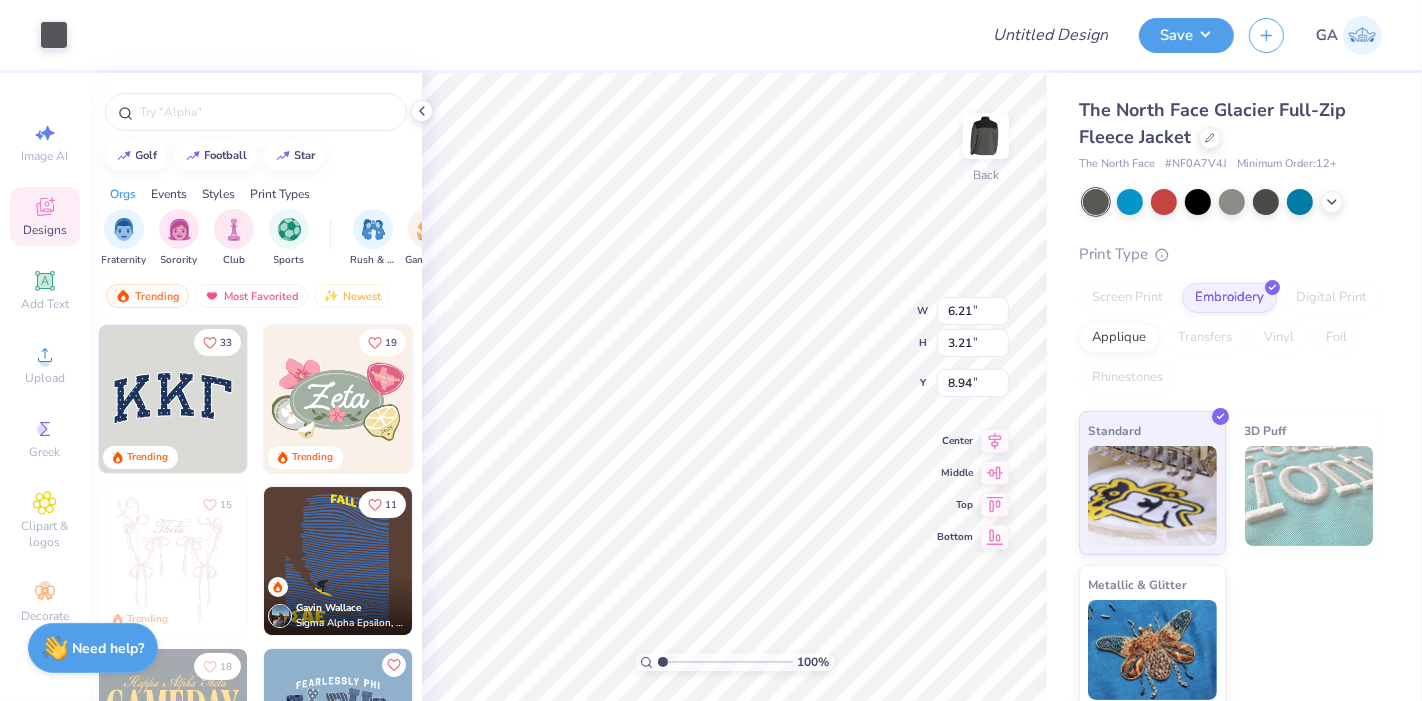 type on "2.38" 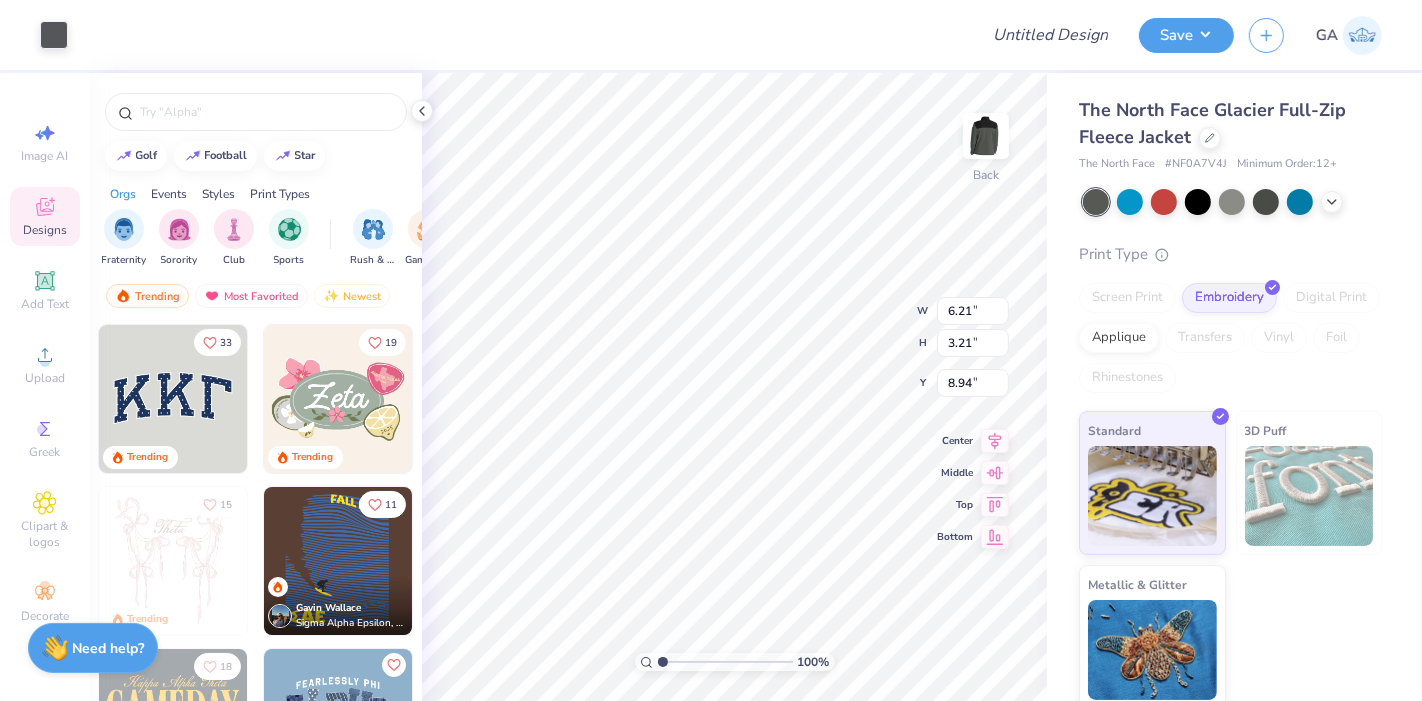 type on "2.15" 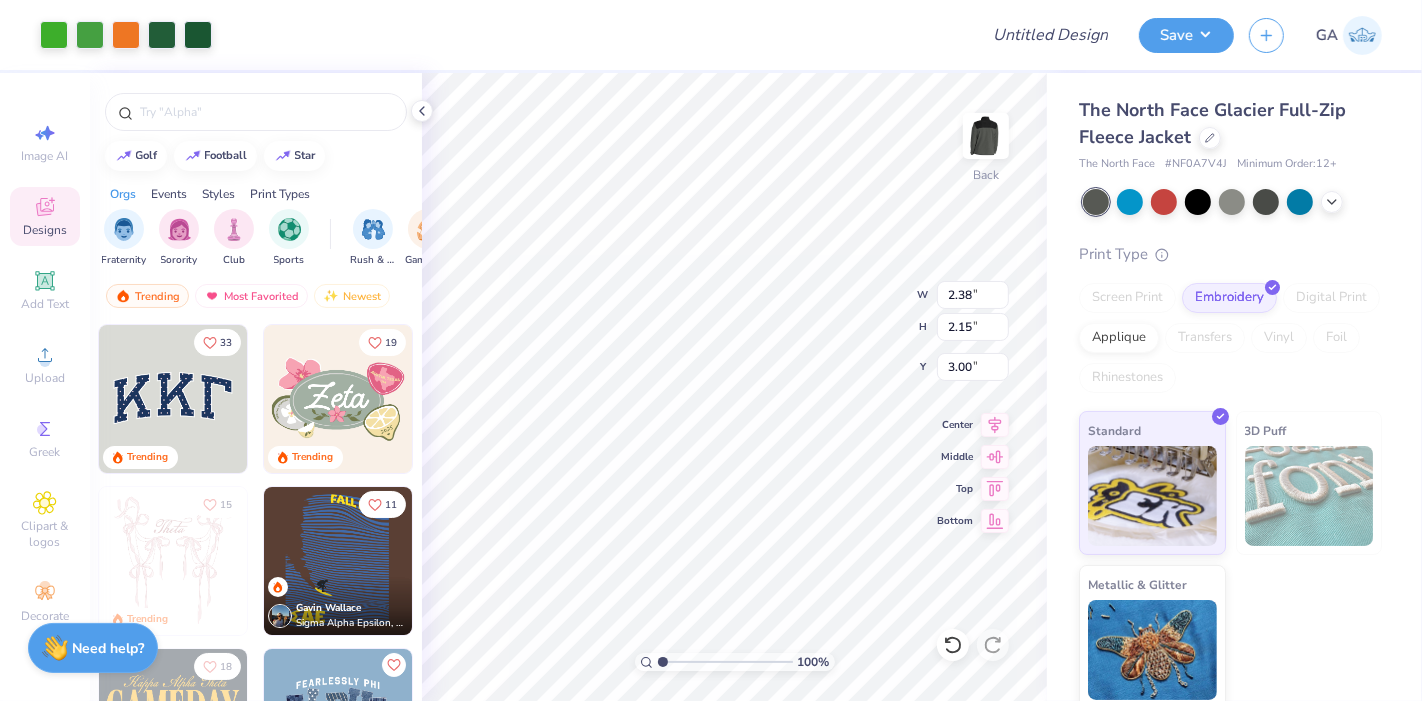 type on "5.07" 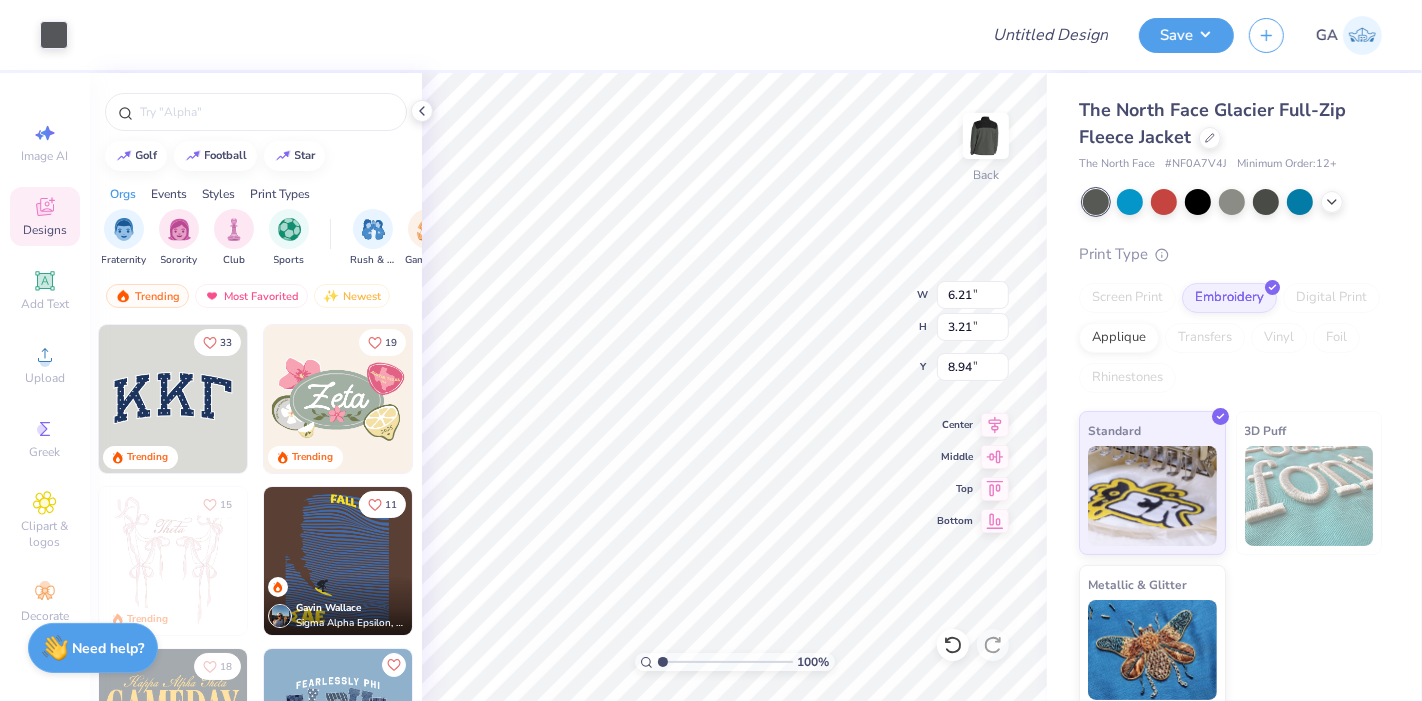 type on "3.00" 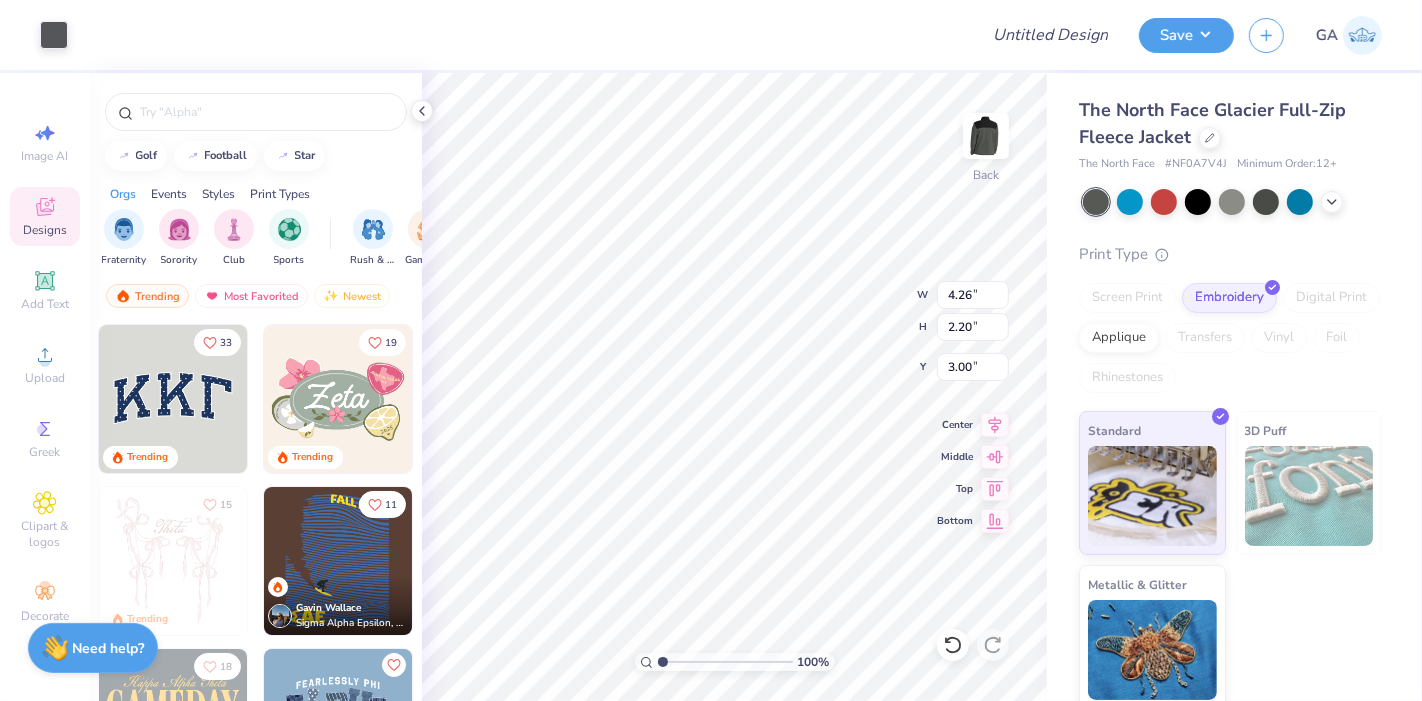 type on "4.26" 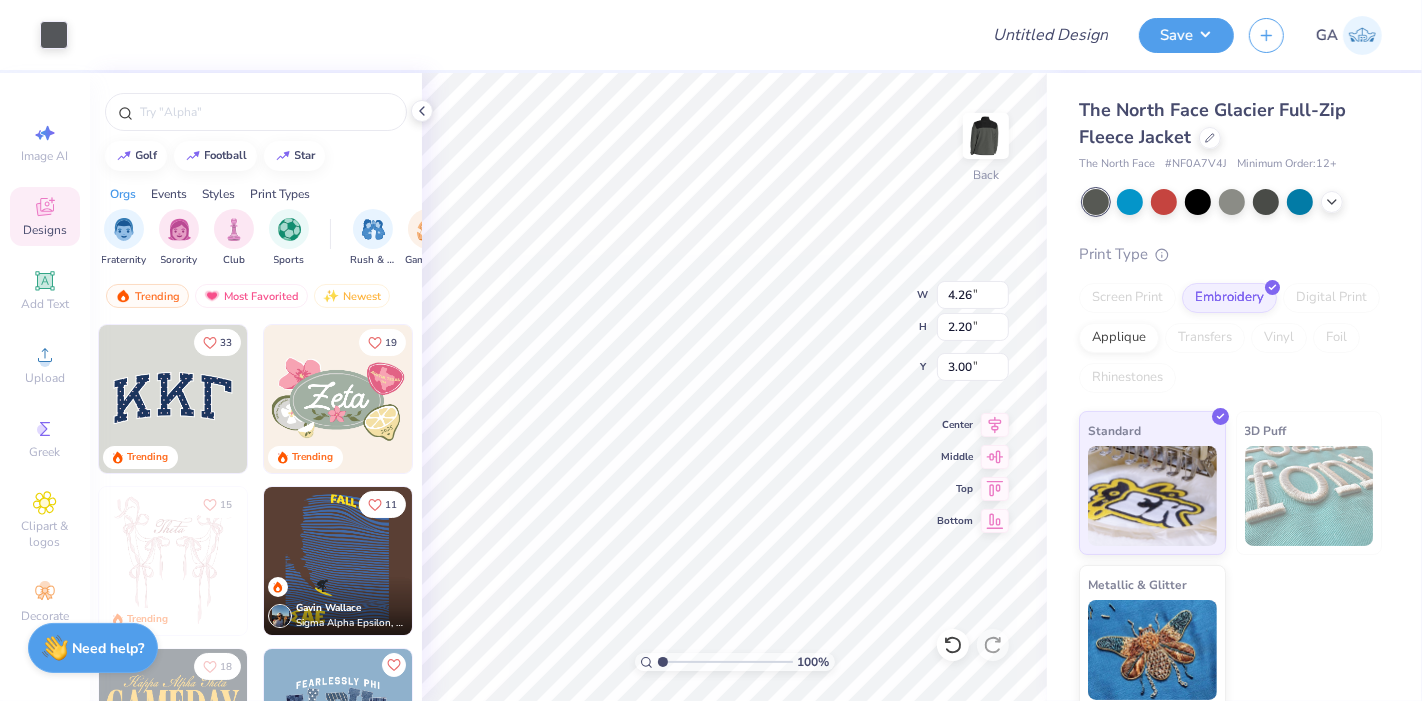 type on "2.20" 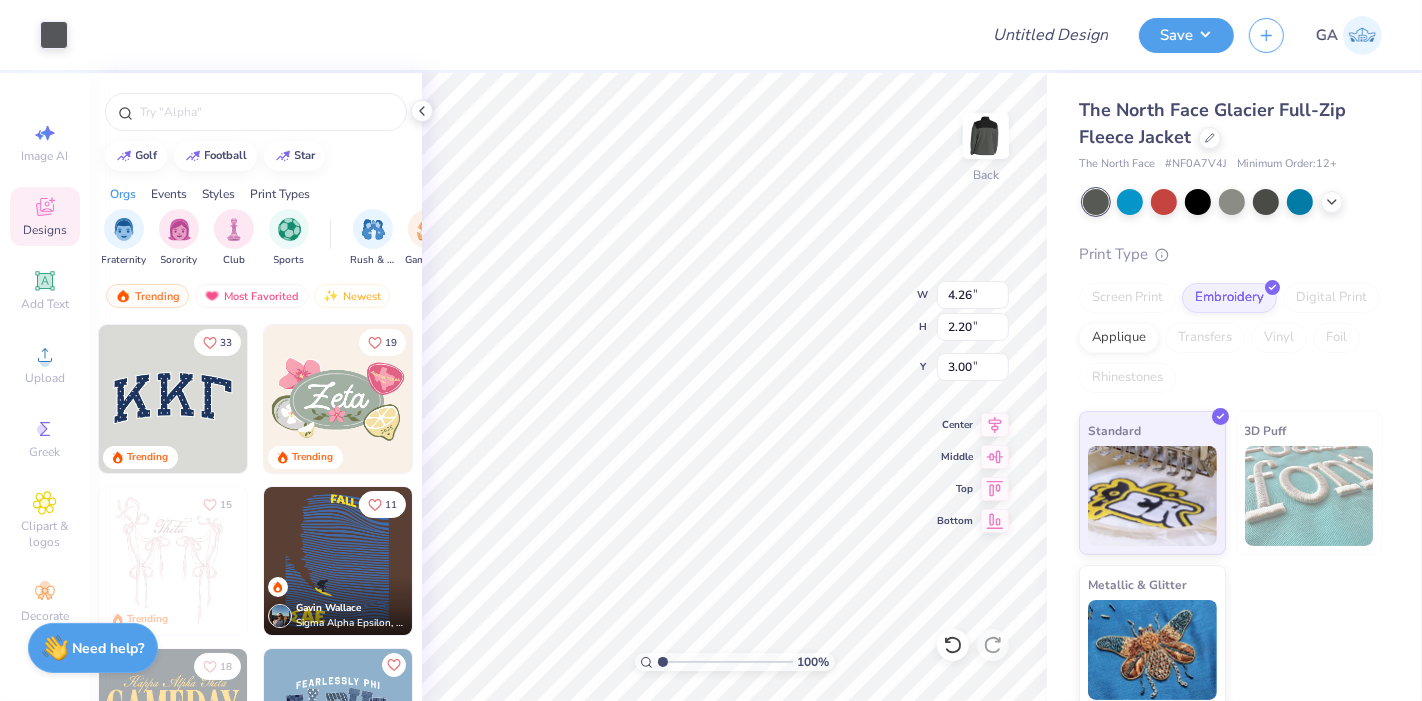 type on "7.81" 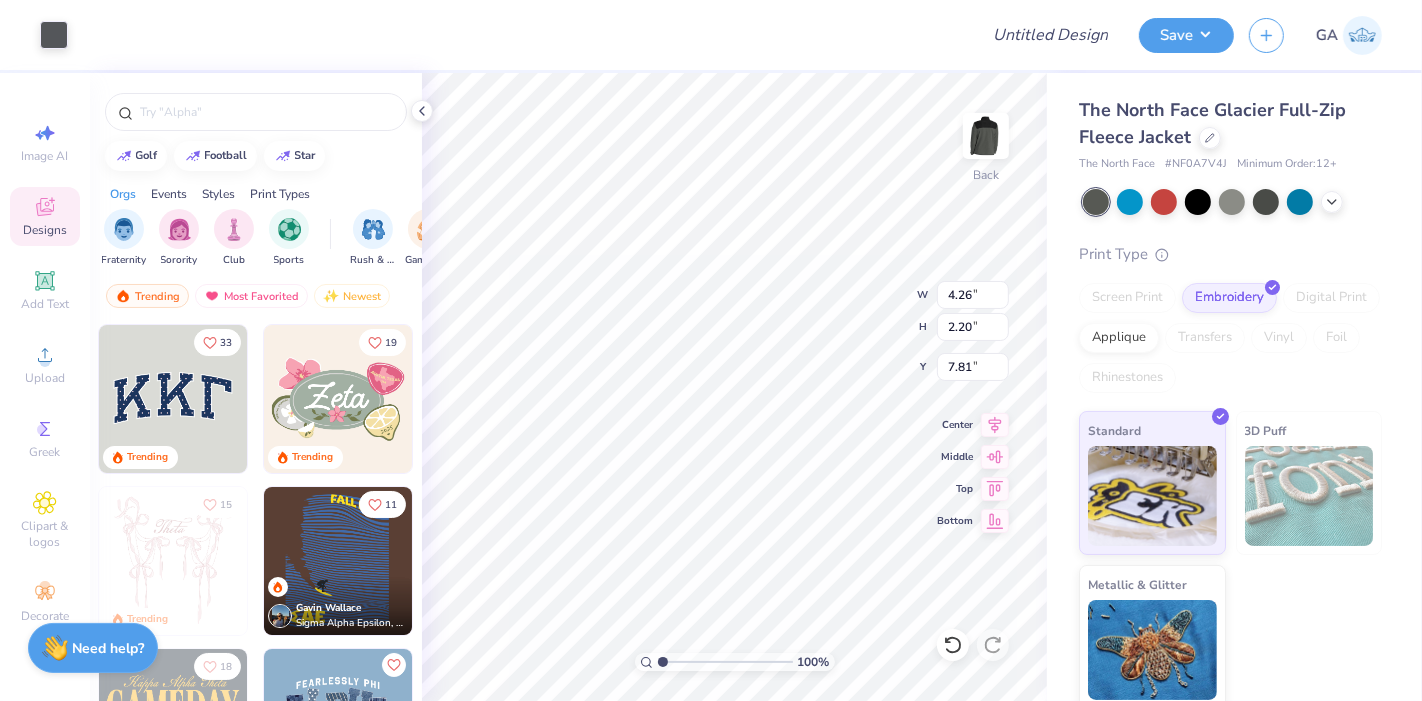 type on "2.38" 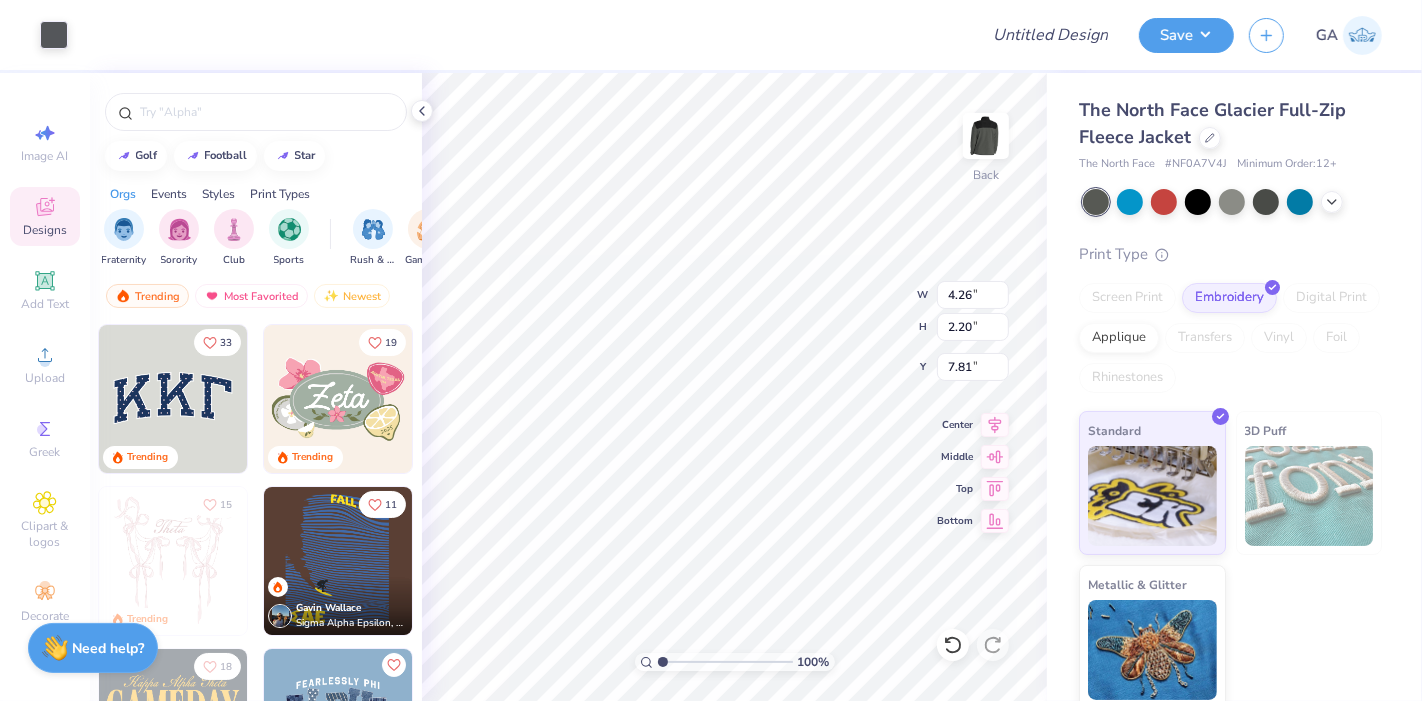 type on "2.15" 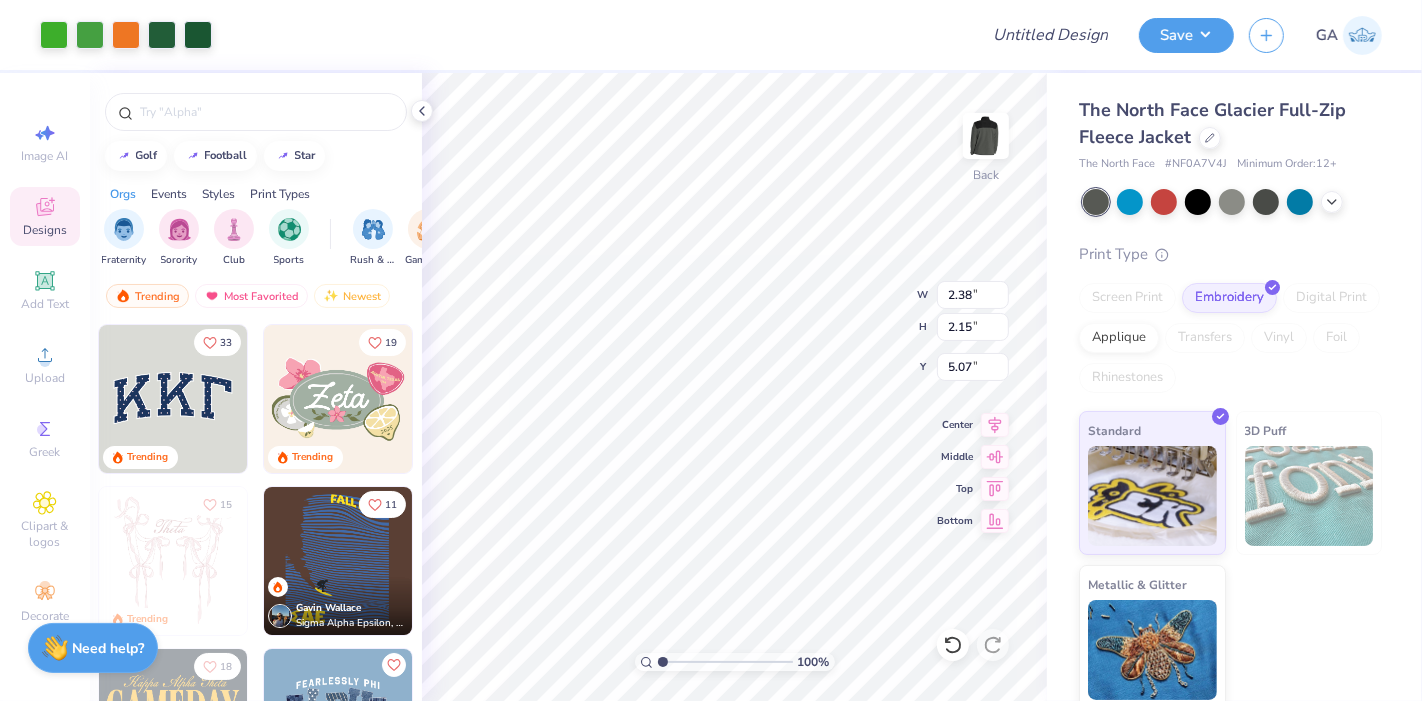 type on "3.00" 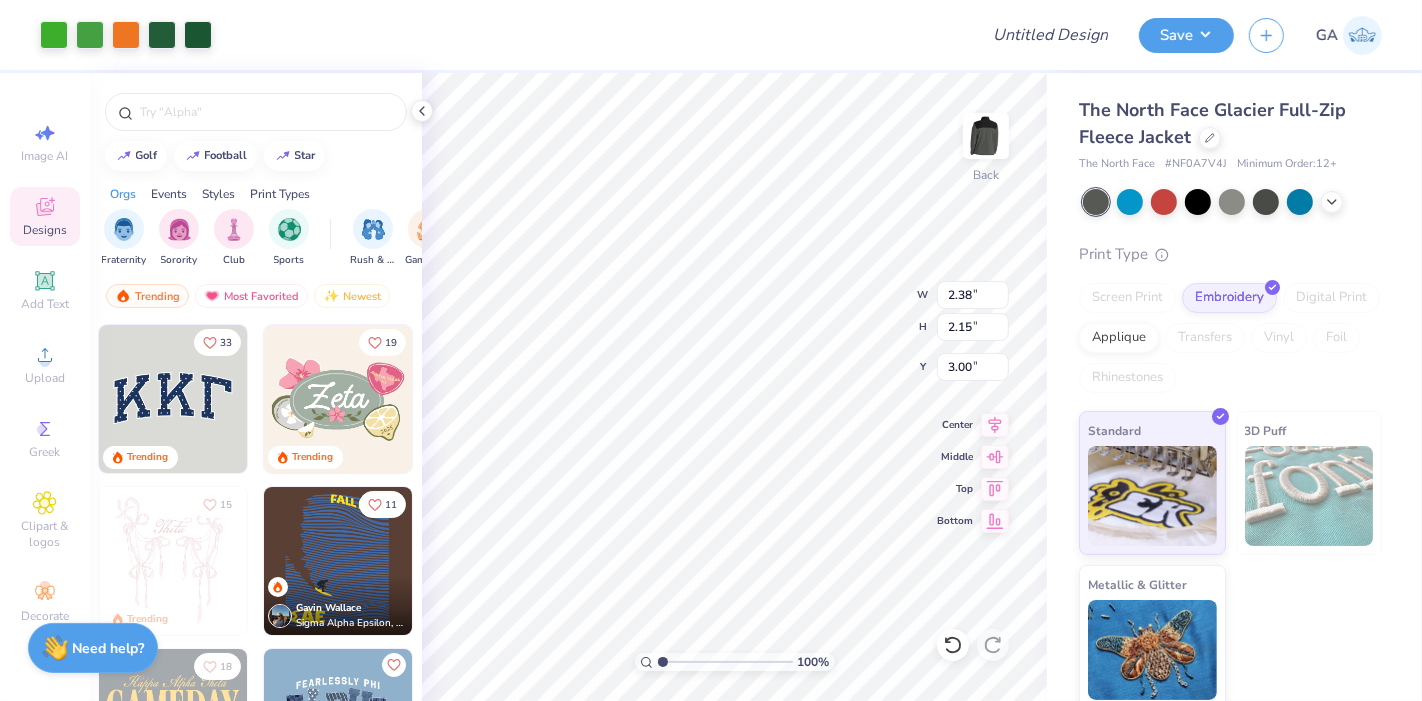 type on "4.26" 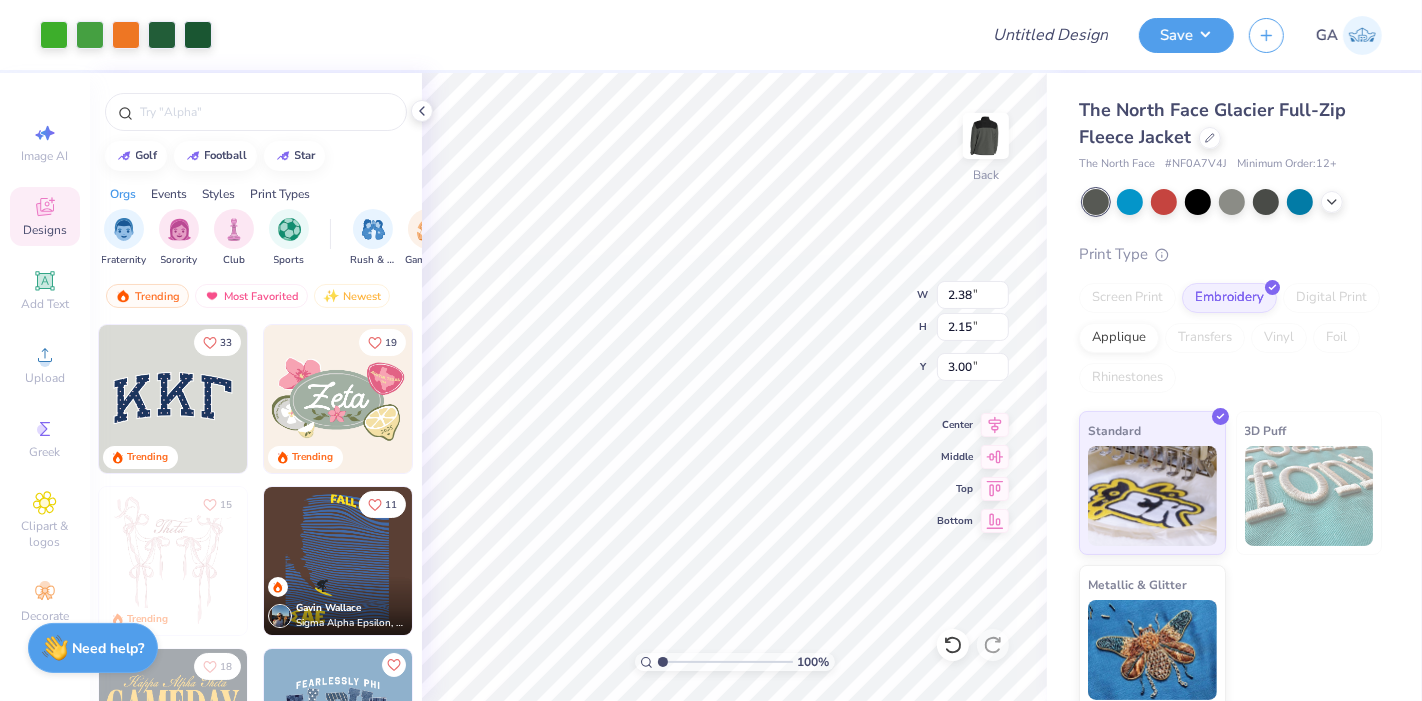 type on "2.20" 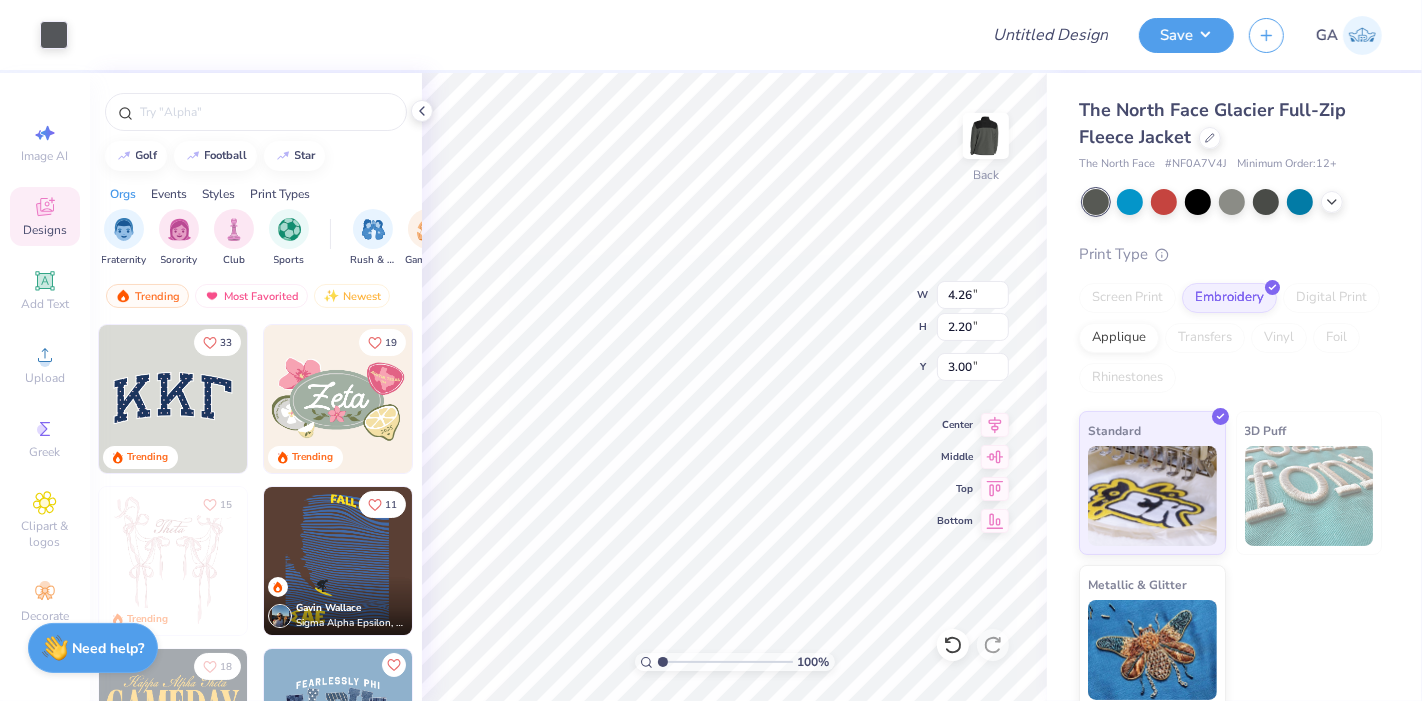 type on "5.40" 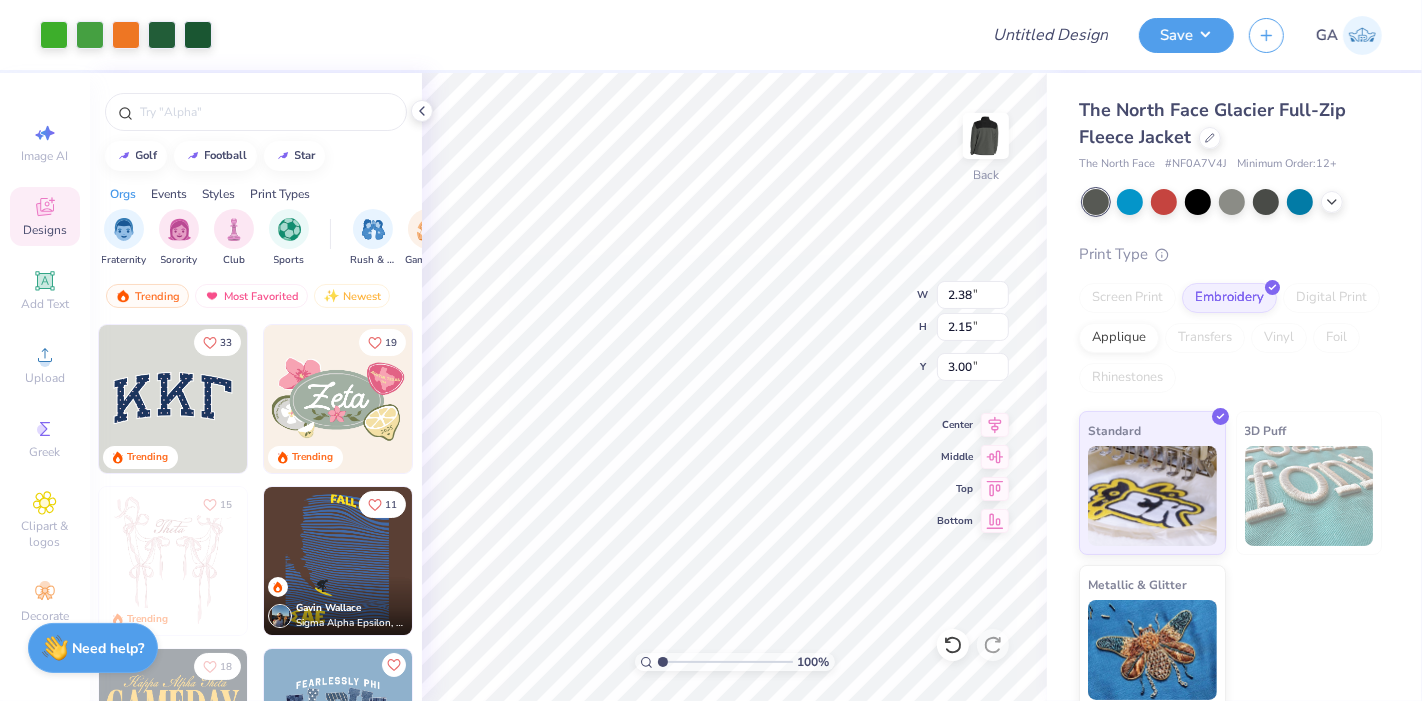 type on "5.43" 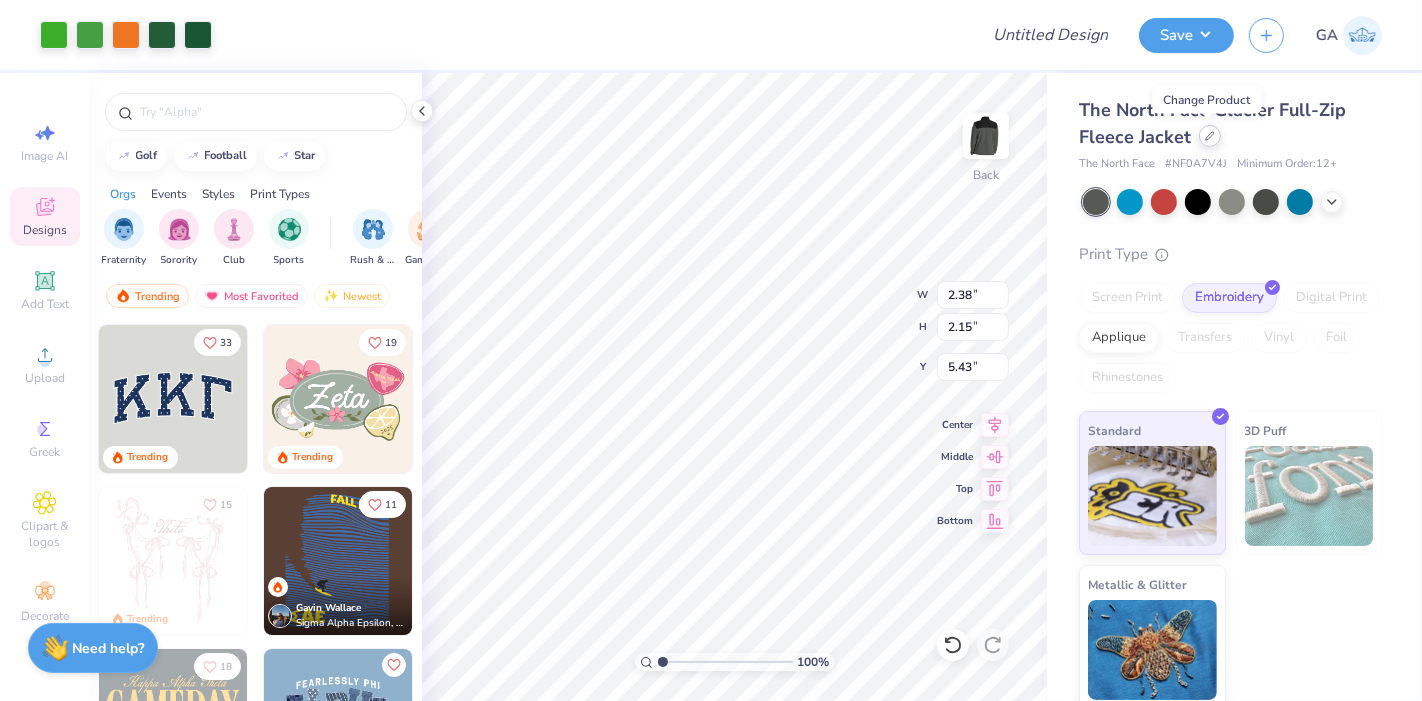 click at bounding box center [1210, 136] 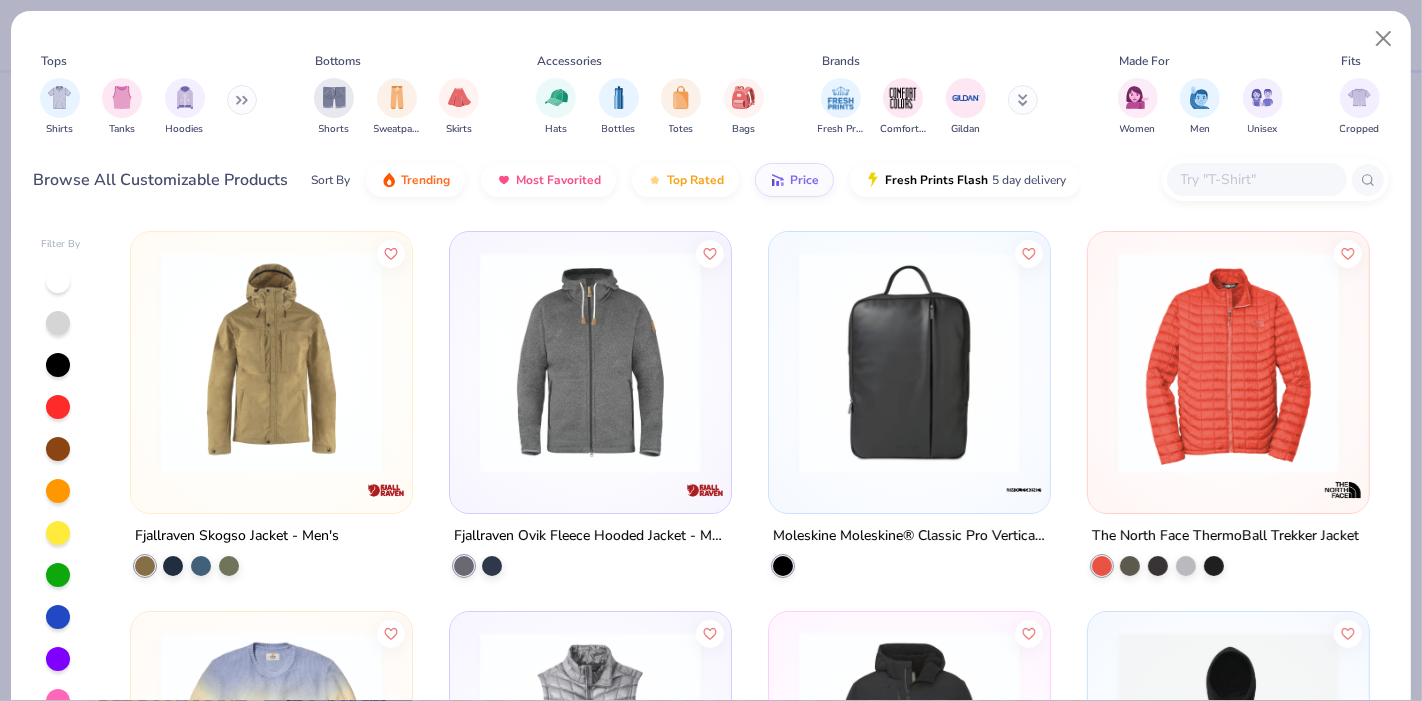 click at bounding box center [242, 100] 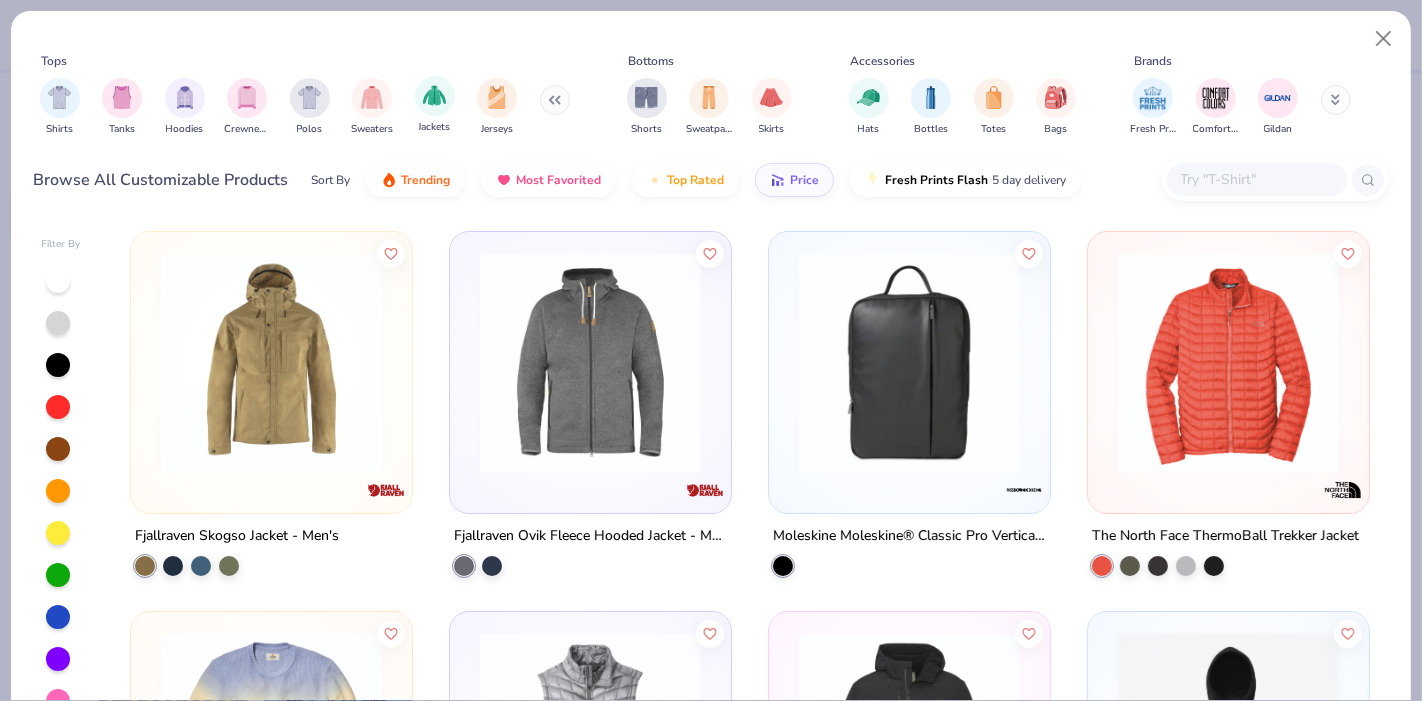 click on "Jackets" at bounding box center [435, 105] 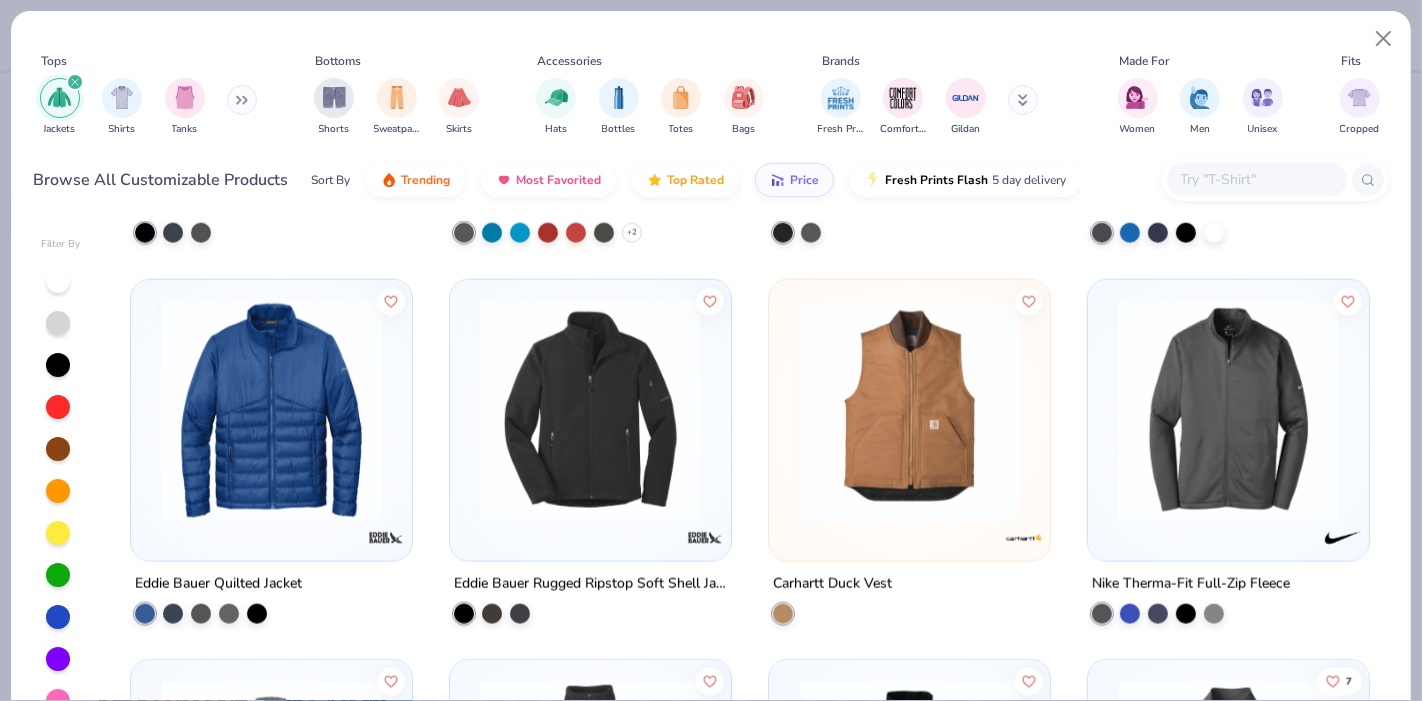 scroll, scrollTop: 2239, scrollLeft: 0, axis: vertical 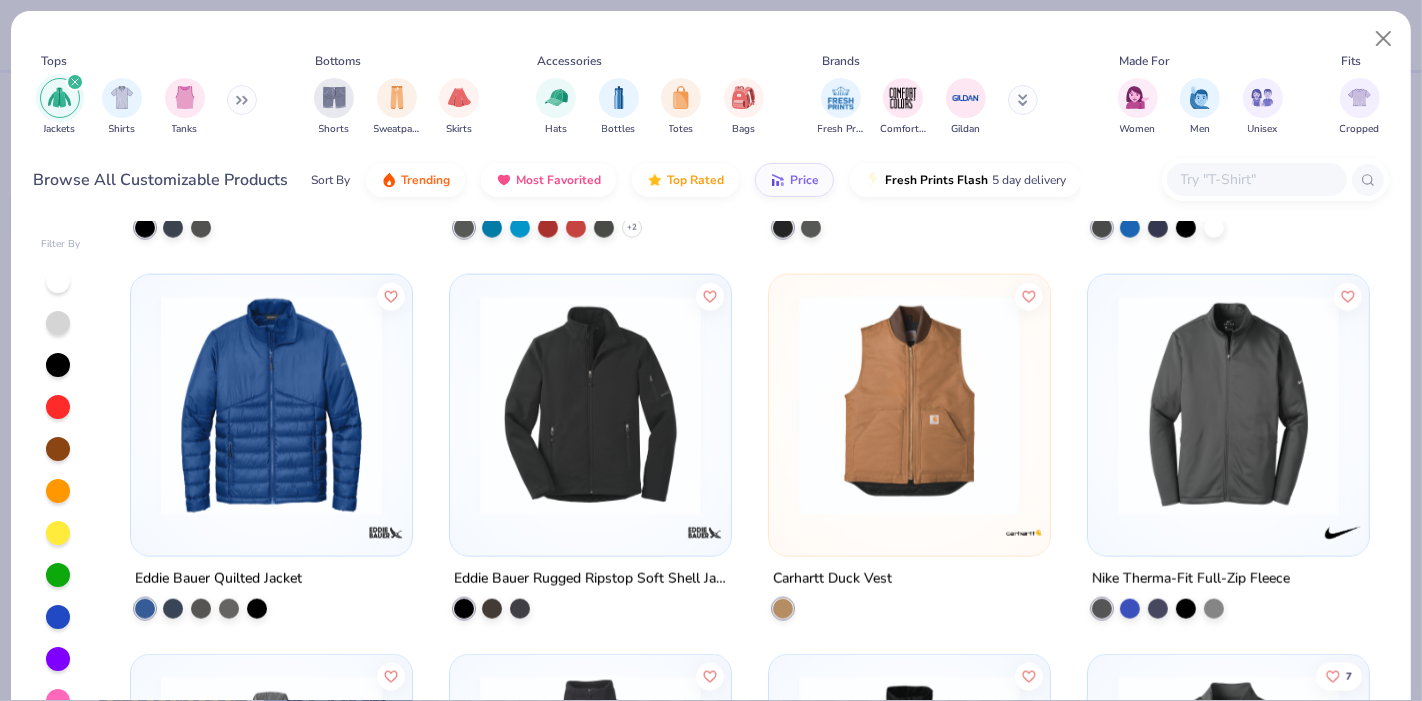 click at bounding box center (1228, 404) 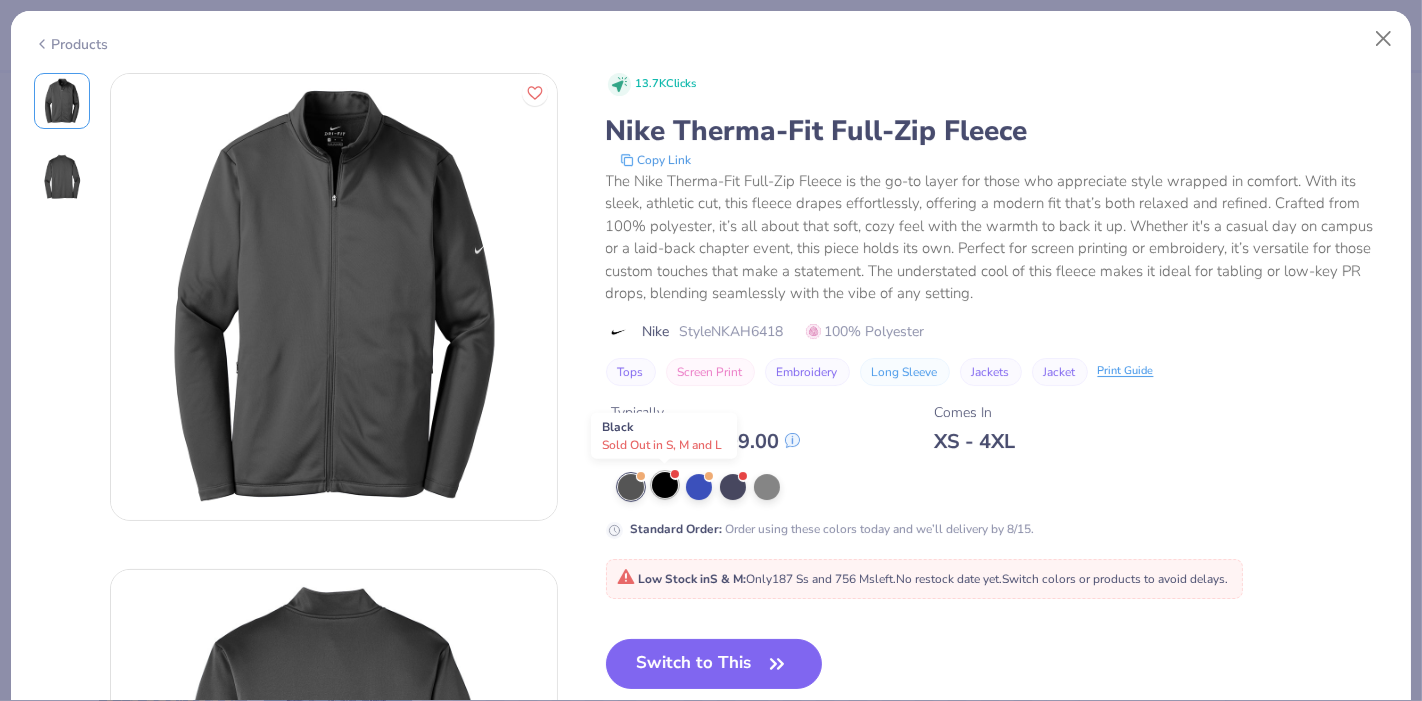 click at bounding box center (665, 485) 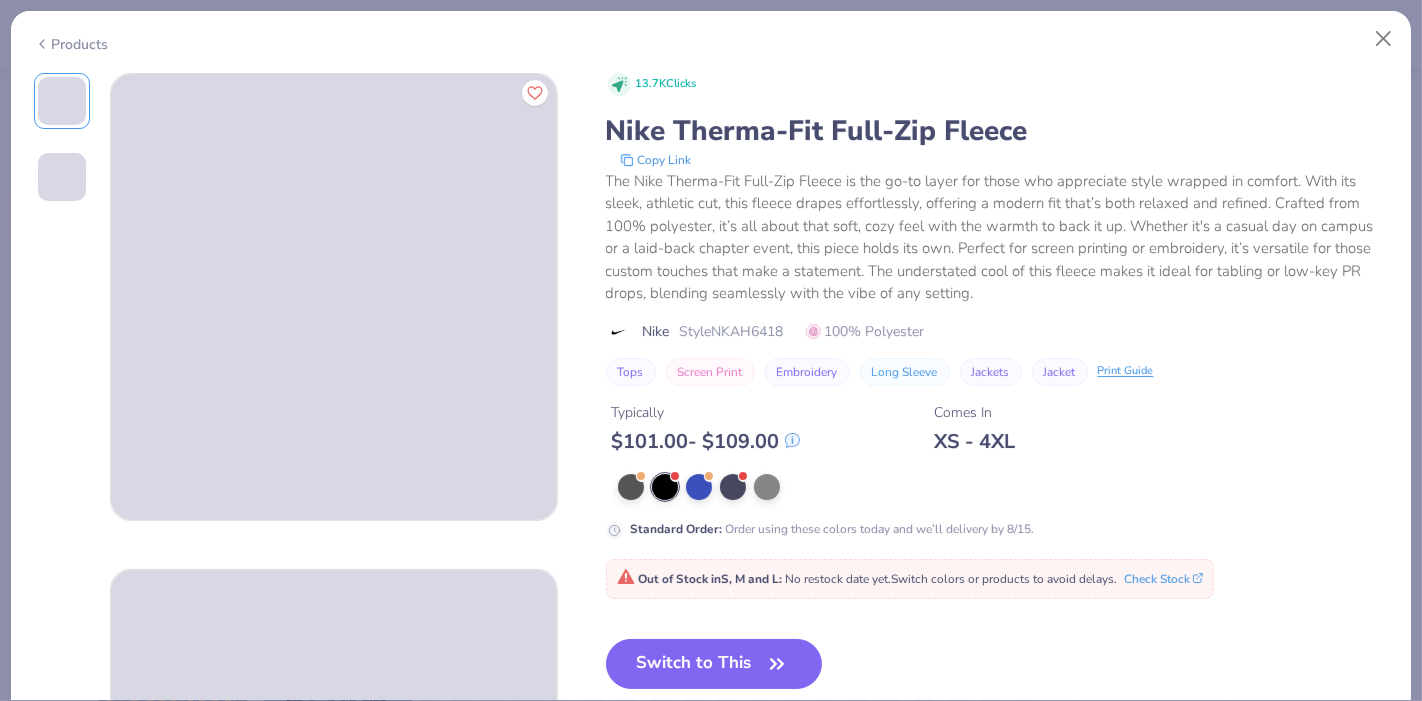 click on "Products" at bounding box center [711, 37] 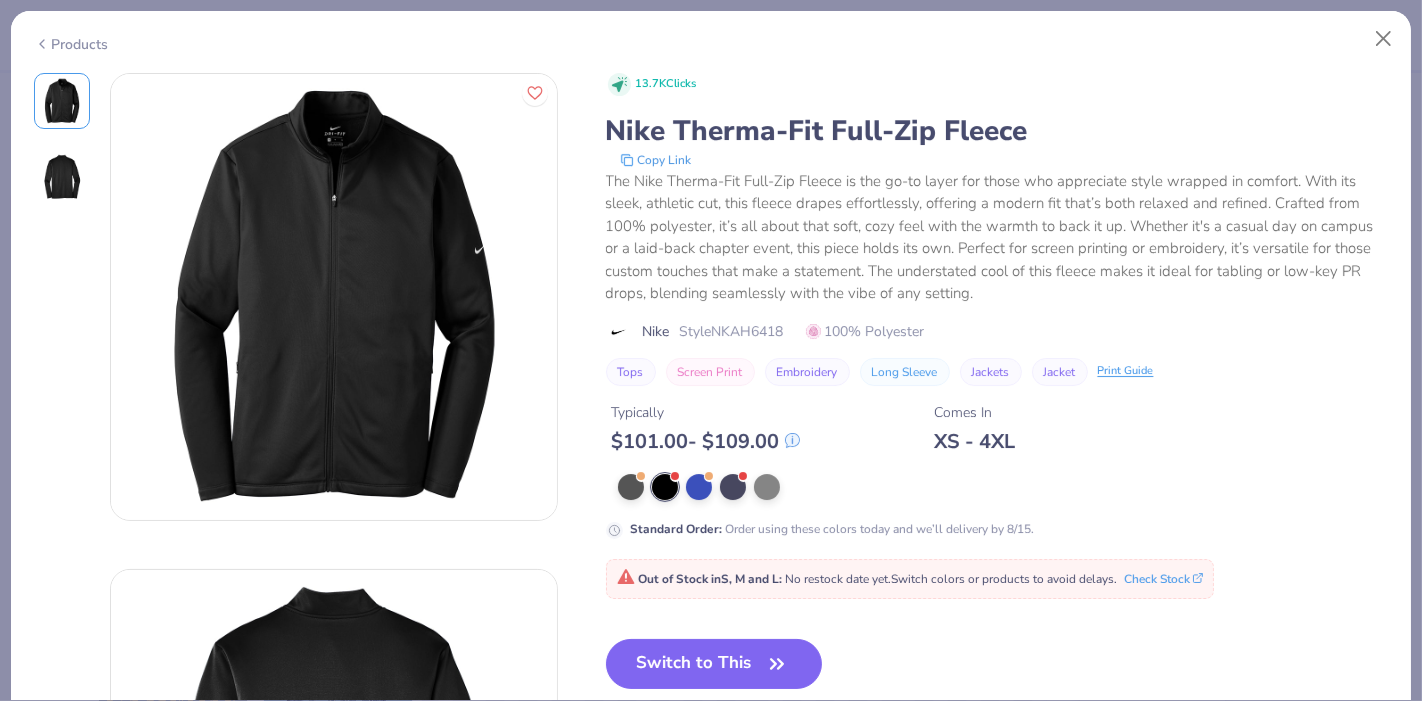 click on "Products" at bounding box center (71, 44) 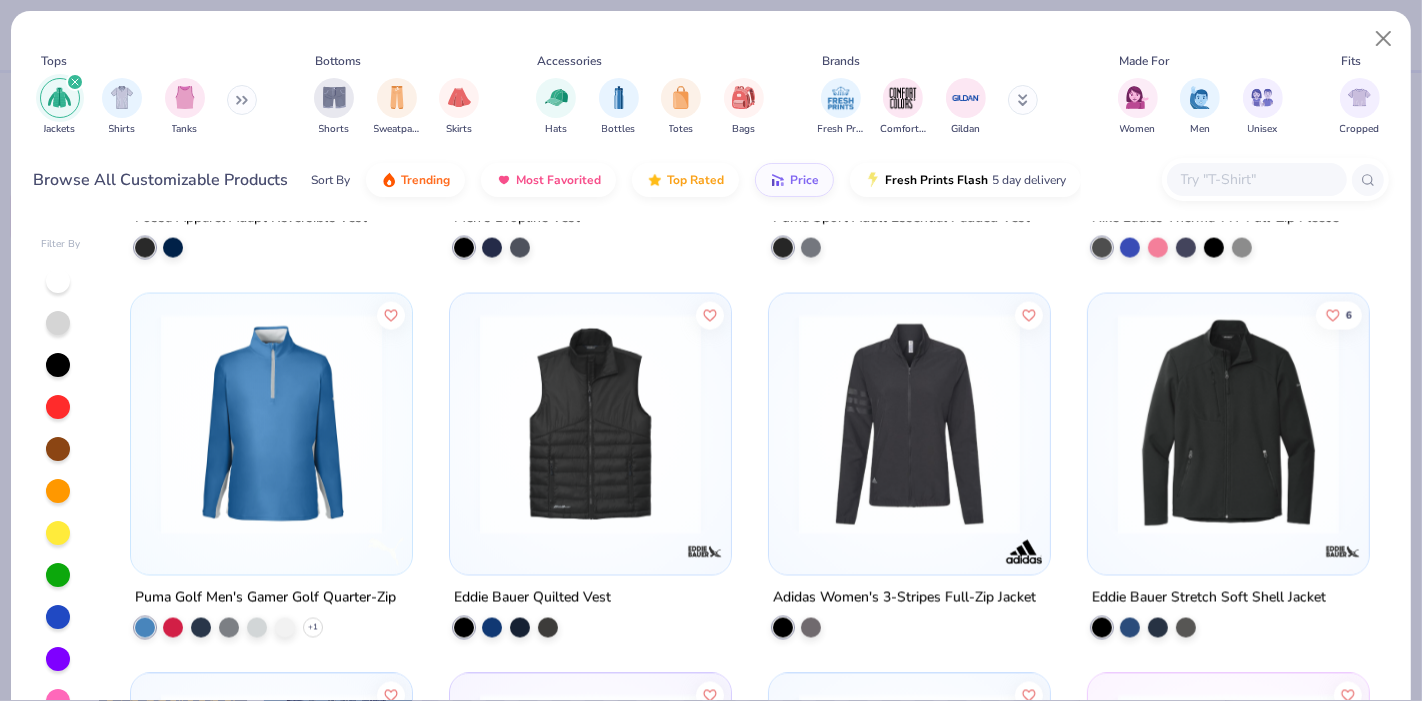 scroll, scrollTop: 3072, scrollLeft: 0, axis: vertical 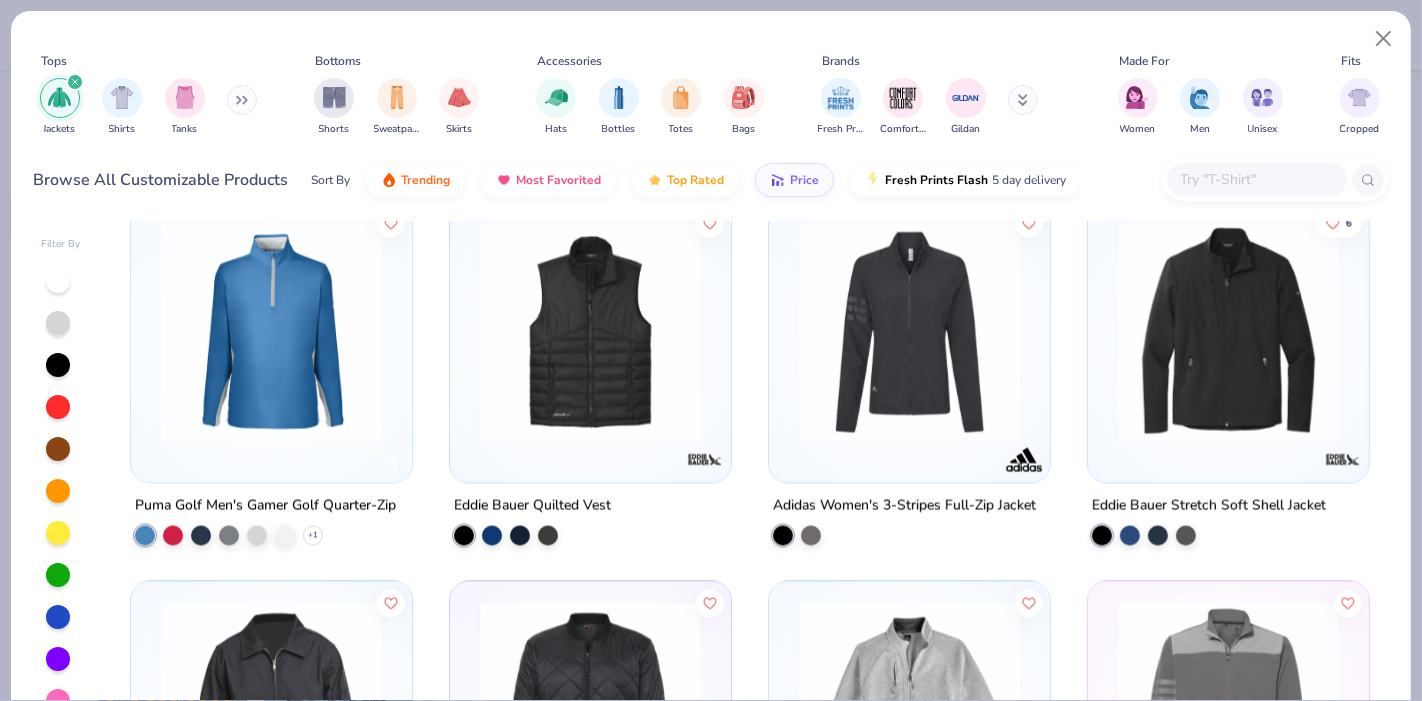 click at bounding box center [1228, 332] 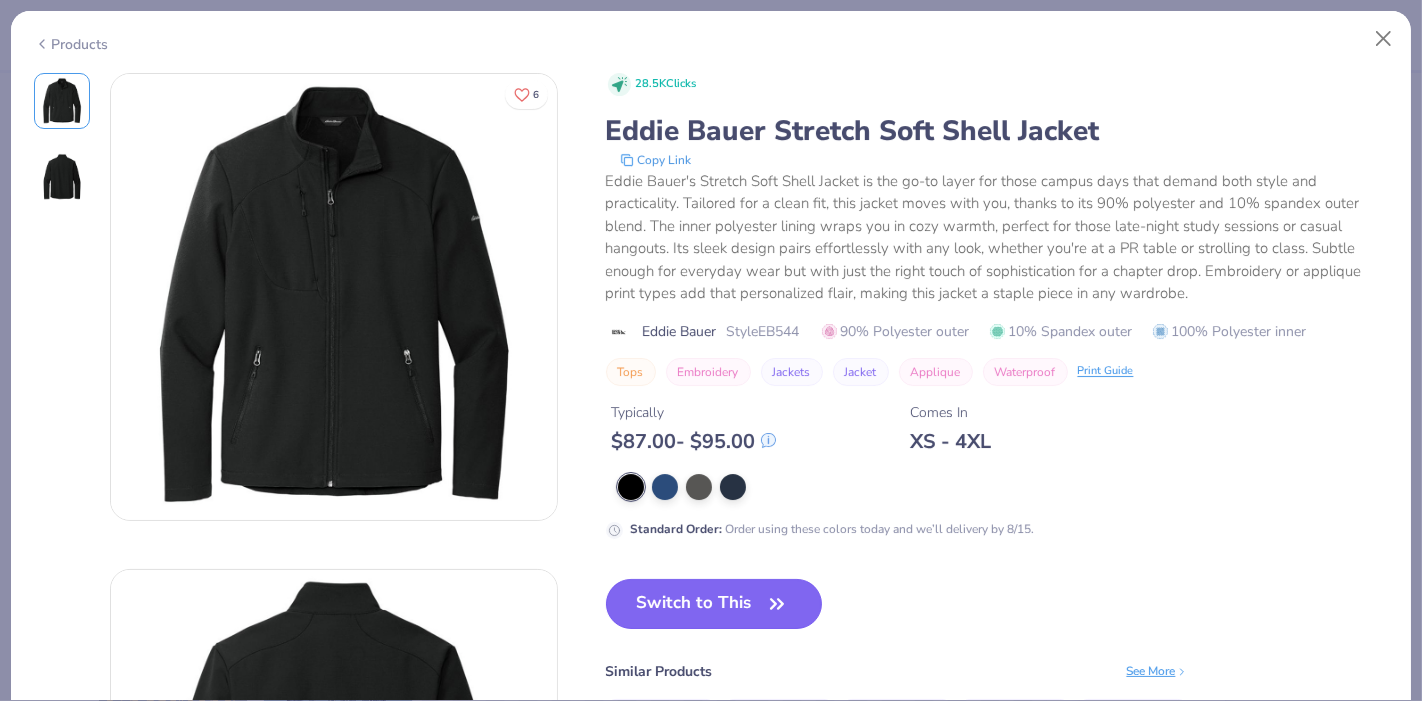 click on "Switch to This" at bounding box center (714, 604) 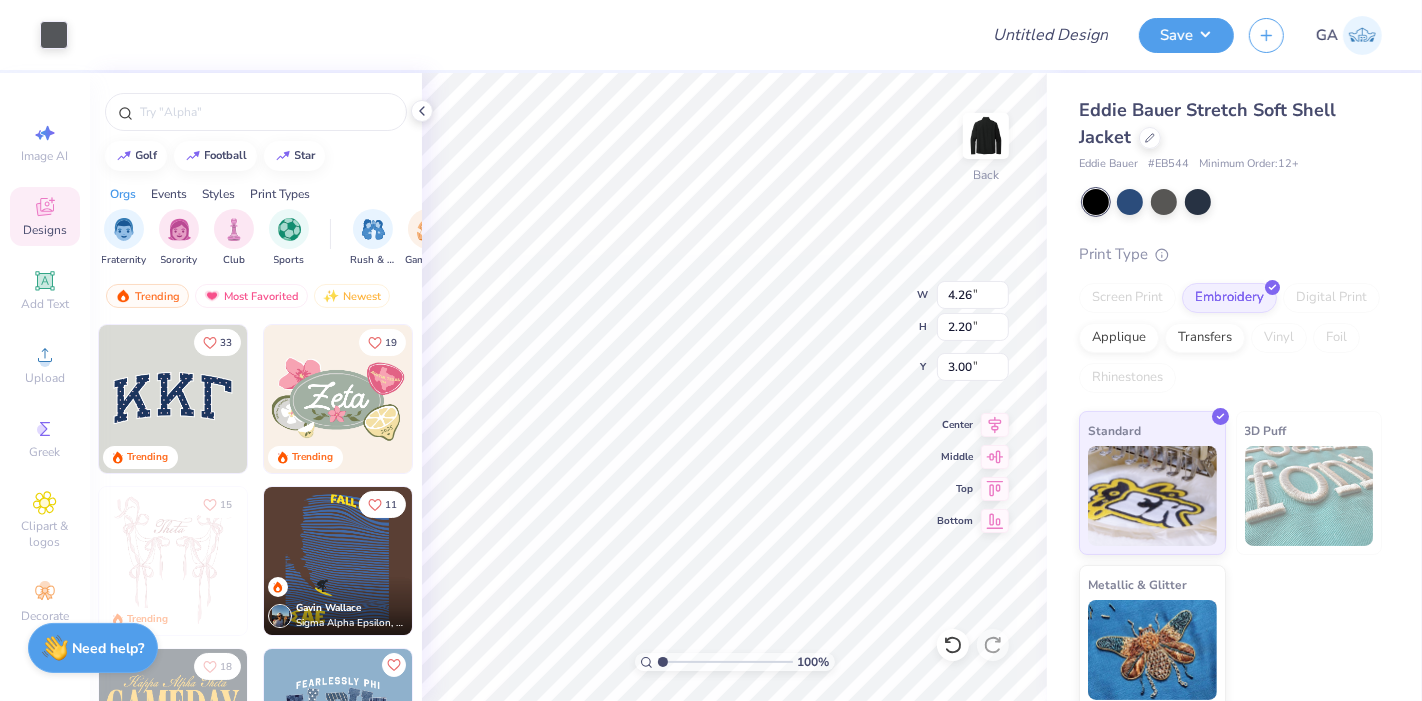 type on "3.00" 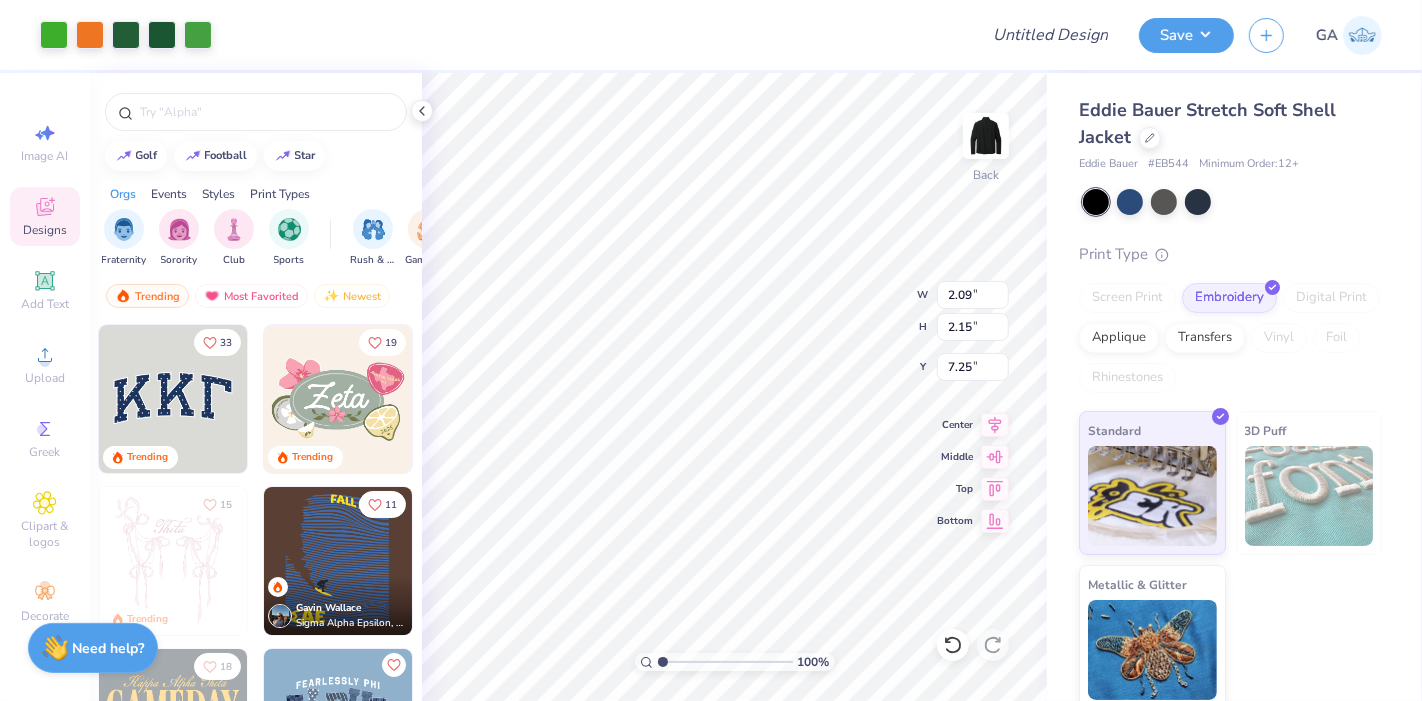 type on "3.98" 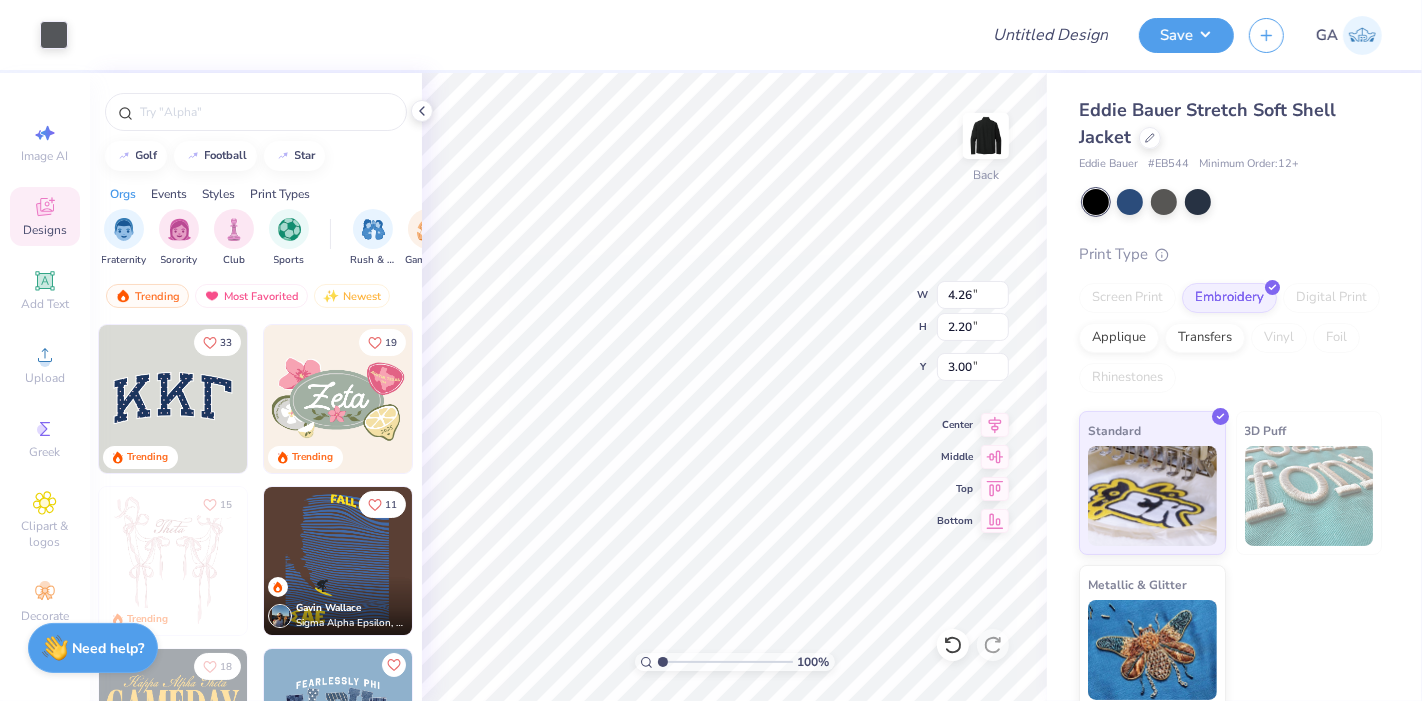 type on "11.29" 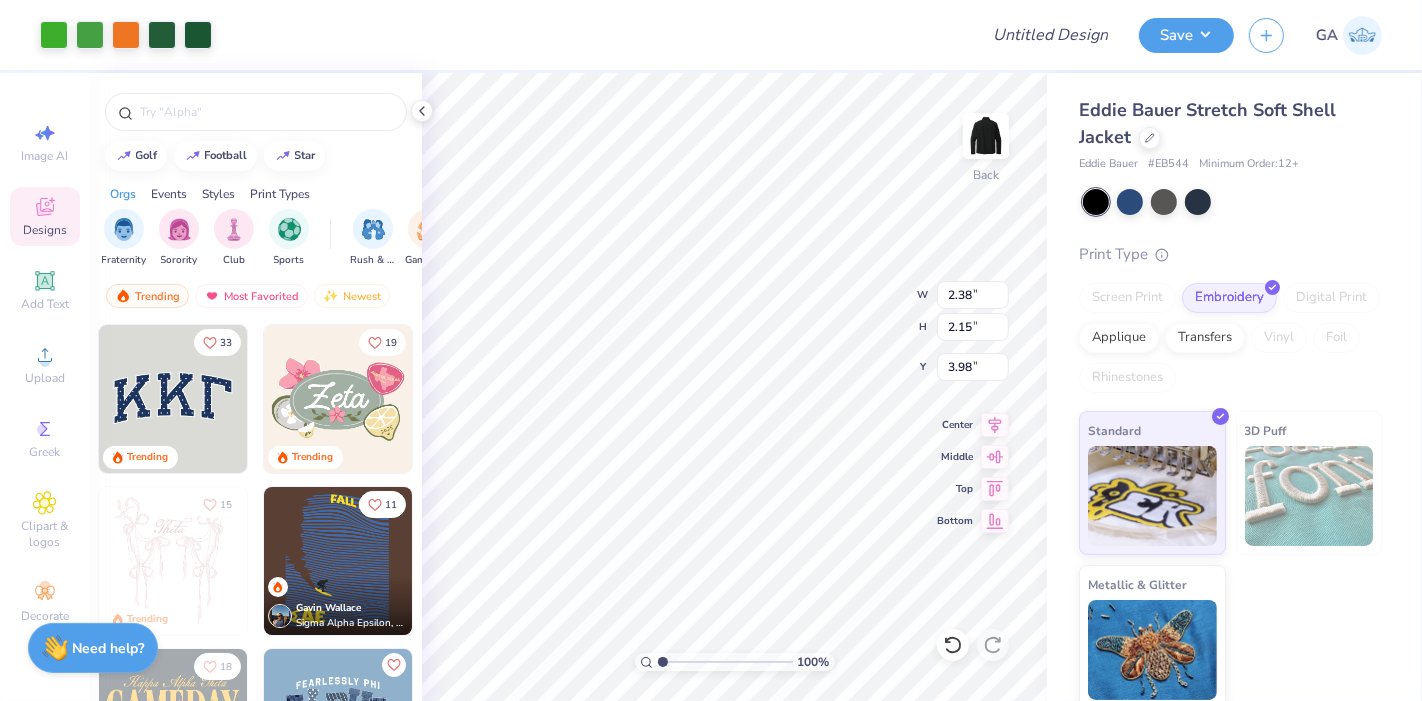 type on "5.69" 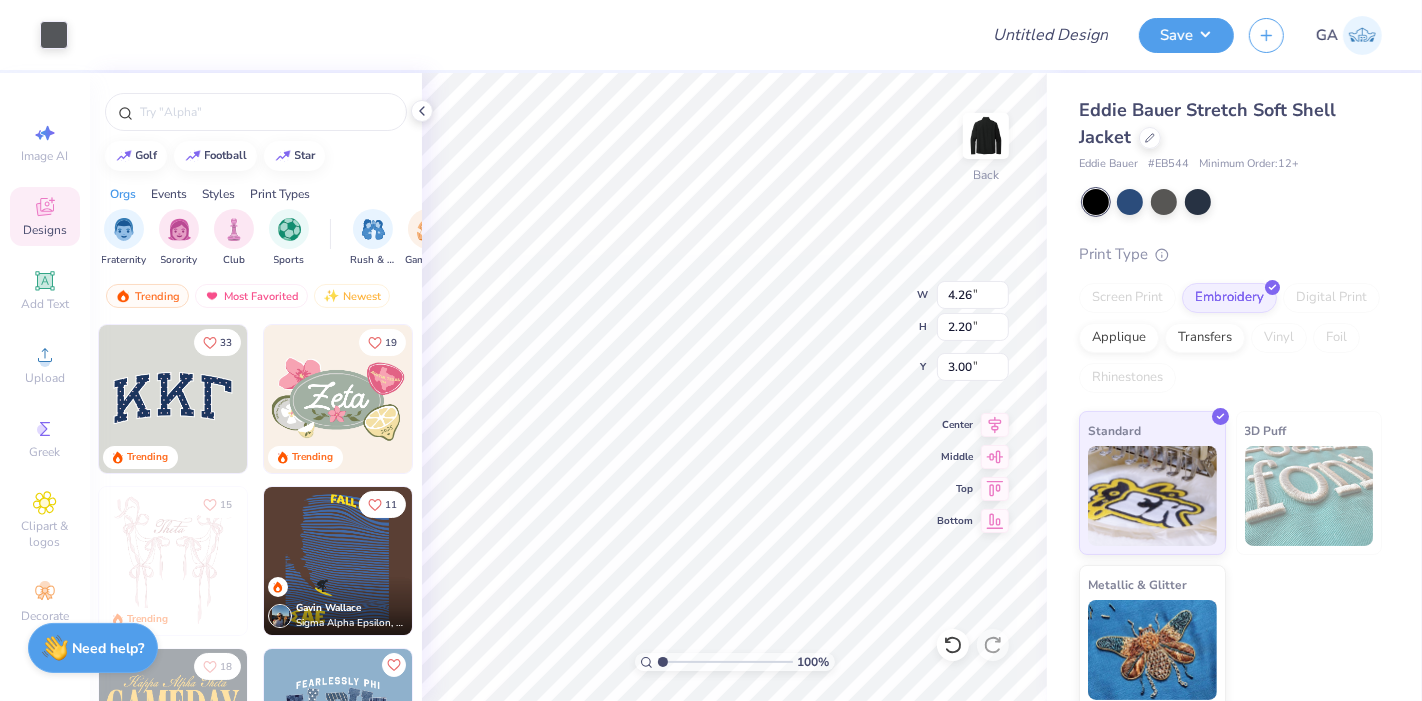 type on "3.00" 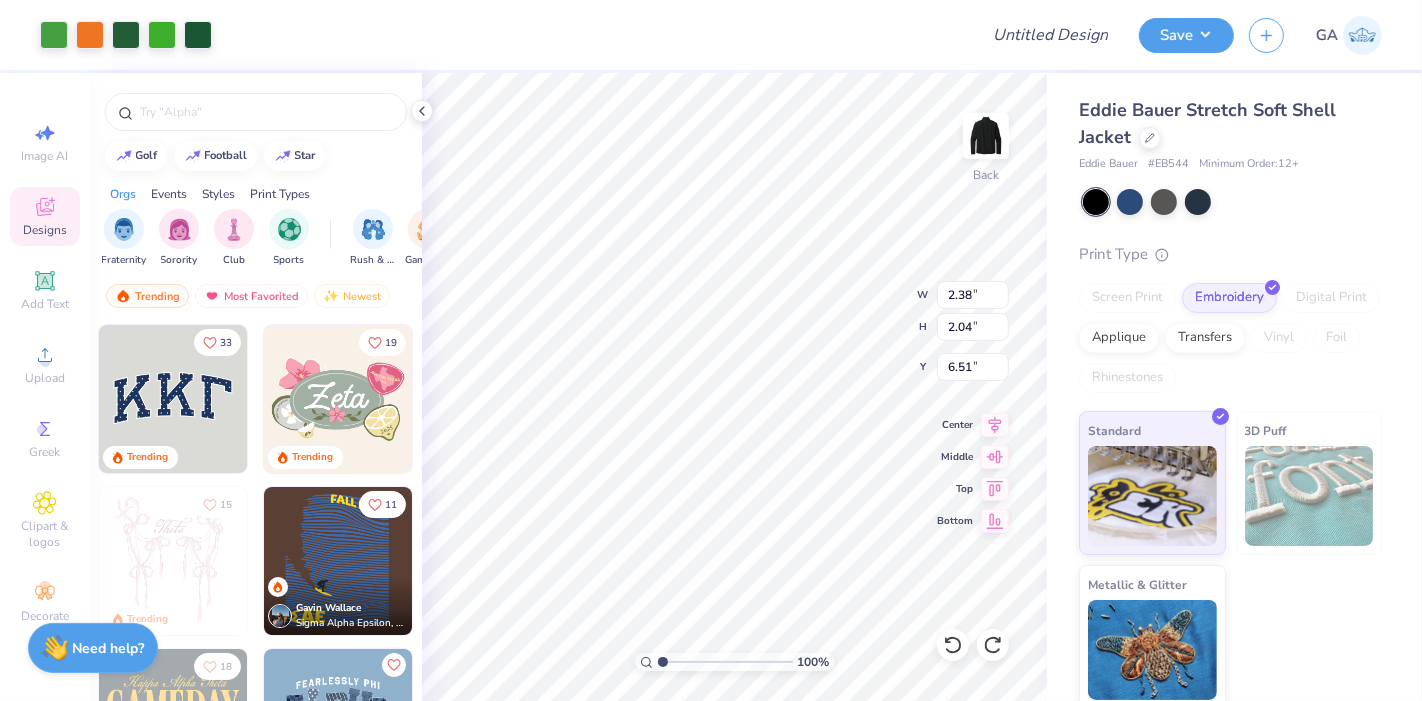 type on "5.79" 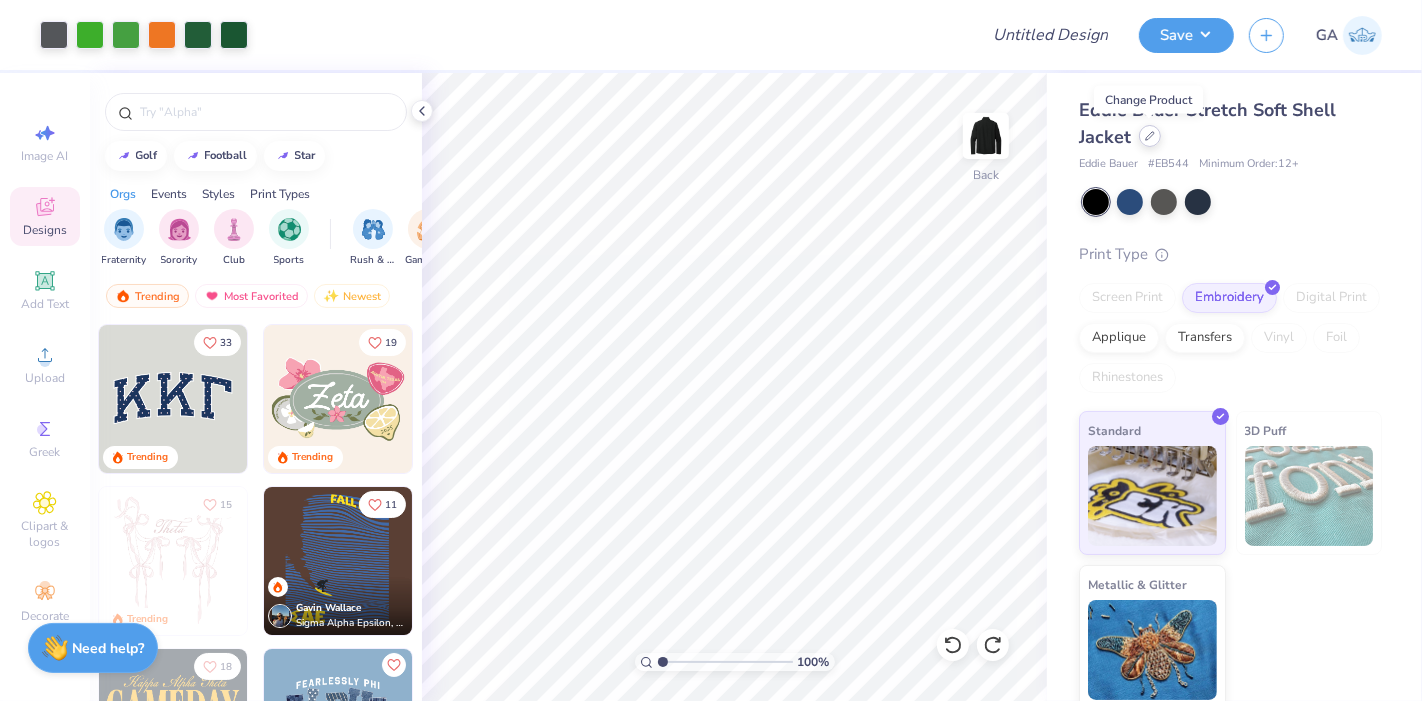 click 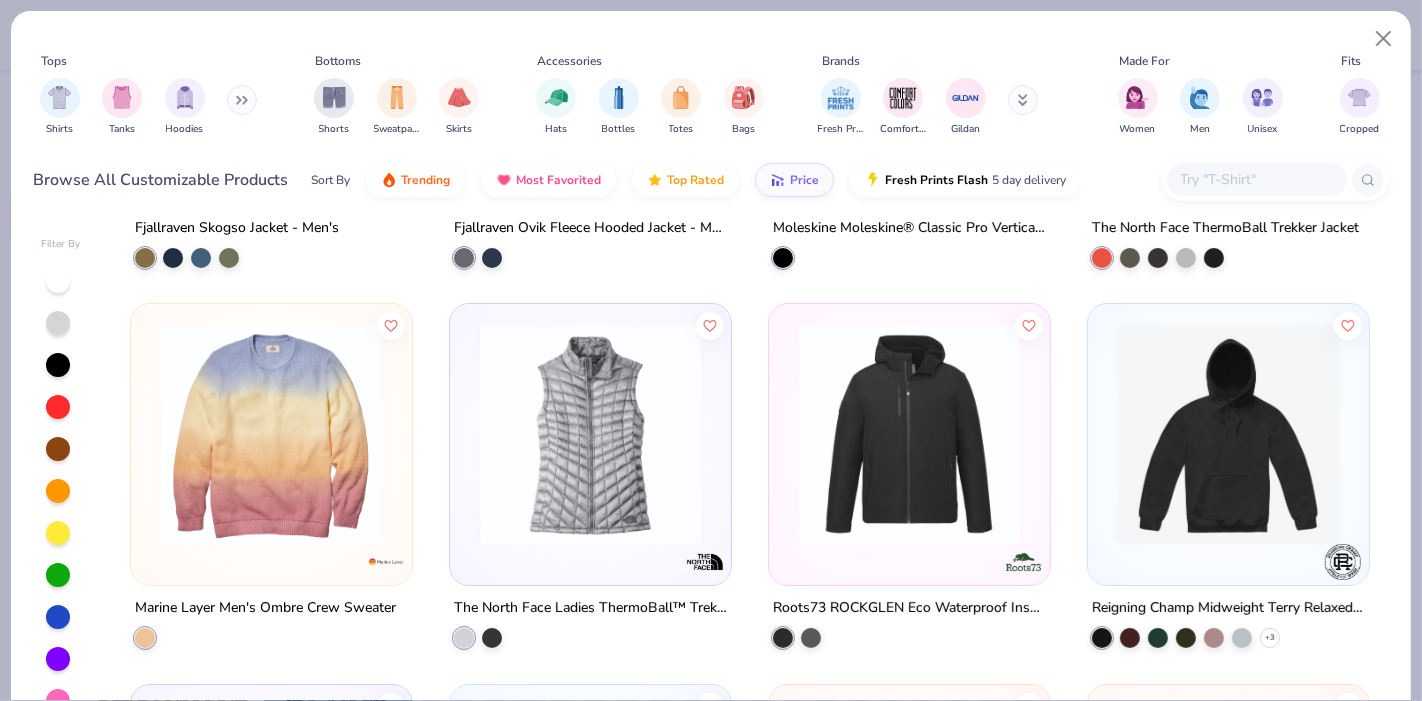 scroll, scrollTop: 308, scrollLeft: 0, axis: vertical 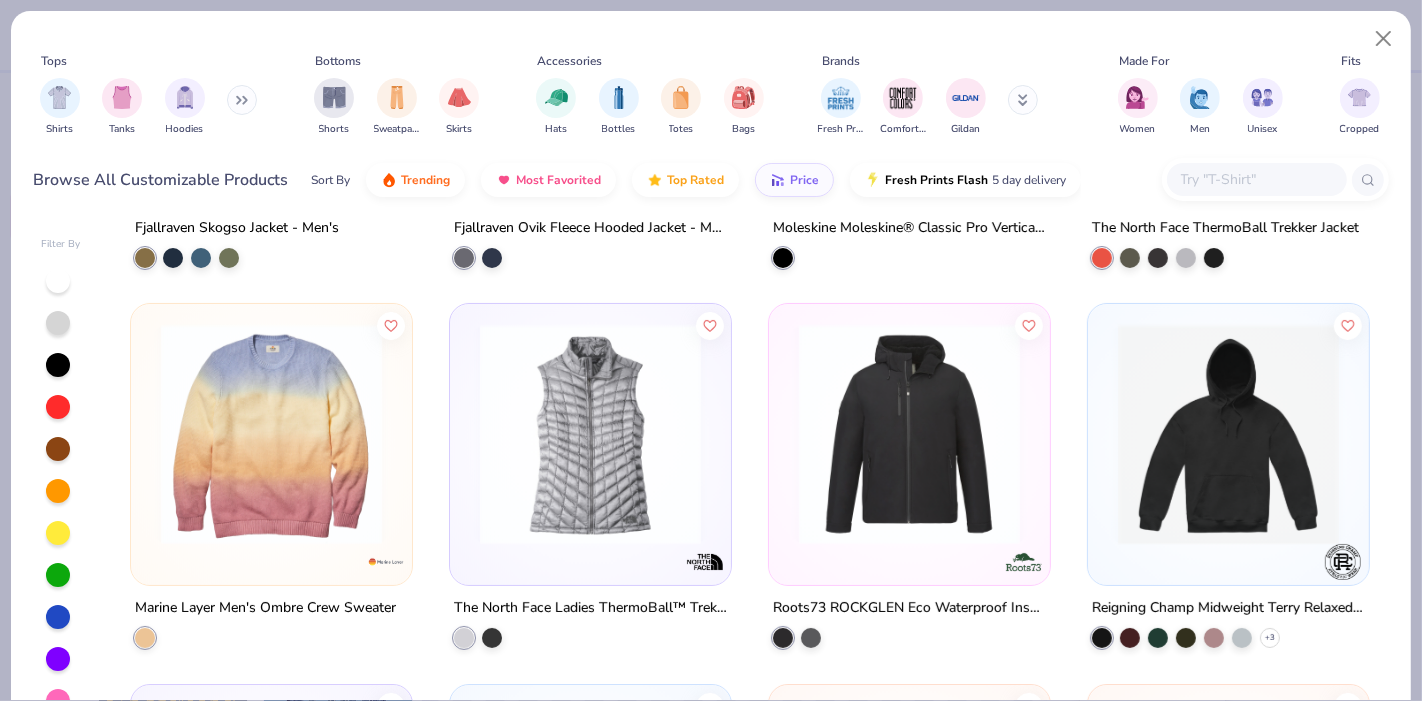 click at bounding box center [909, 434] 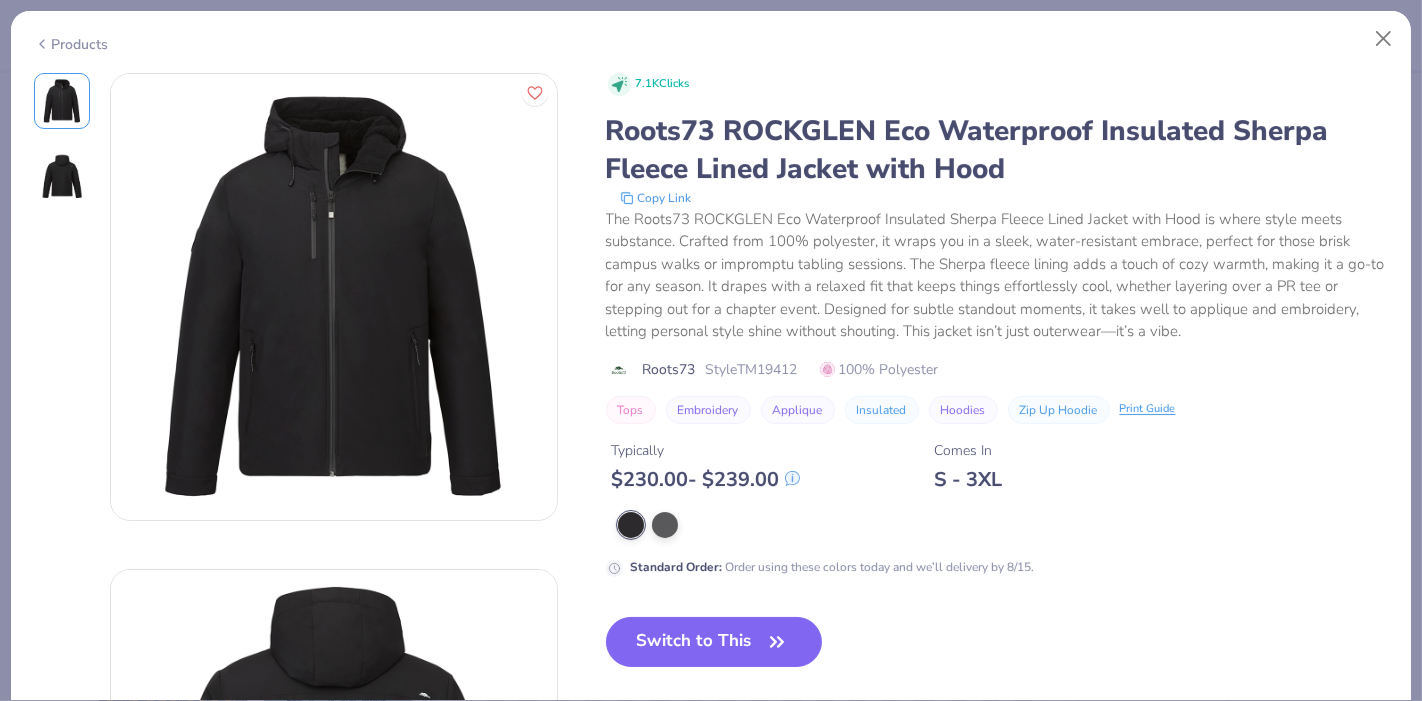 click on "Products" at bounding box center [71, 44] 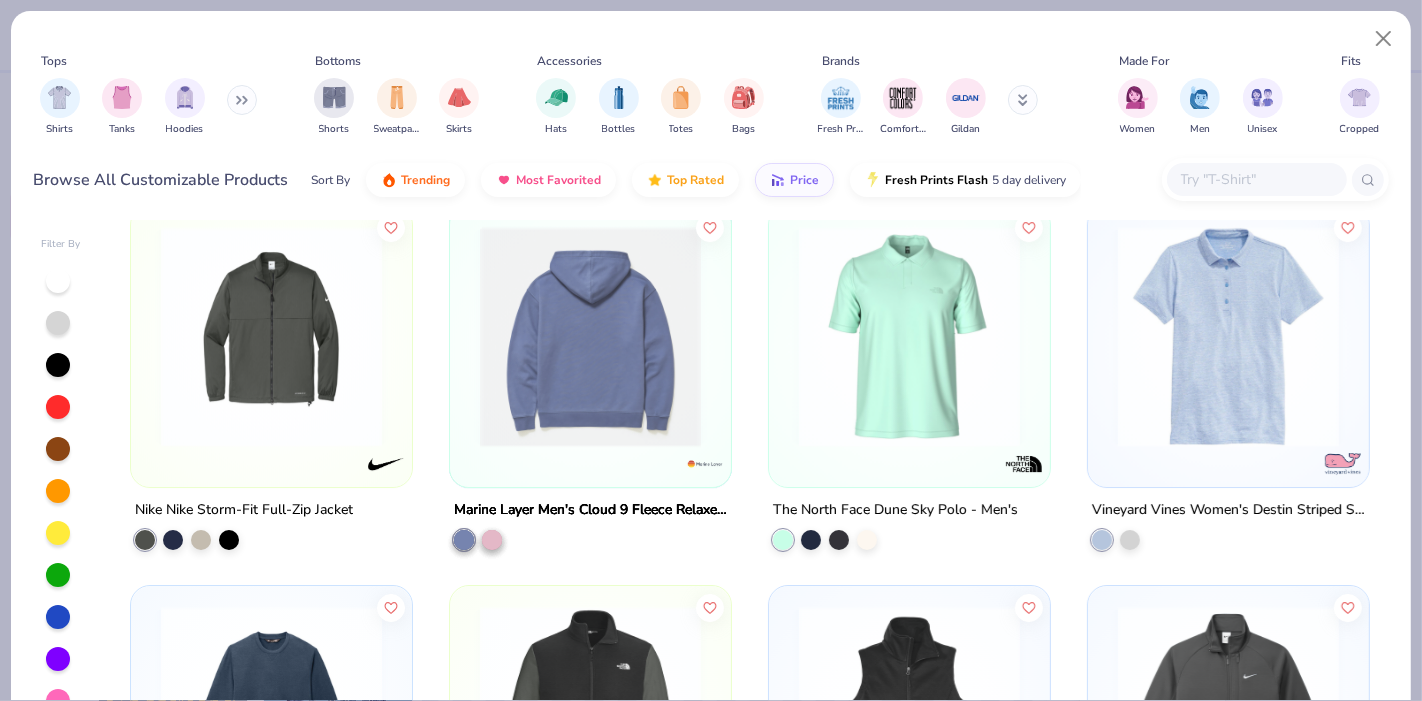 scroll, scrollTop: 6113, scrollLeft: 0, axis: vertical 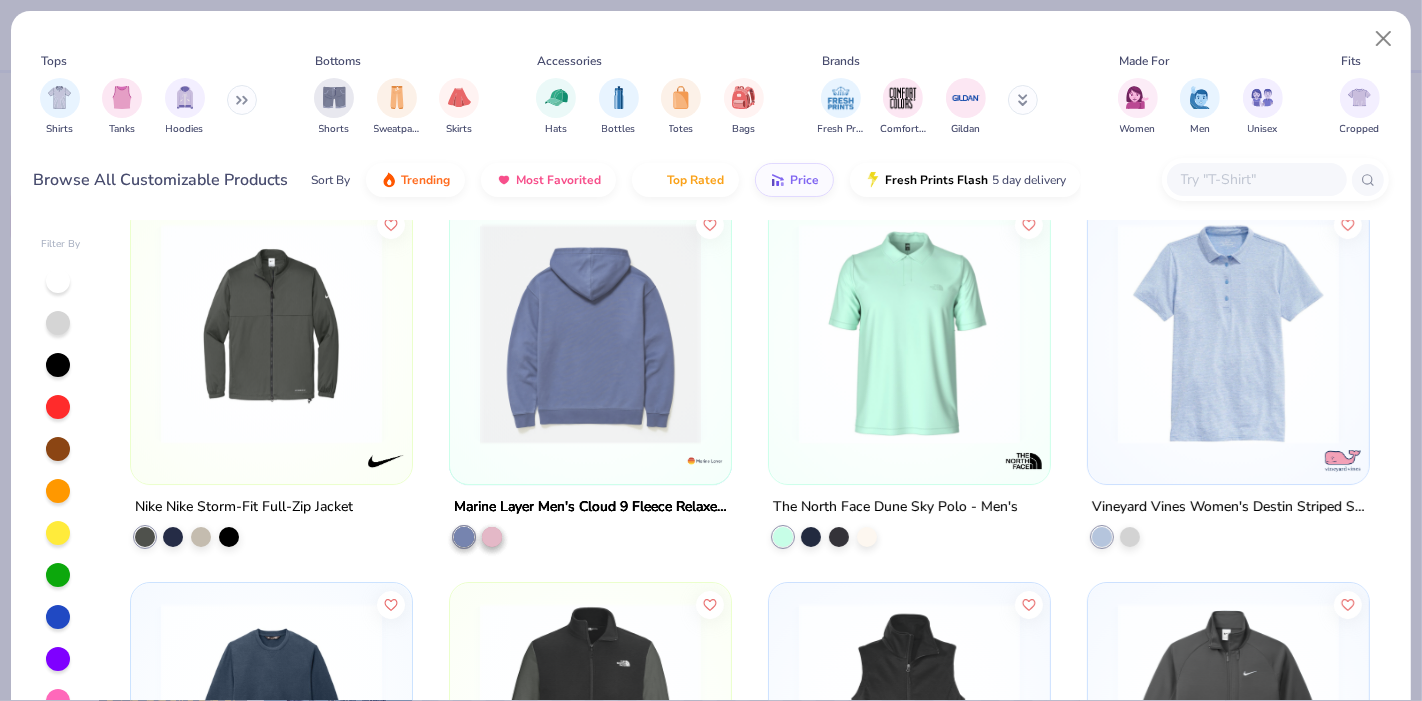 click at bounding box center (271, 333) 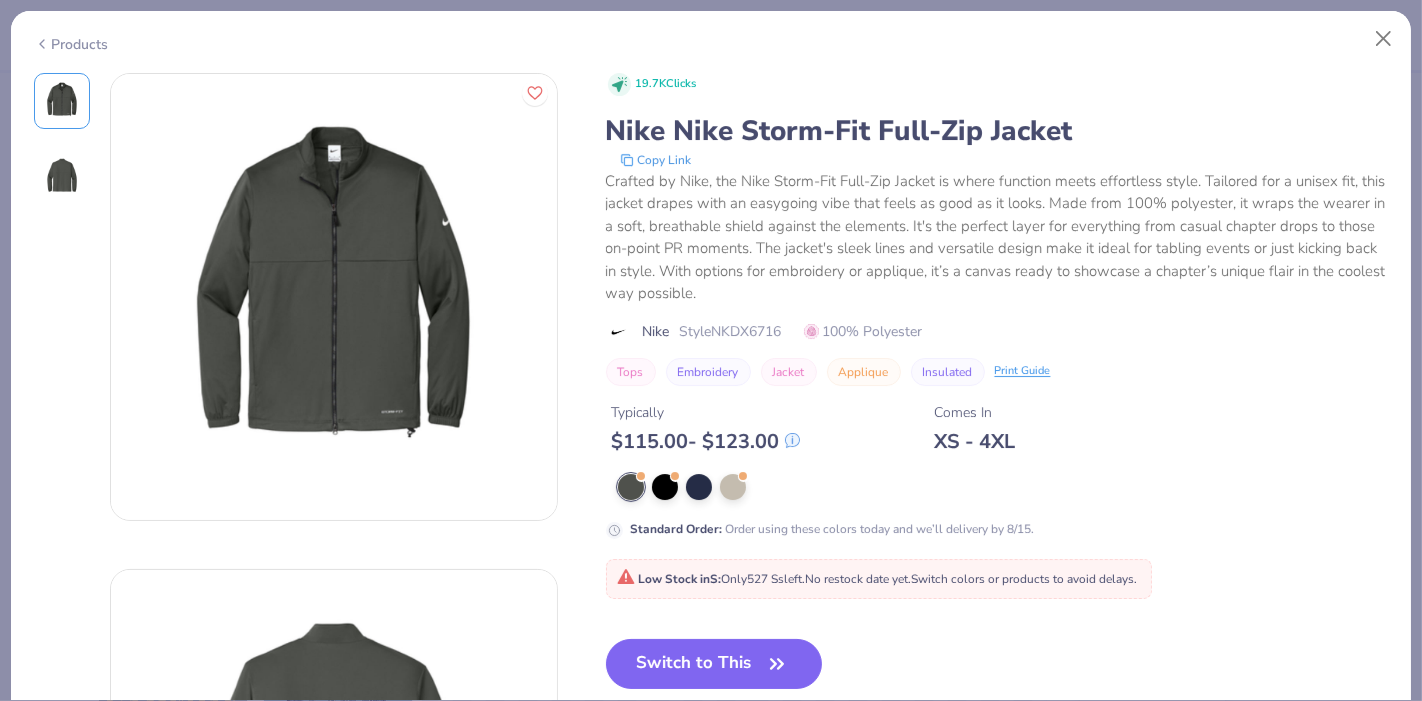 click on "Products" at bounding box center [71, 44] 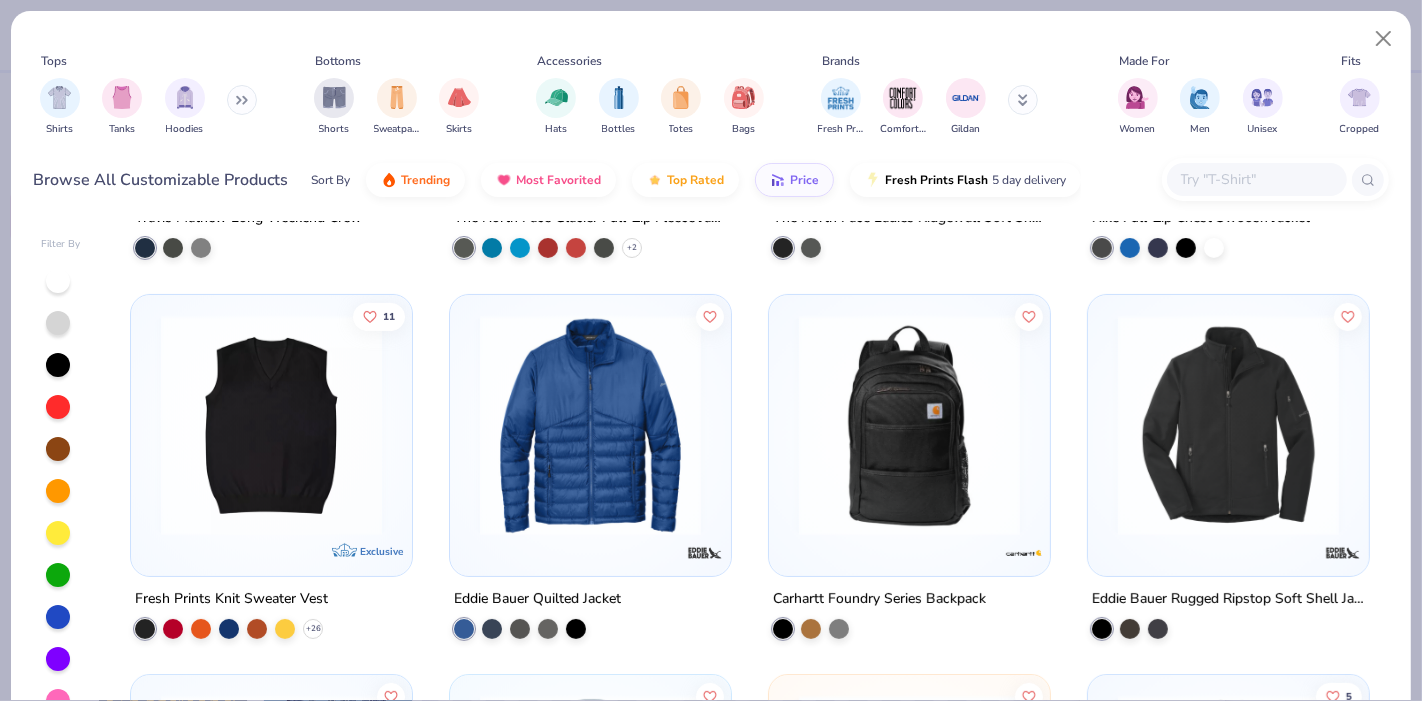 scroll, scrollTop: 6785, scrollLeft: 0, axis: vertical 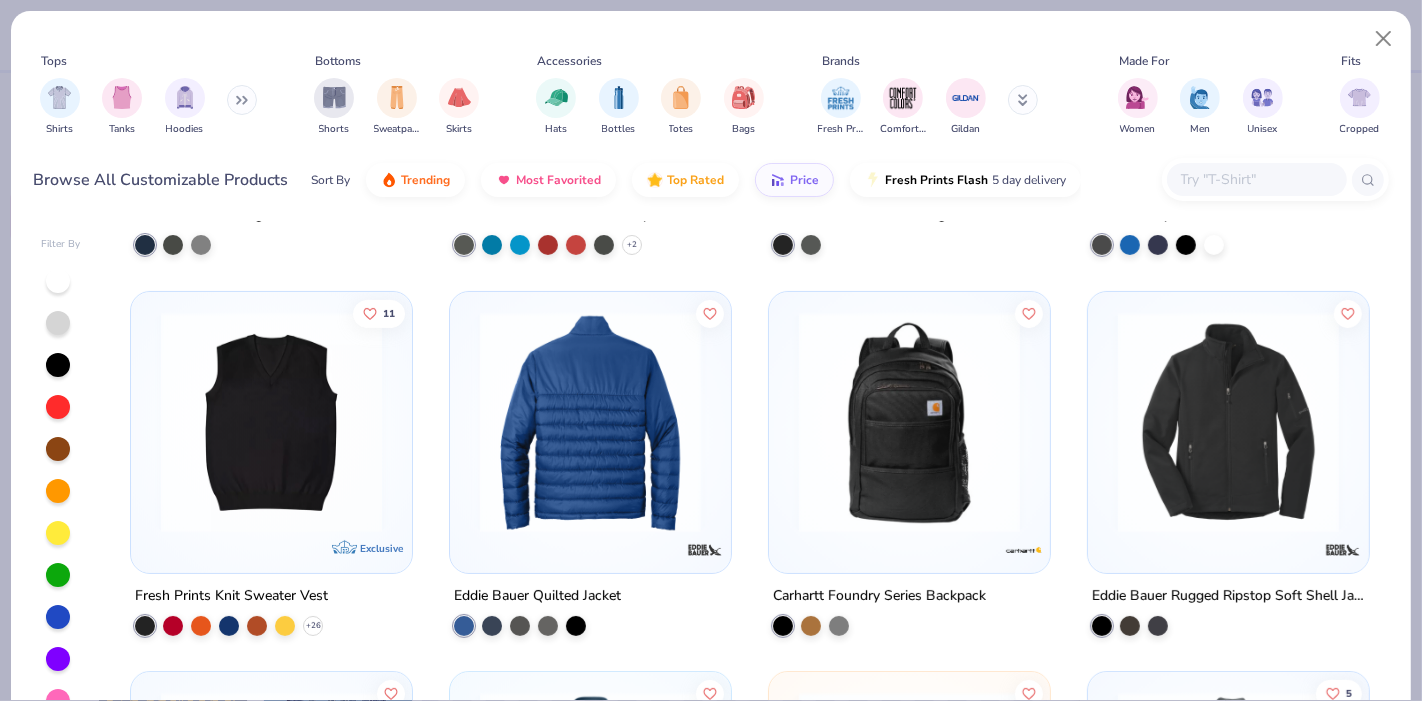 click at bounding box center (349, 421) 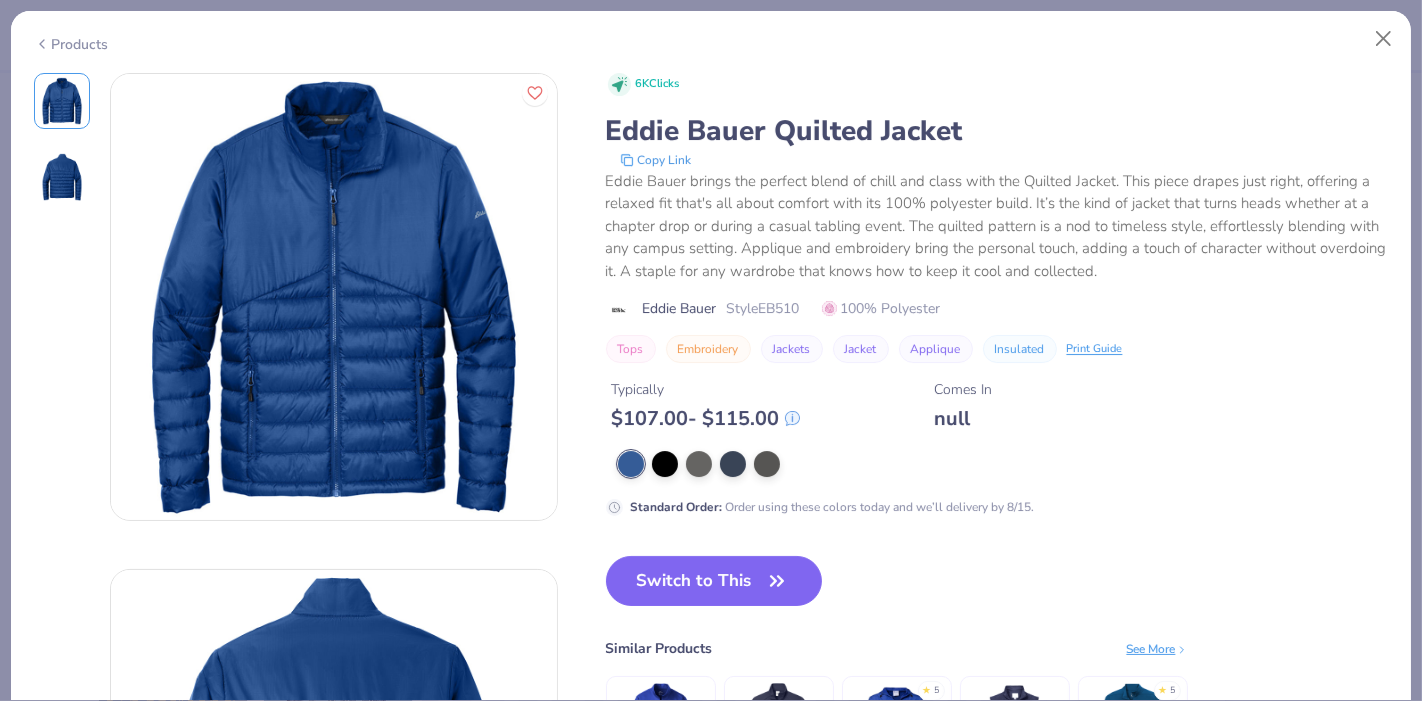 click on "Products" at bounding box center [71, 44] 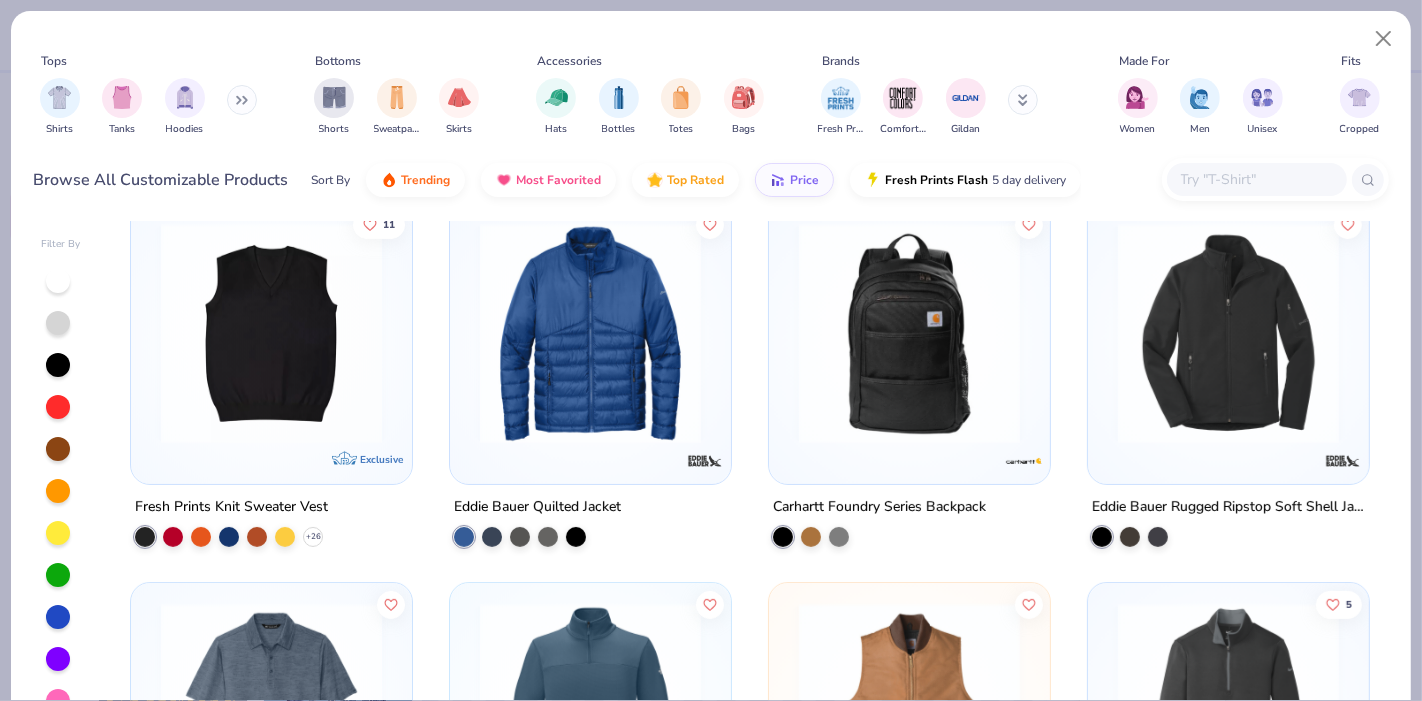scroll, scrollTop: 6875, scrollLeft: 0, axis: vertical 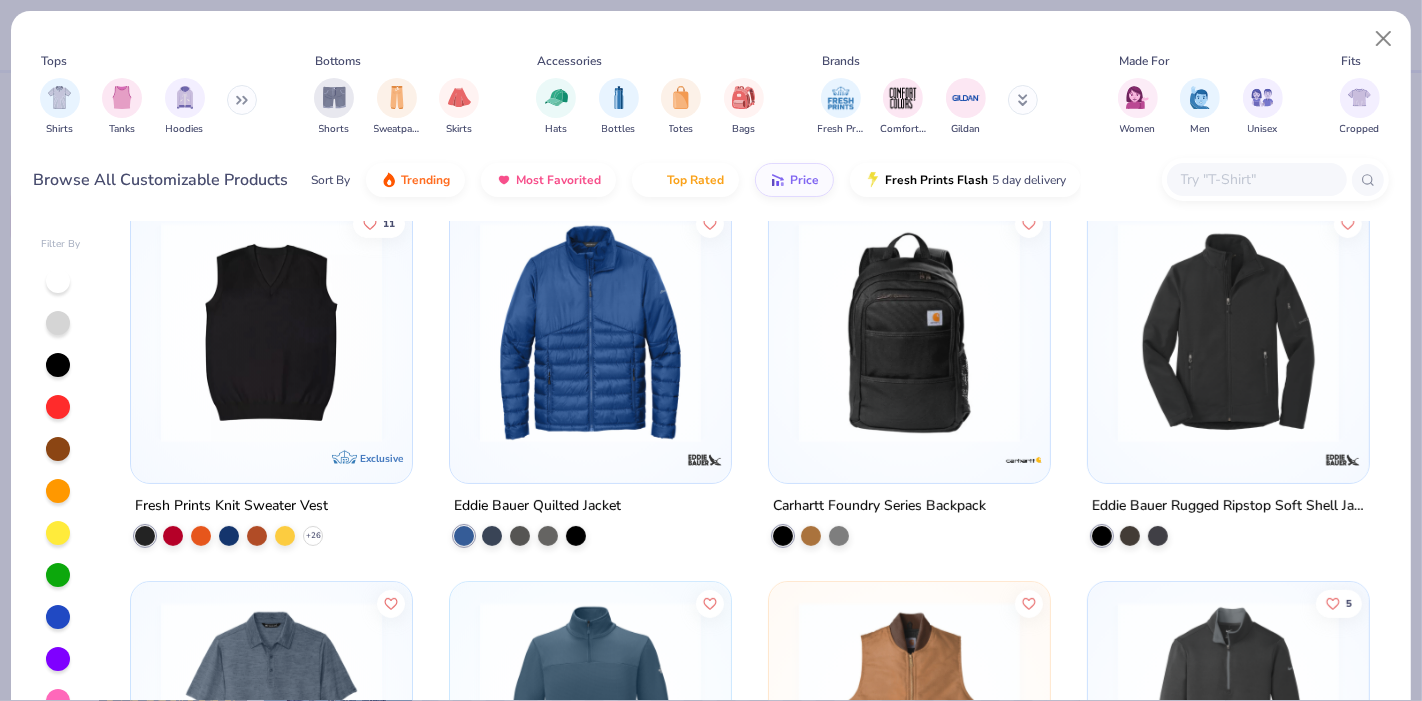 click at bounding box center [1228, 336] 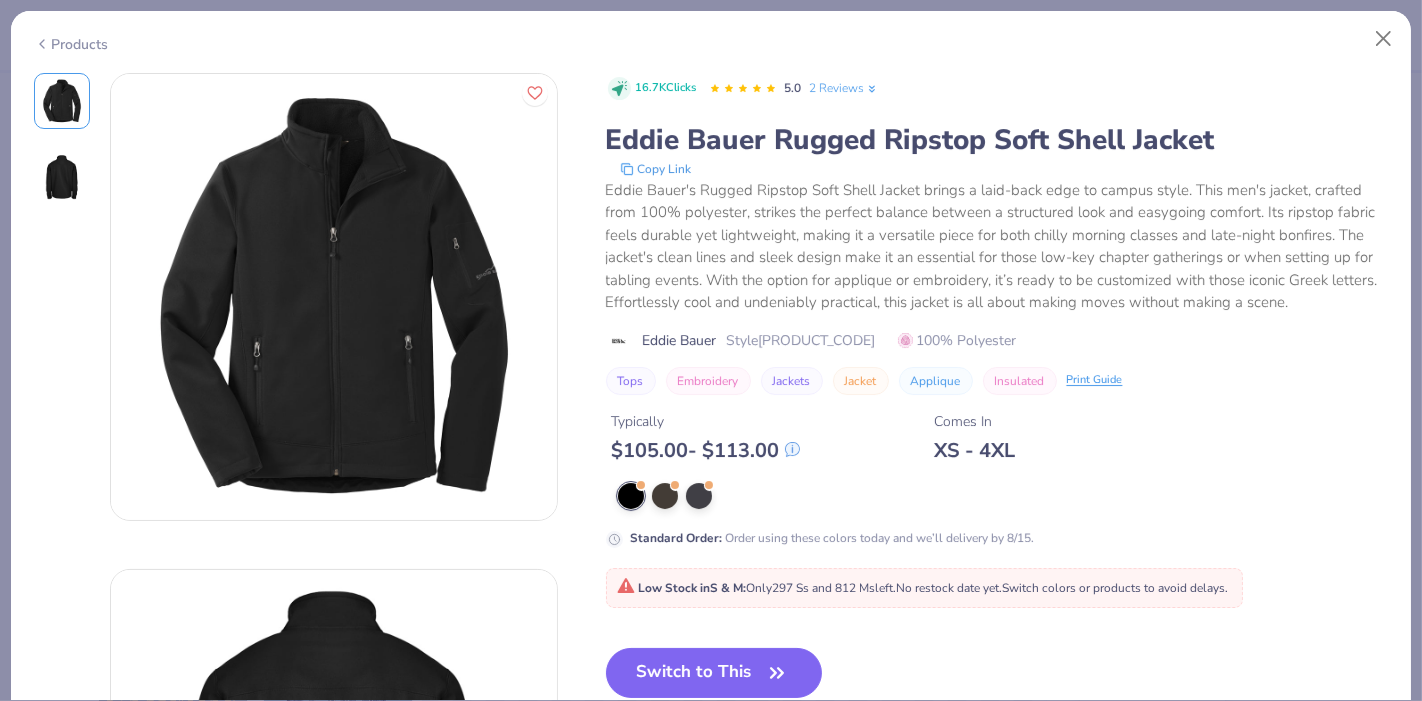 click on "Products" at bounding box center (71, 44) 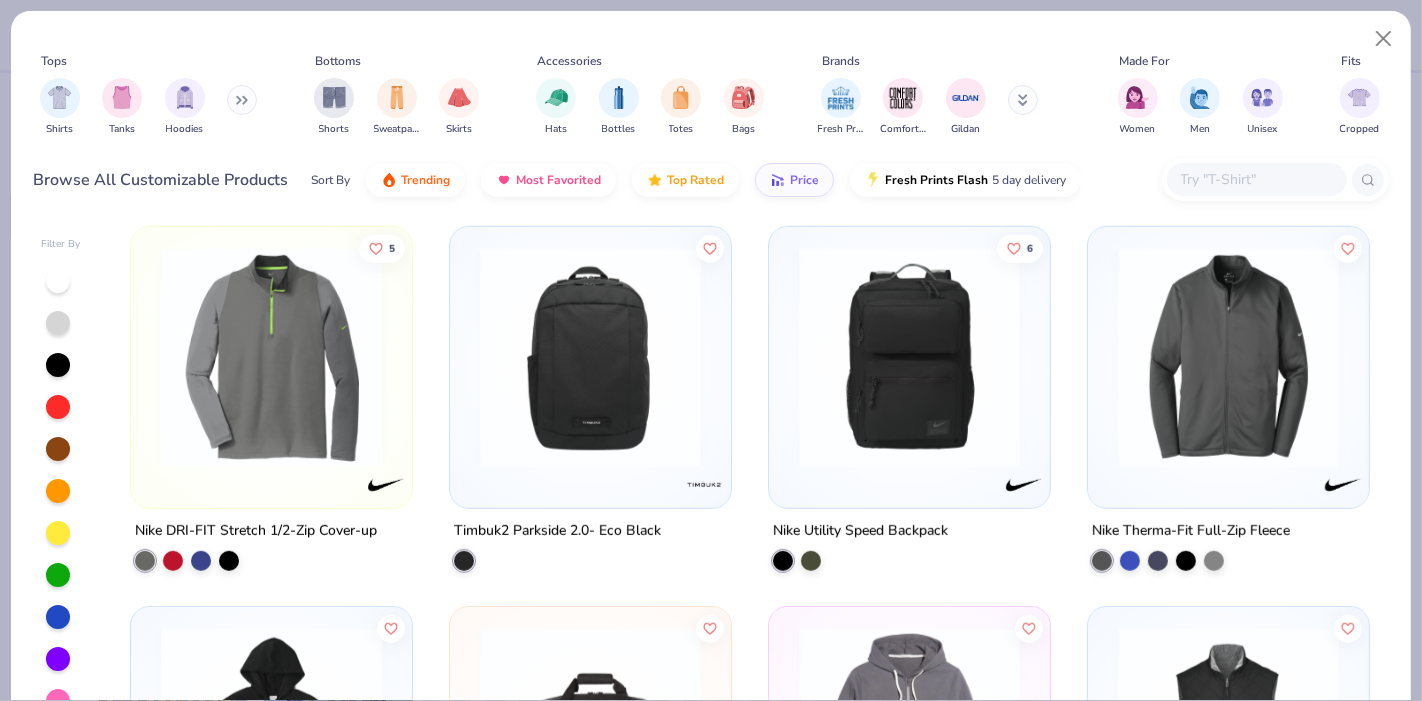 scroll, scrollTop: 7623, scrollLeft: 0, axis: vertical 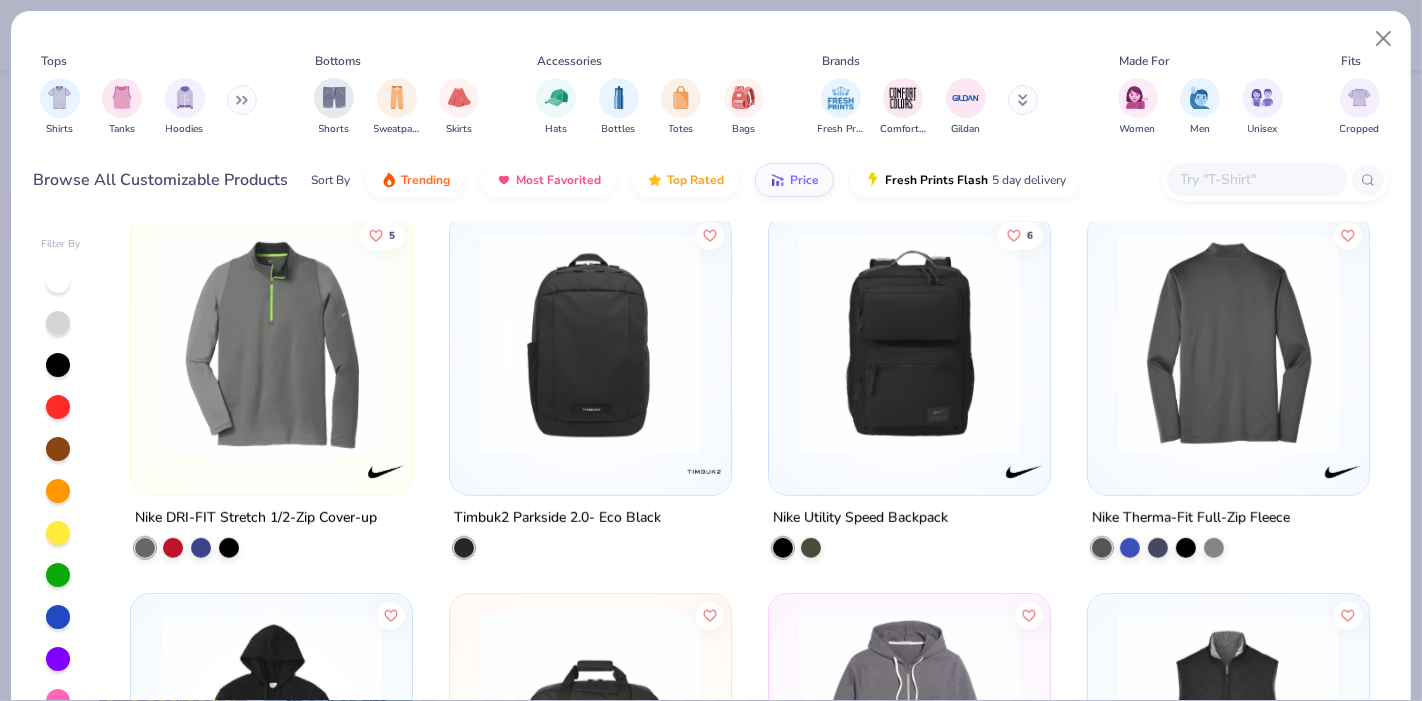 click at bounding box center (1228, 344) 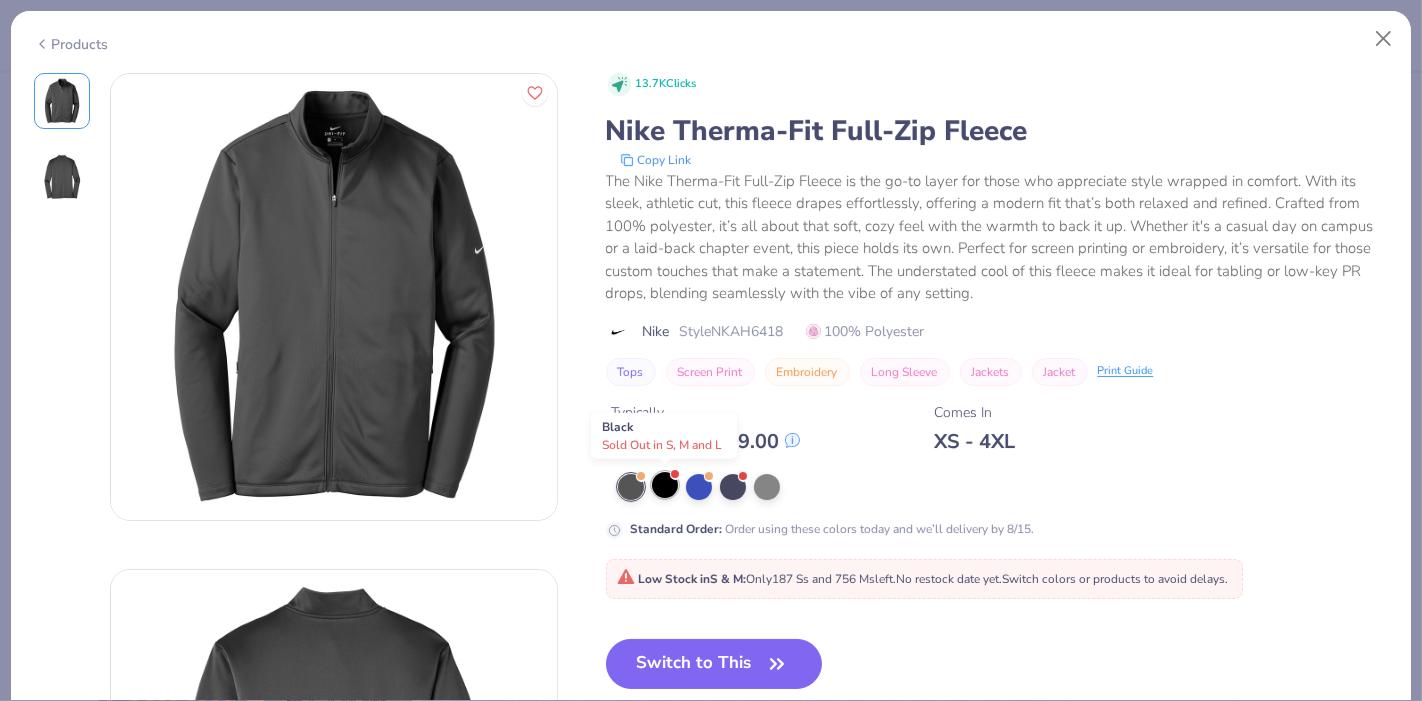 click at bounding box center (665, 485) 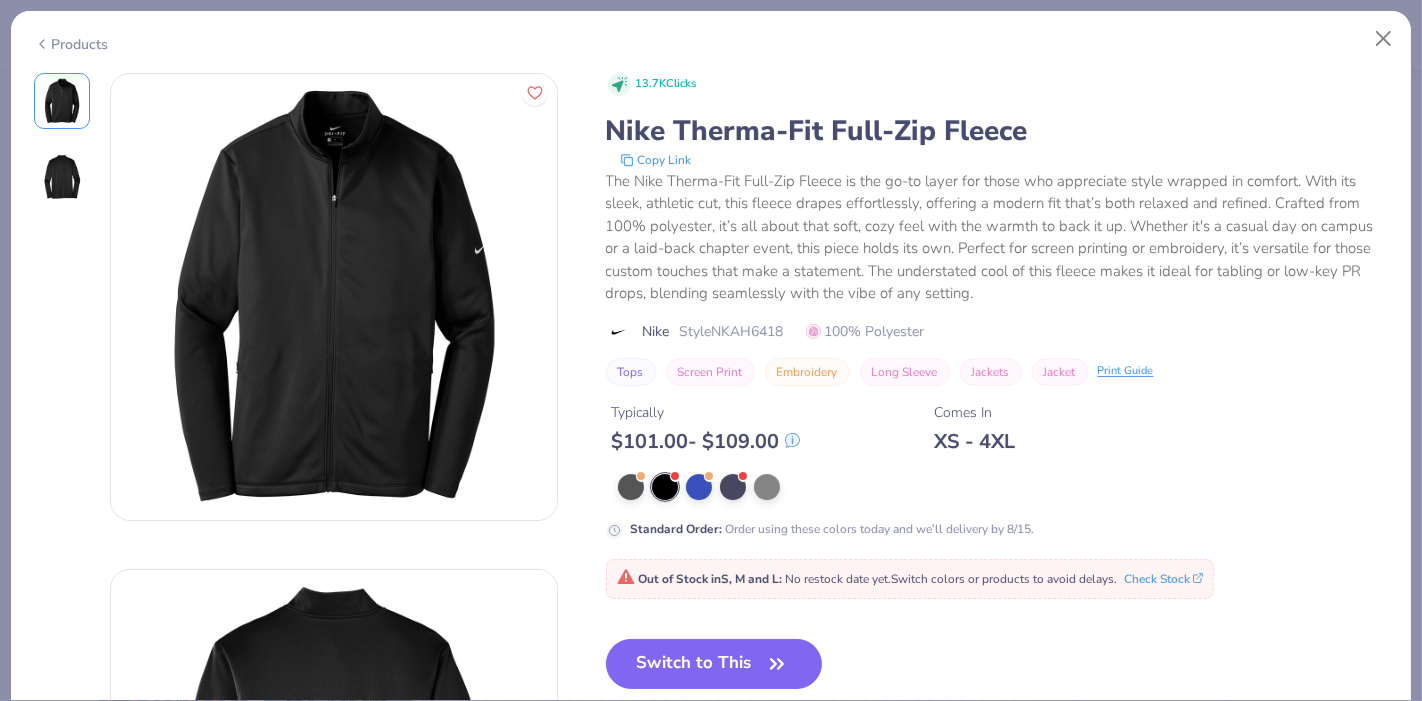 click on "Products" at bounding box center (71, 44) 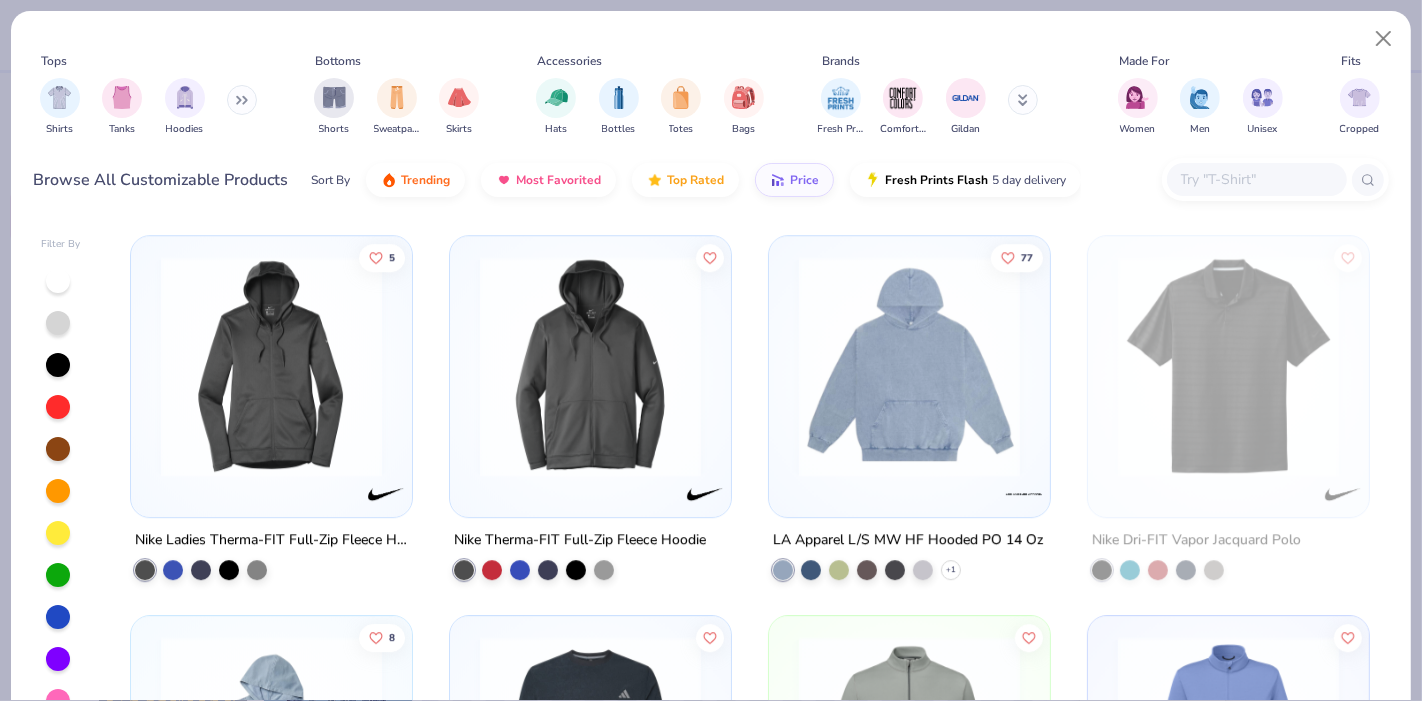 scroll, scrollTop: 11408, scrollLeft: 0, axis: vertical 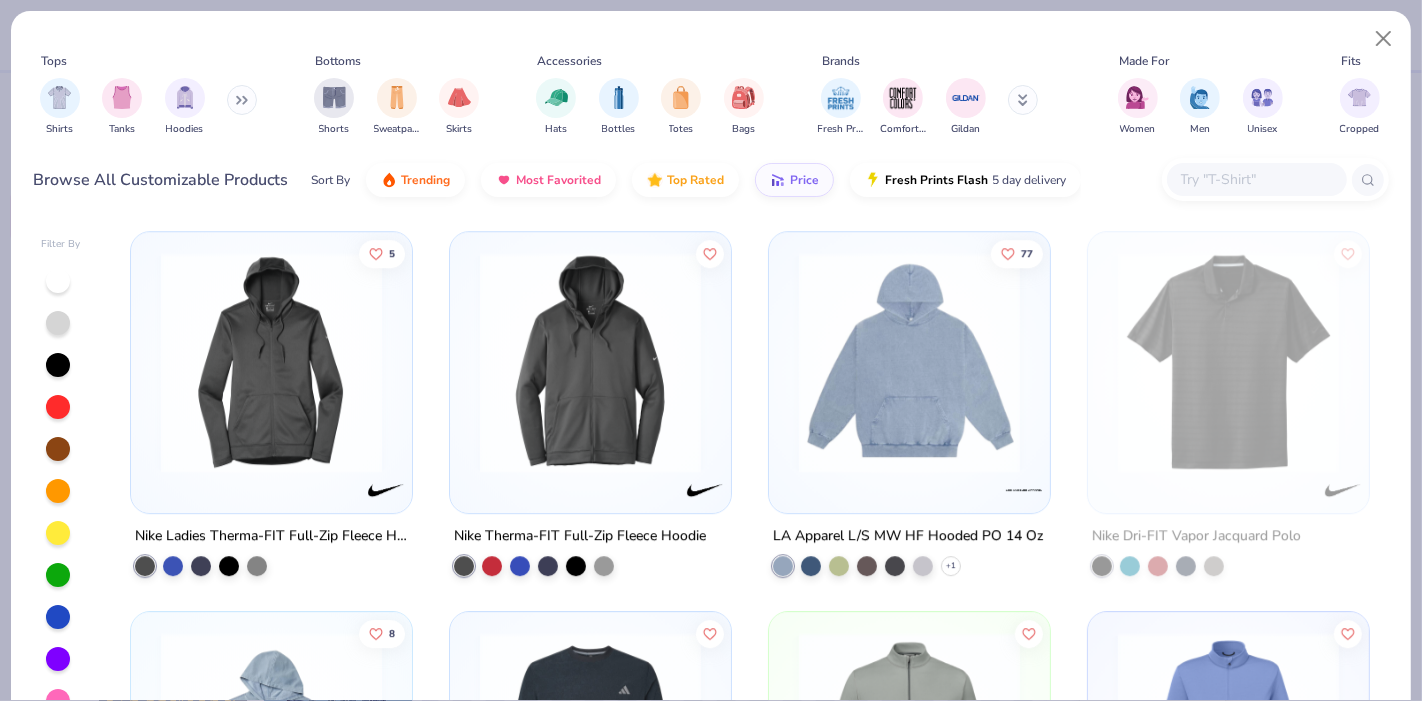 click at bounding box center [590, 361] 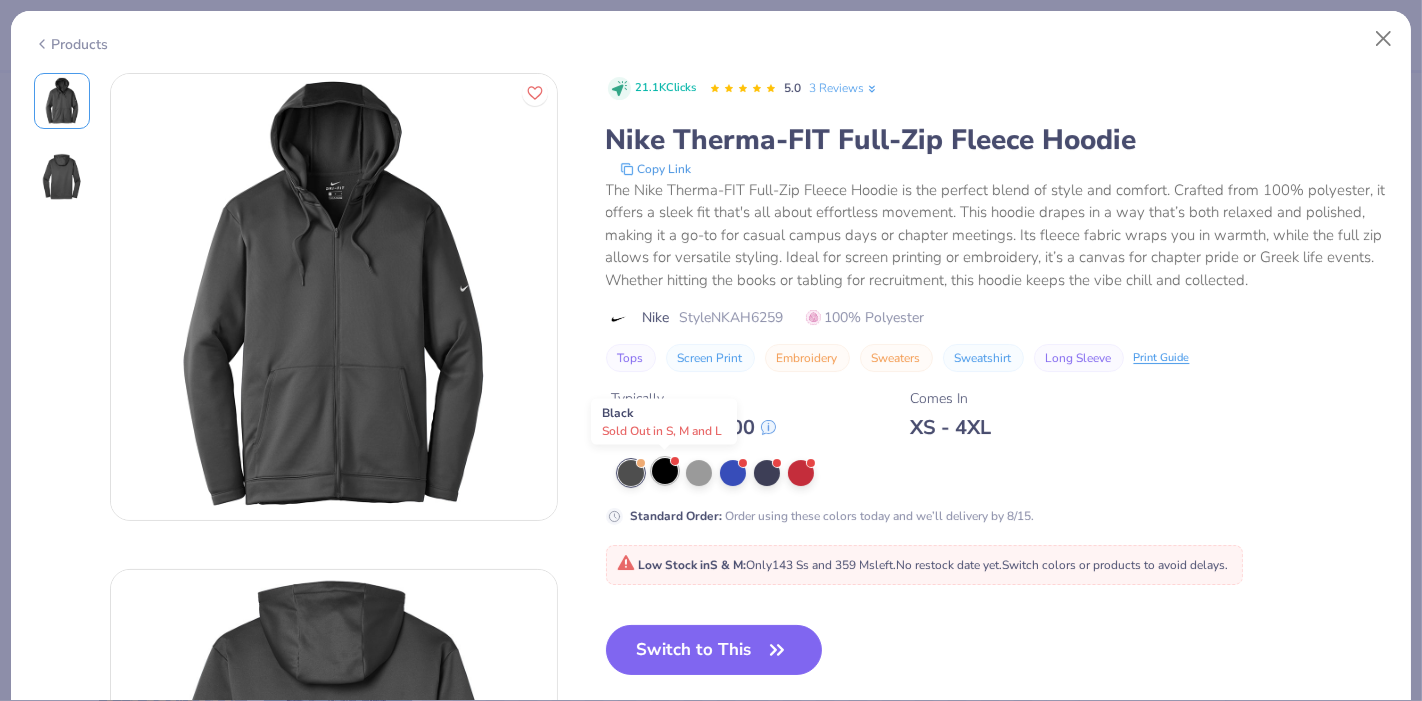 click at bounding box center (665, 471) 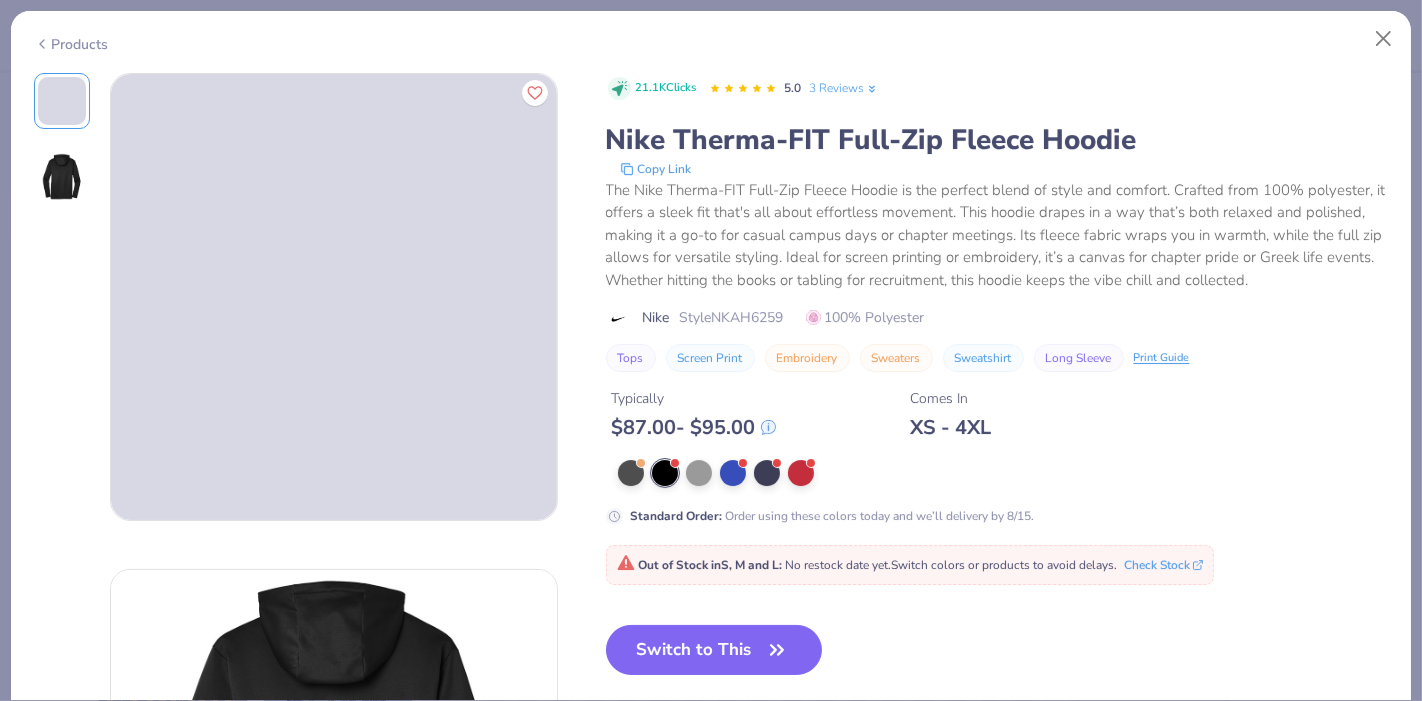 click on "Products" at bounding box center (71, 44) 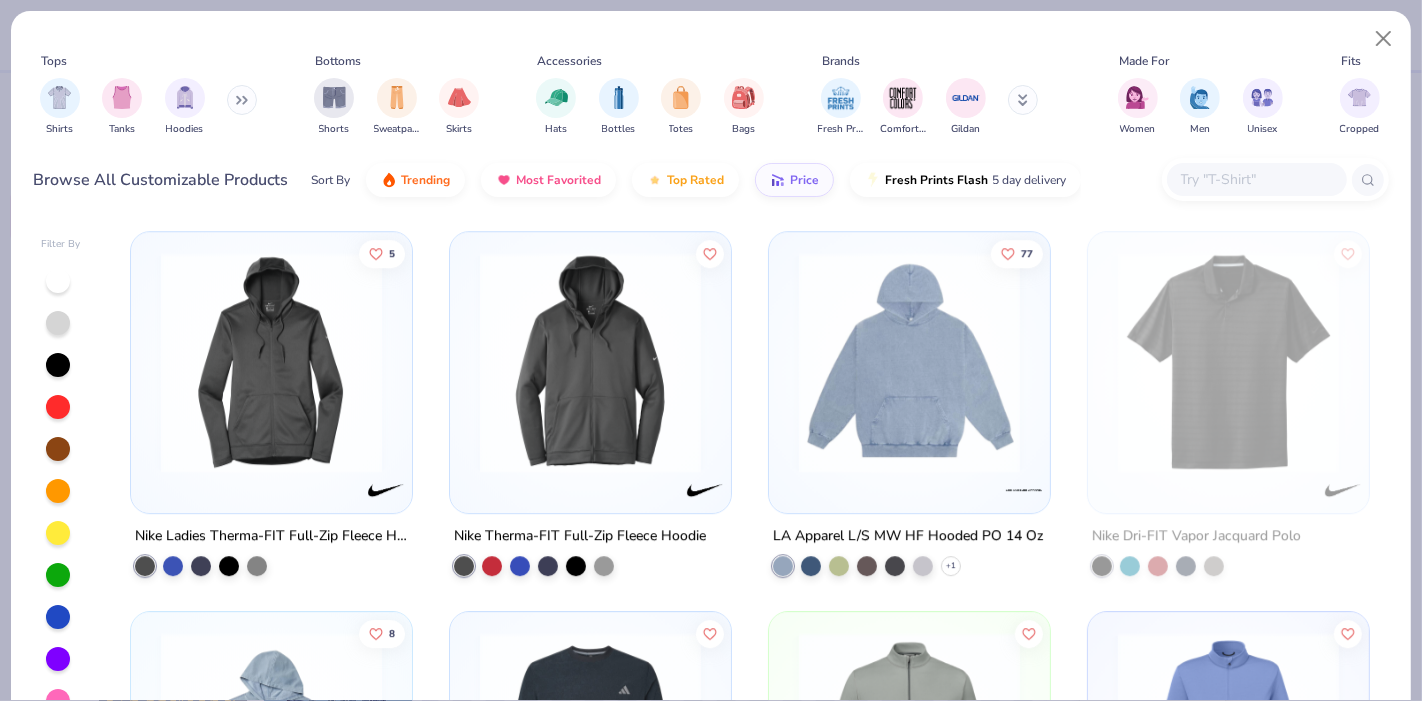 click at bounding box center [590, 361] 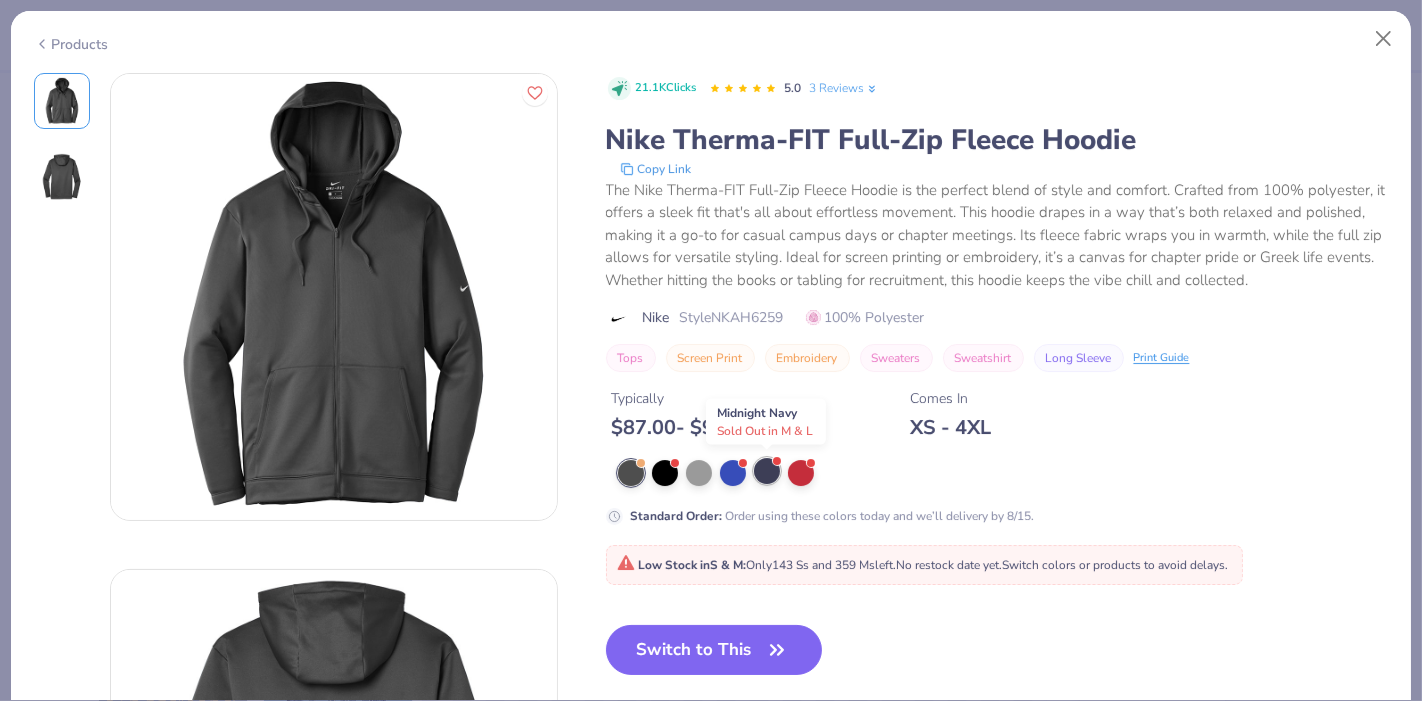 click at bounding box center (767, 471) 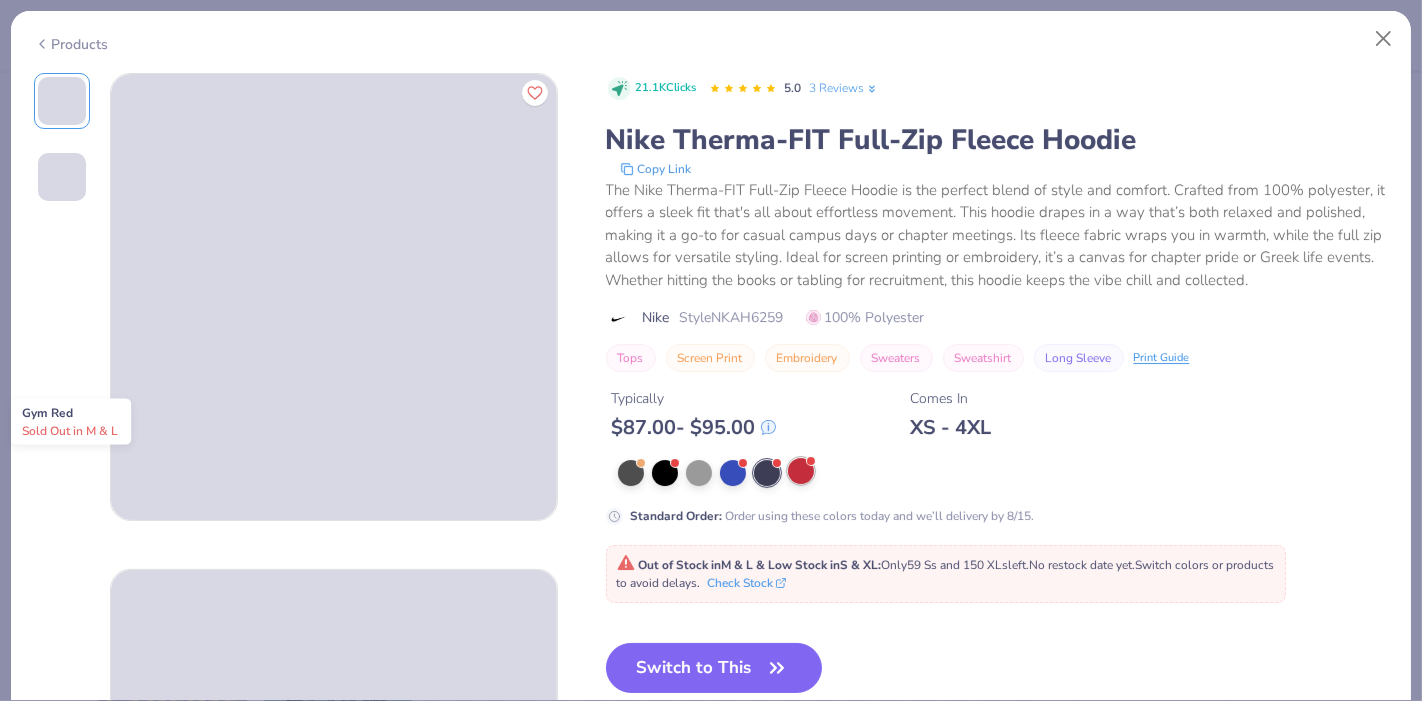 click at bounding box center (801, 471) 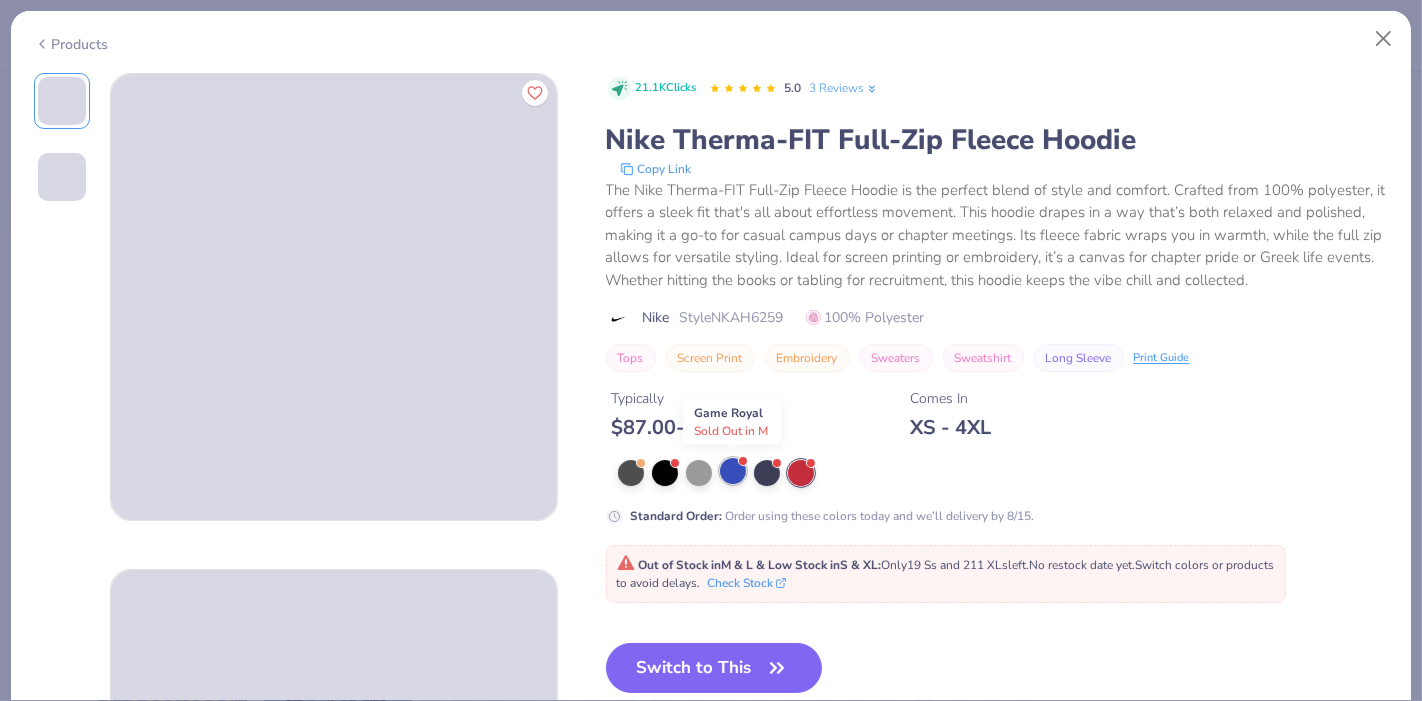 click at bounding box center [733, 471] 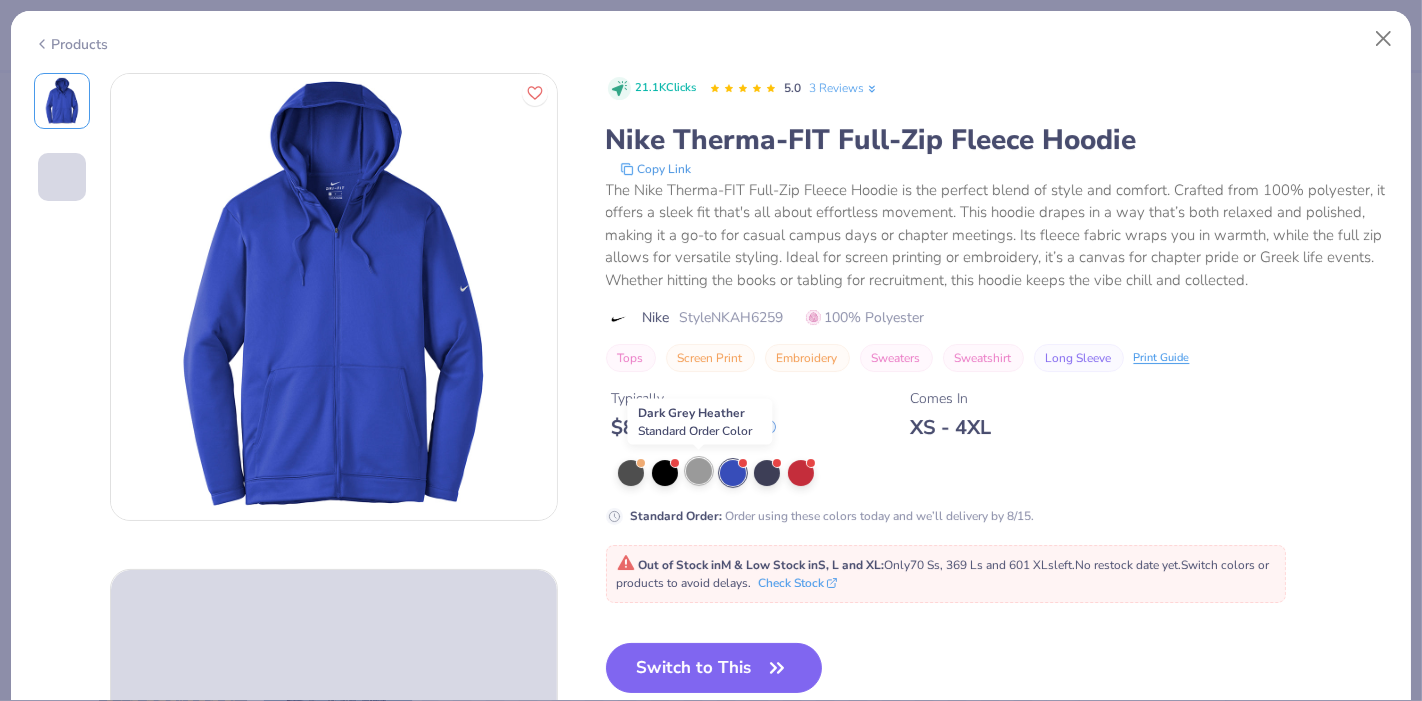click at bounding box center [699, 471] 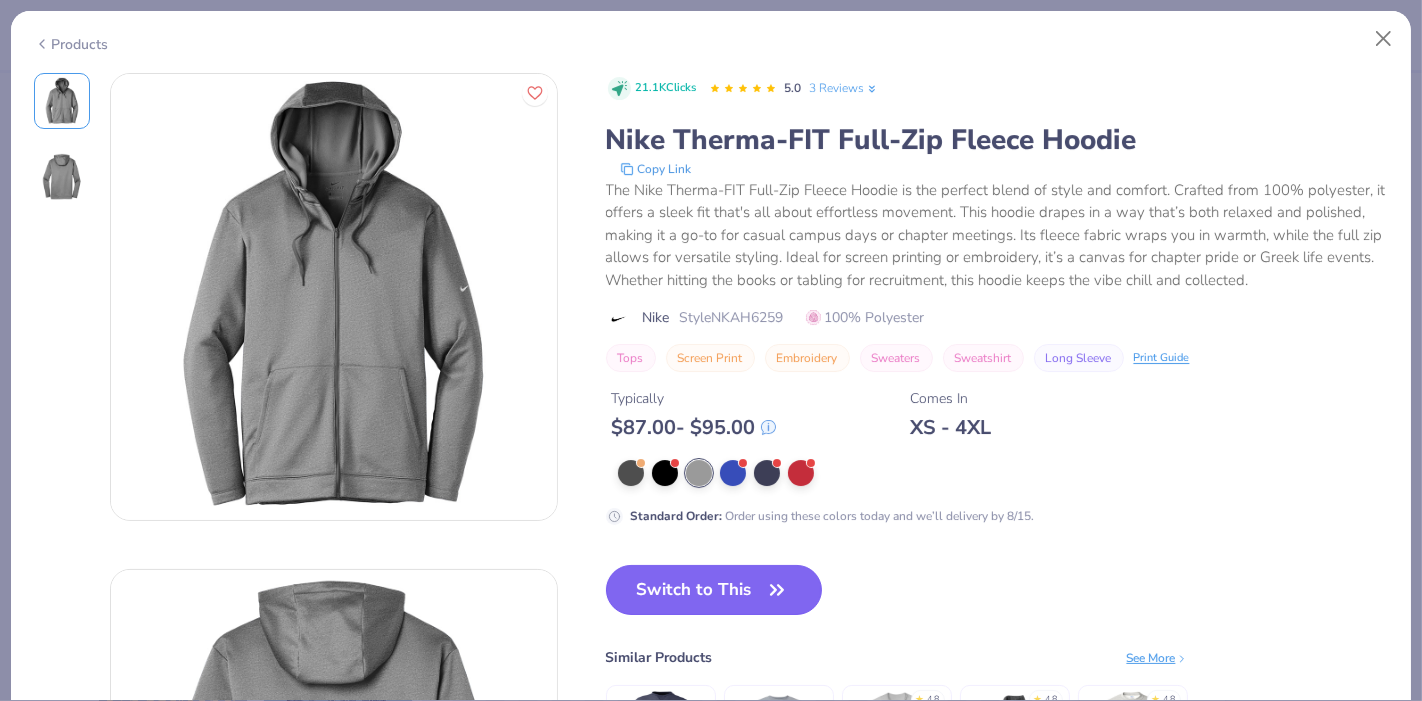 click on "Switch to This" at bounding box center [714, 590] 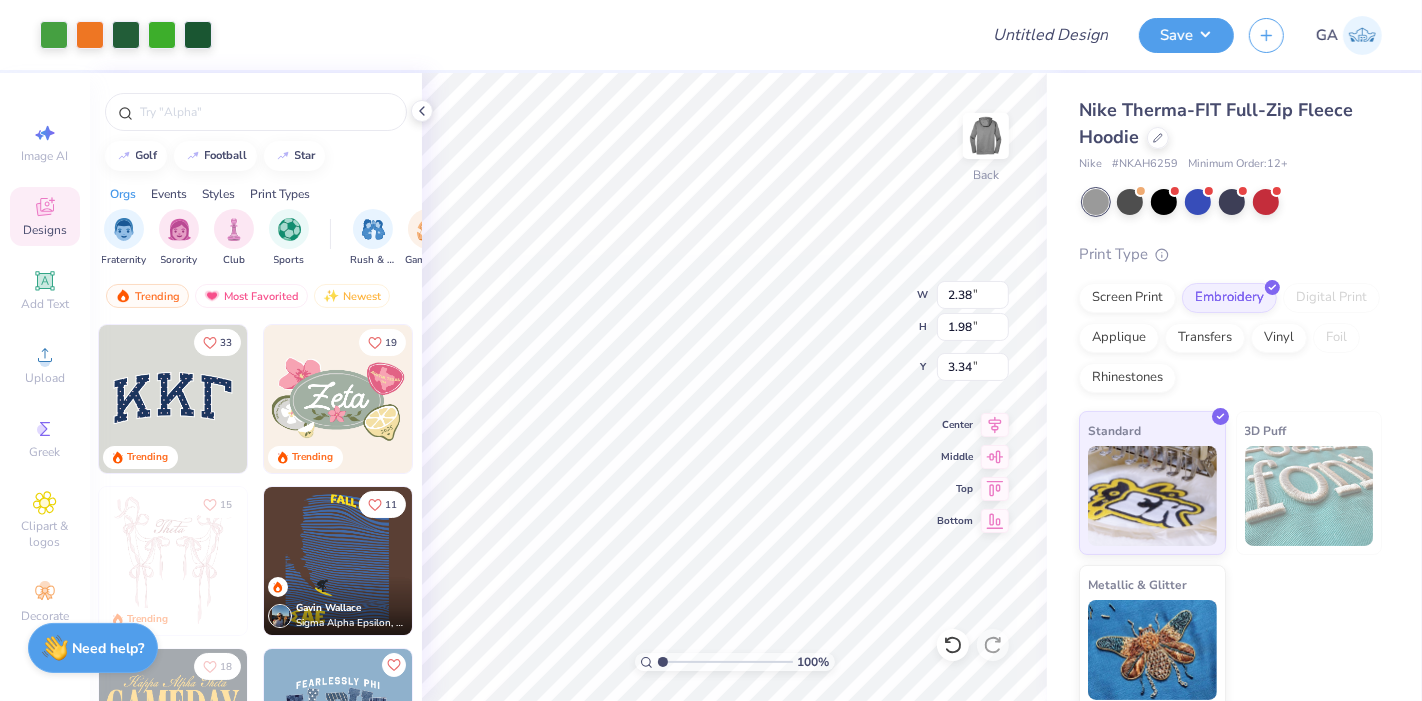type on "3.34" 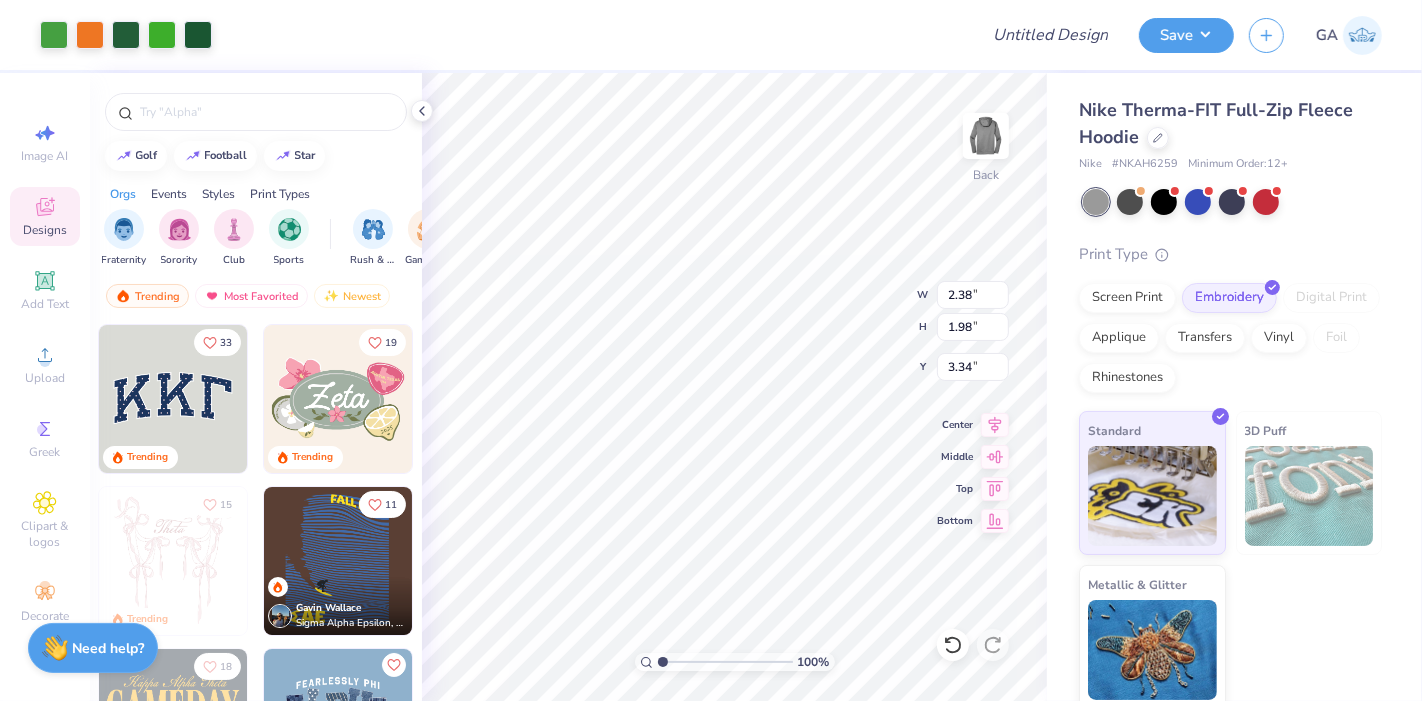 type on "3.38" 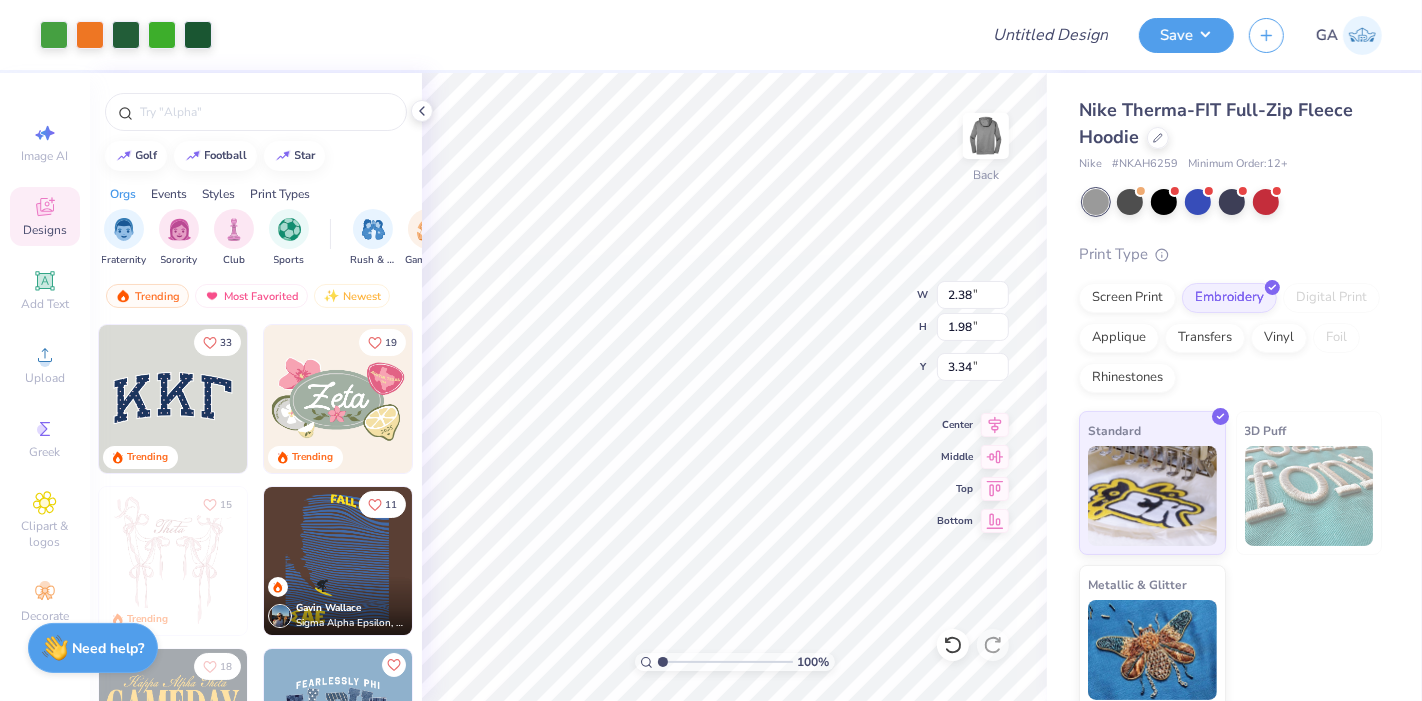 type on "2.81" 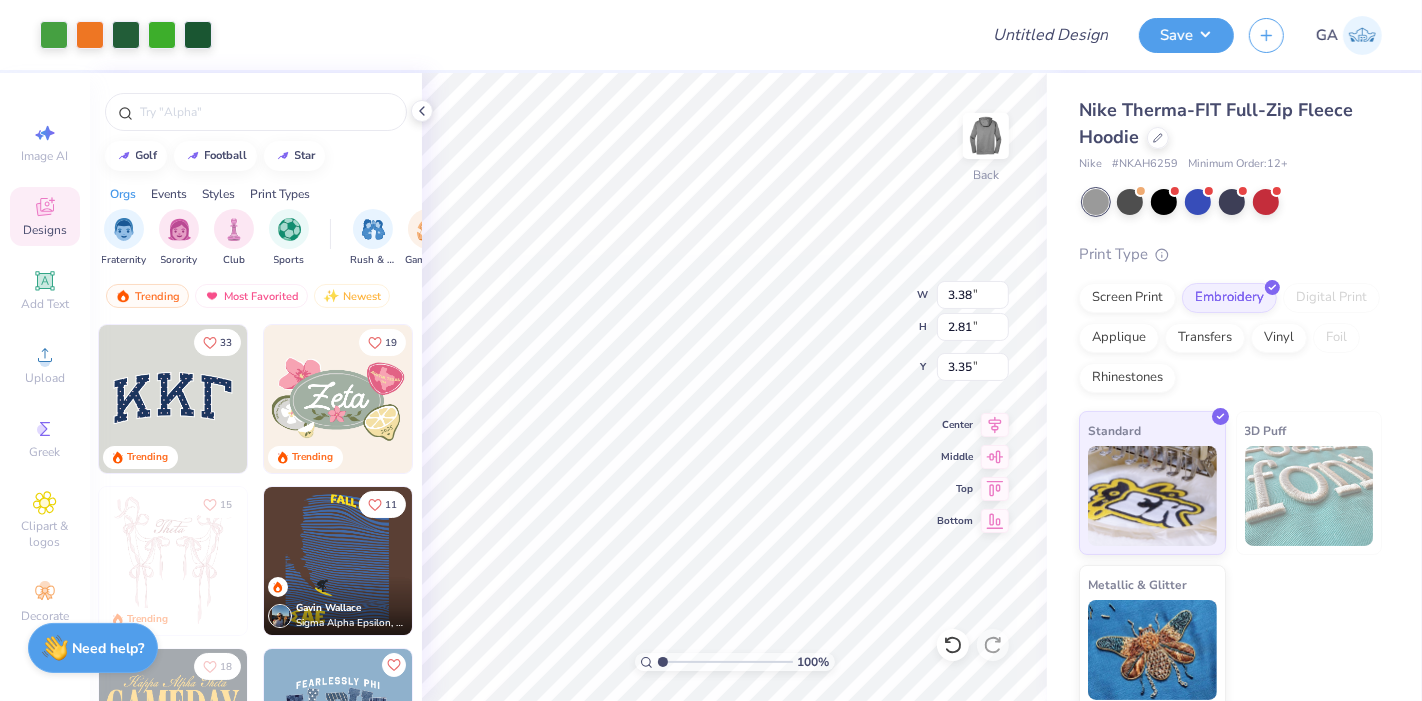 type on "3.00" 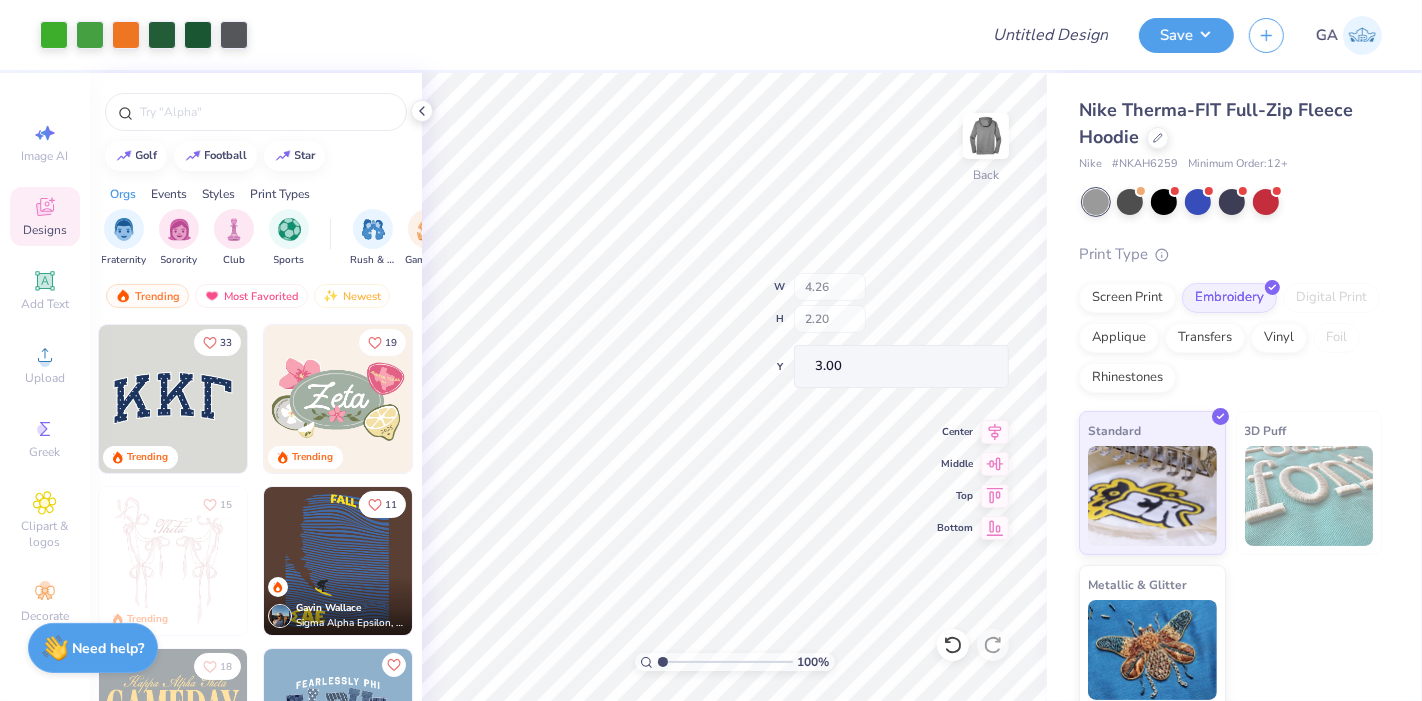 type on "3.00" 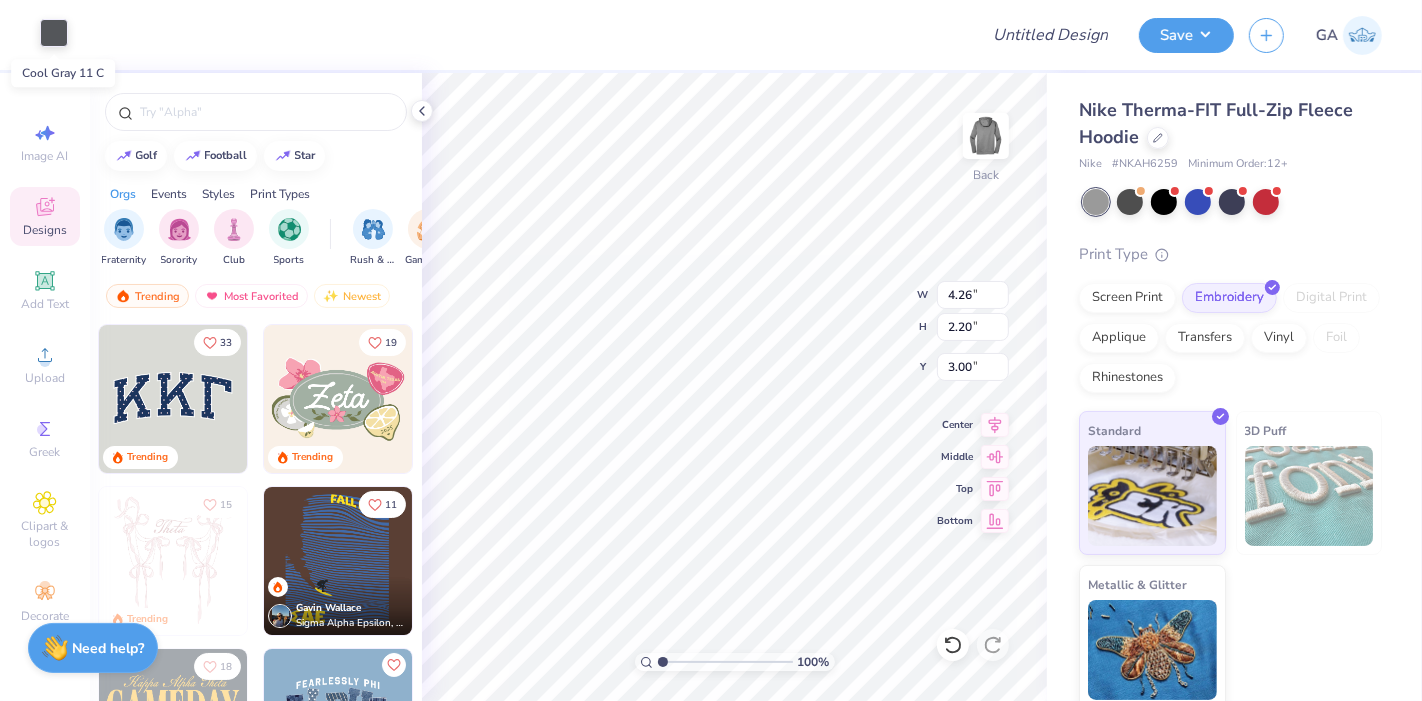 click at bounding box center [54, 33] 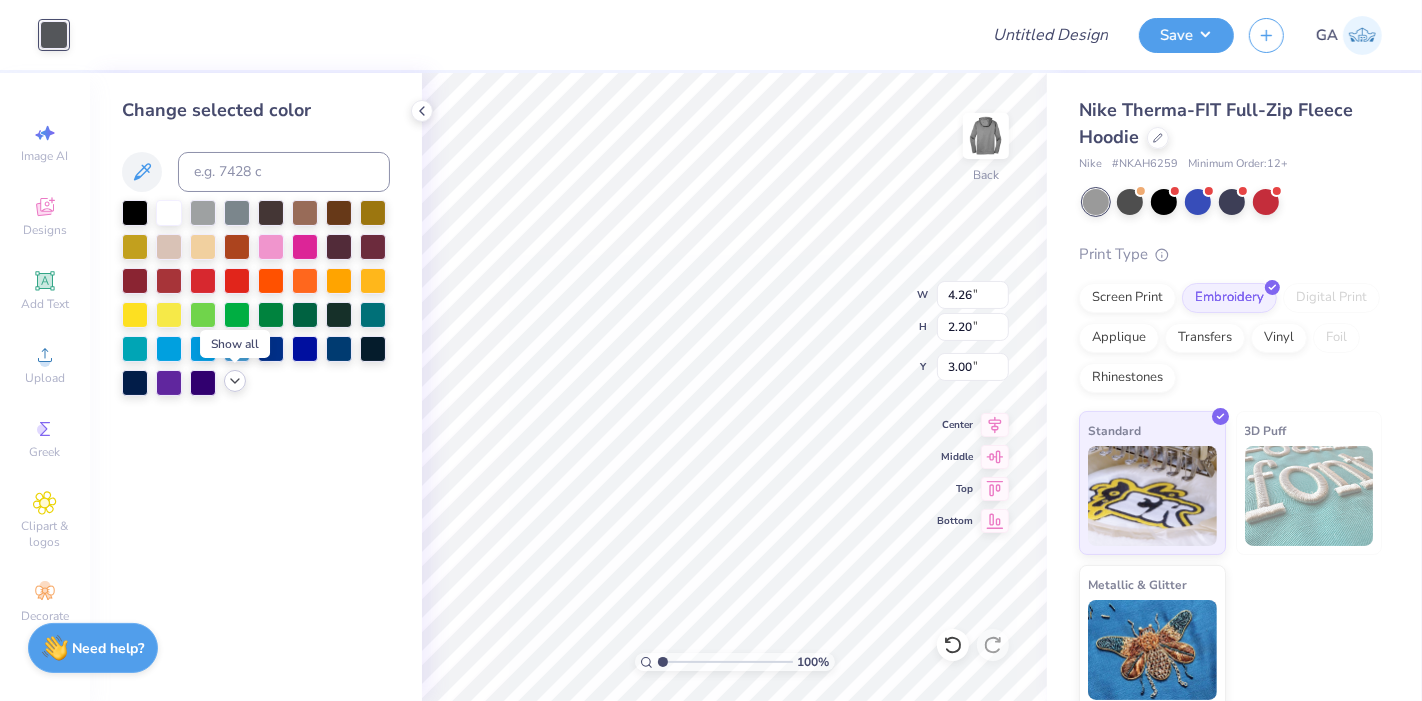 click 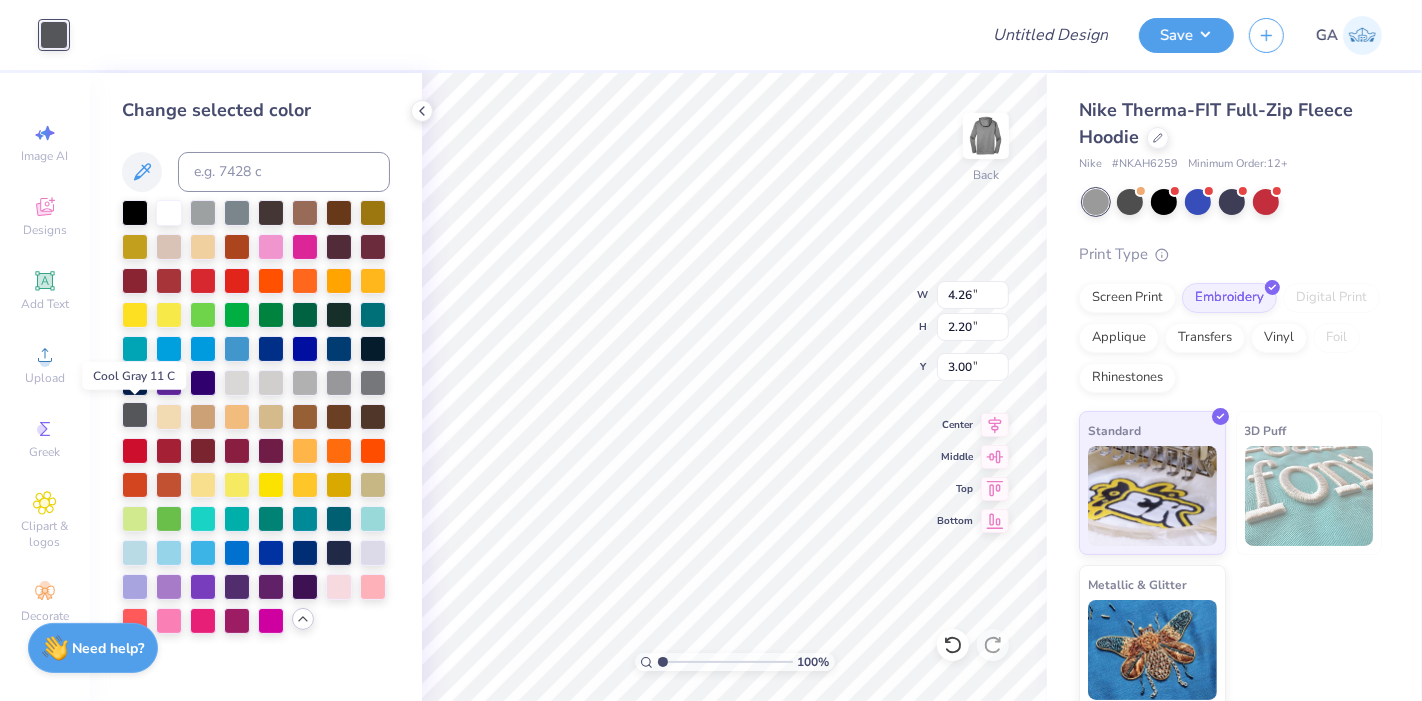 click at bounding box center [135, 415] 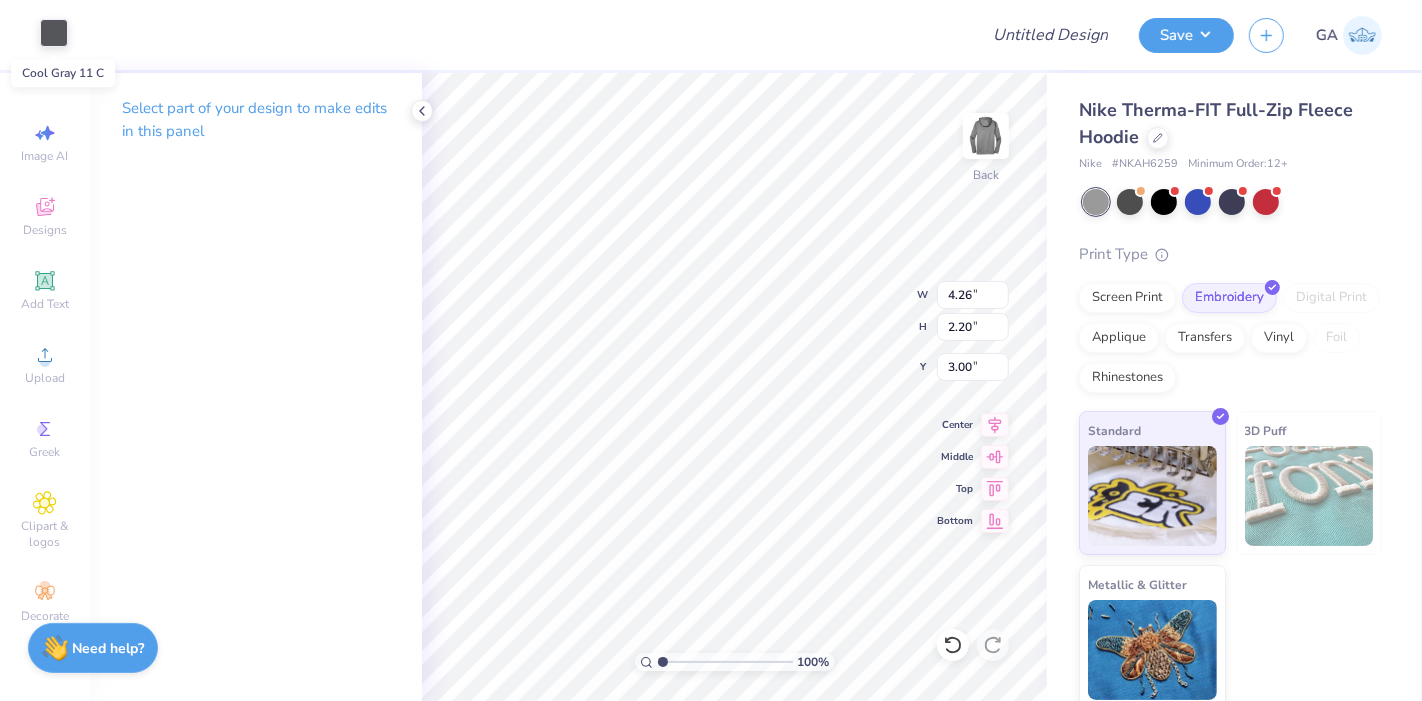 click at bounding box center (54, 33) 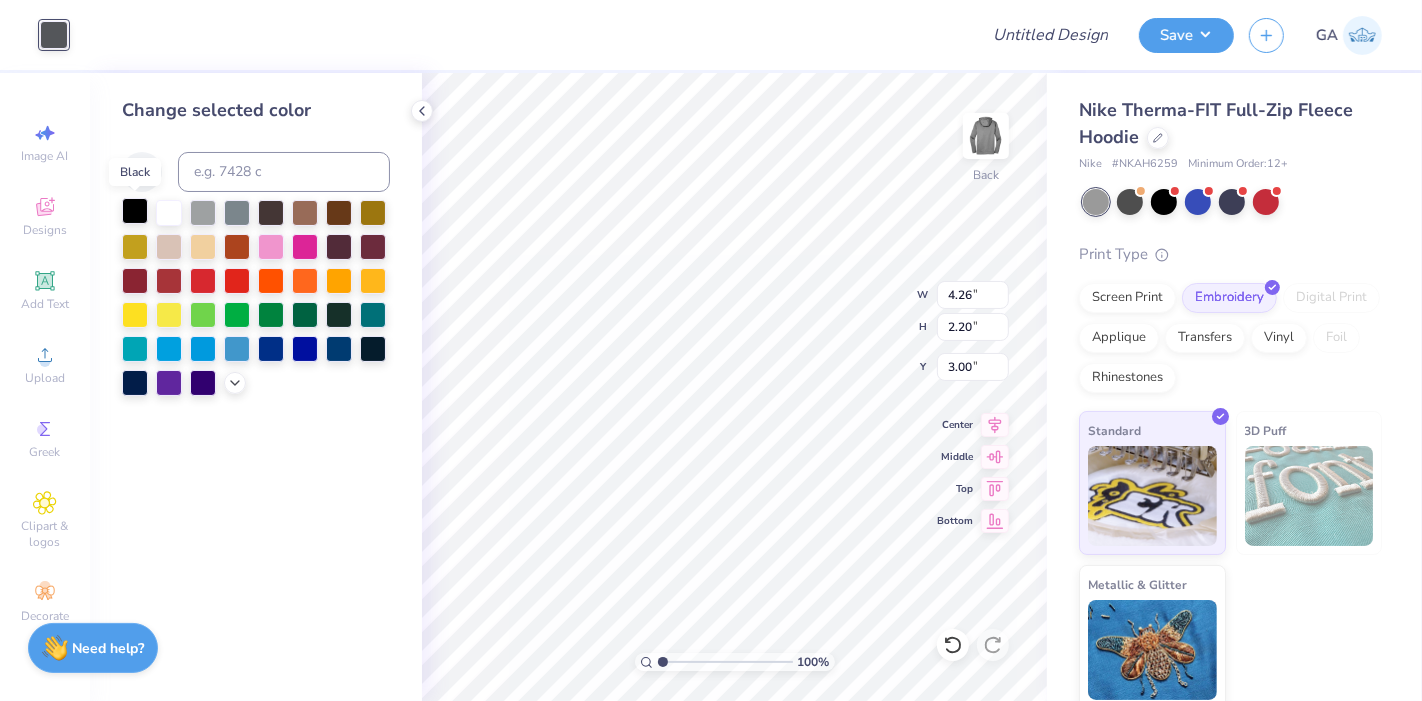 click at bounding box center (135, 211) 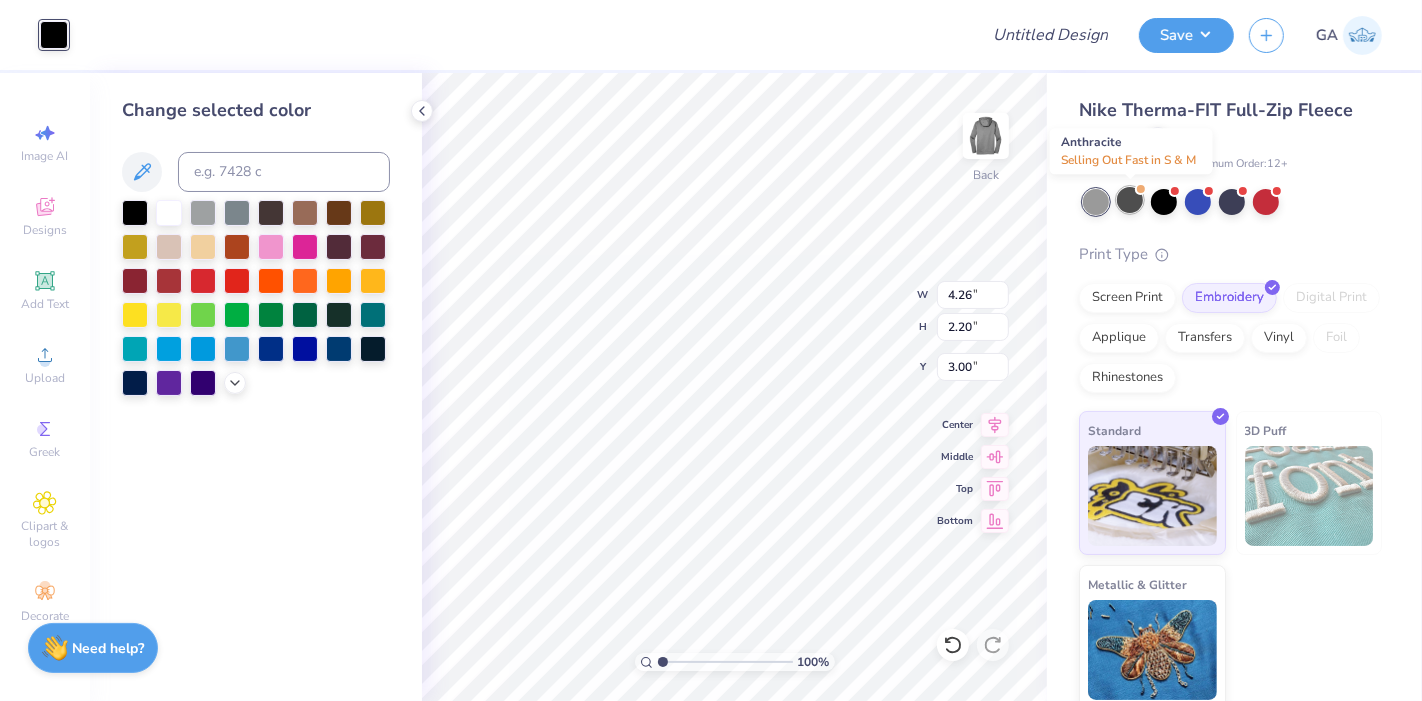 click at bounding box center (1130, 200) 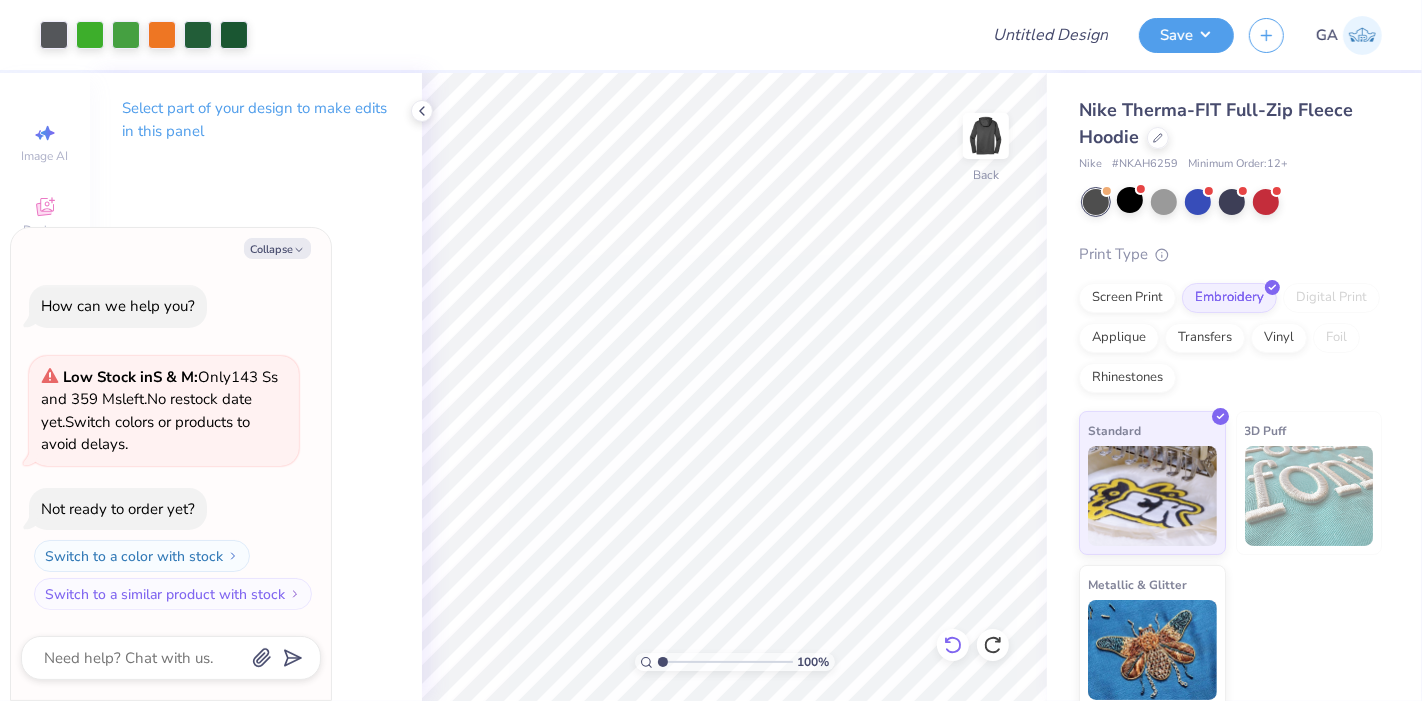 click 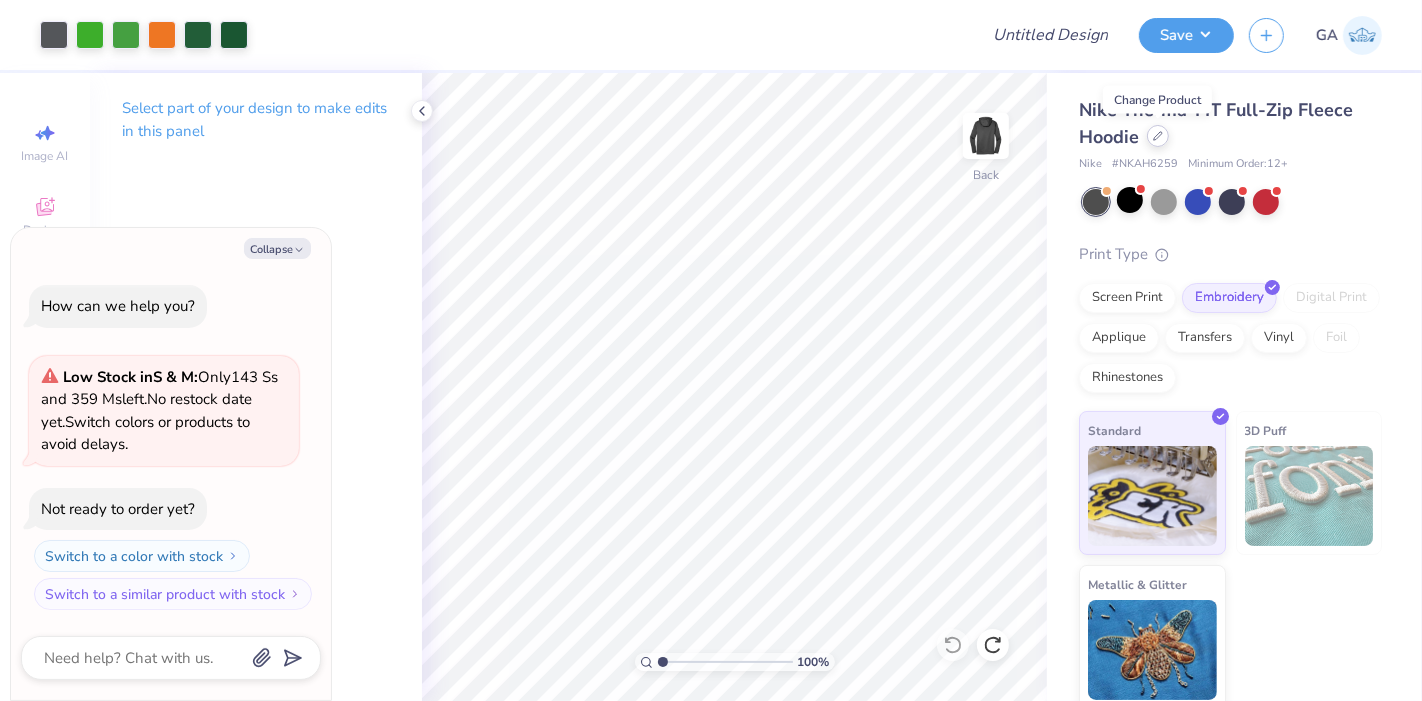 click at bounding box center [1158, 136] 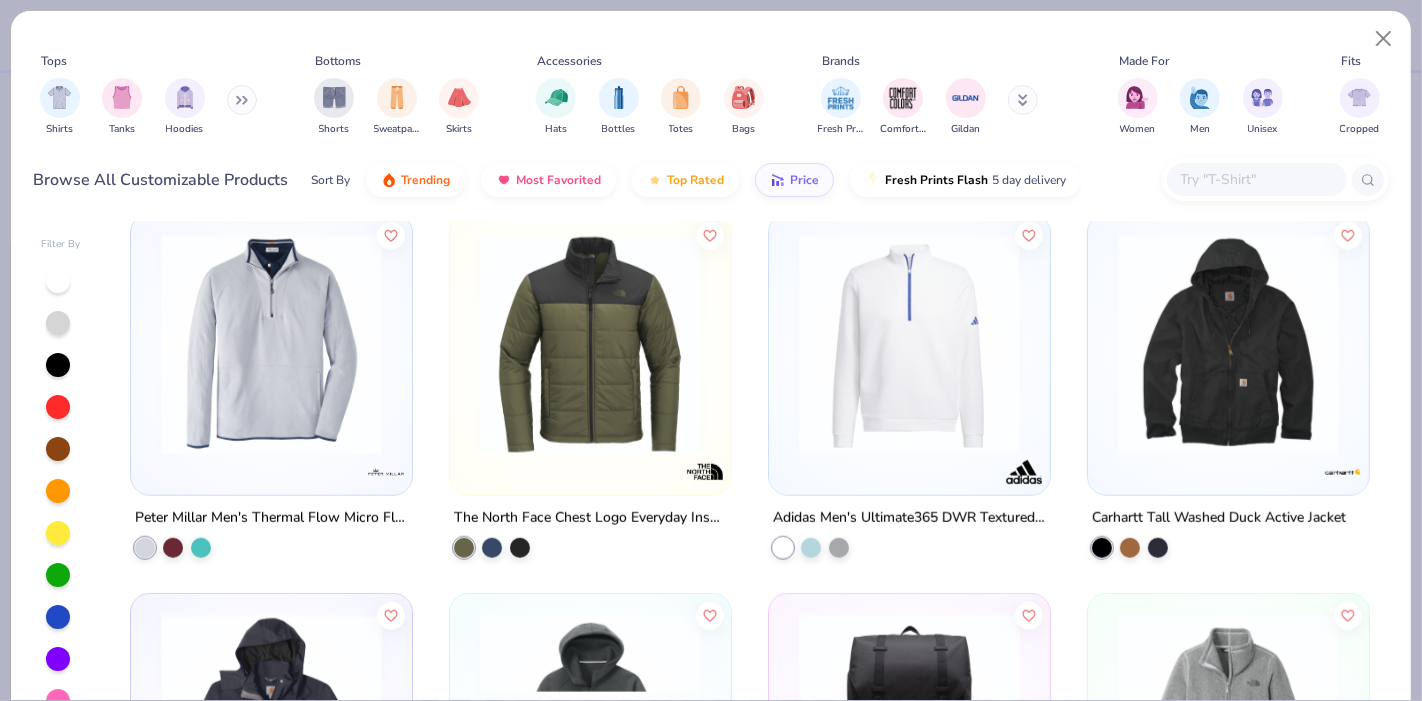 scroll, scrollTop: 1537, scrollLeft: 0, axis: vertical 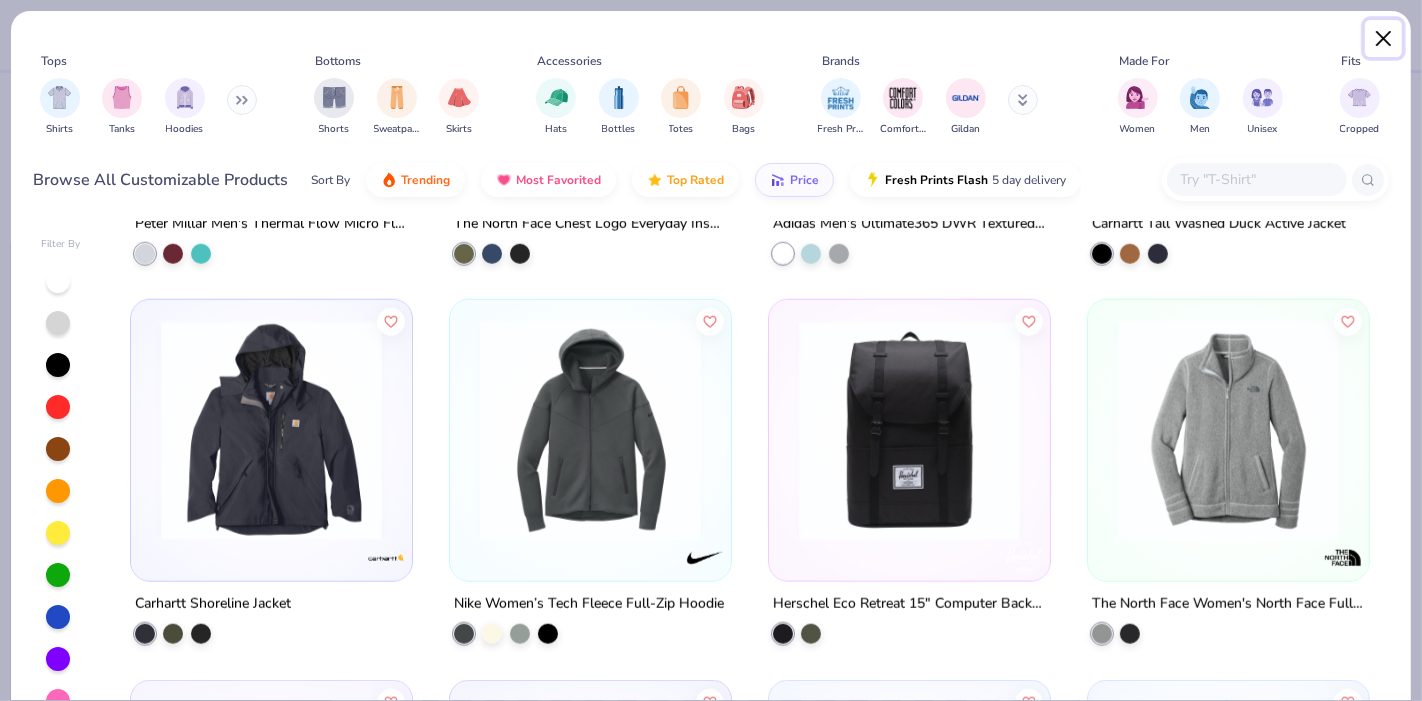 click at bounding box center (1384, 39) 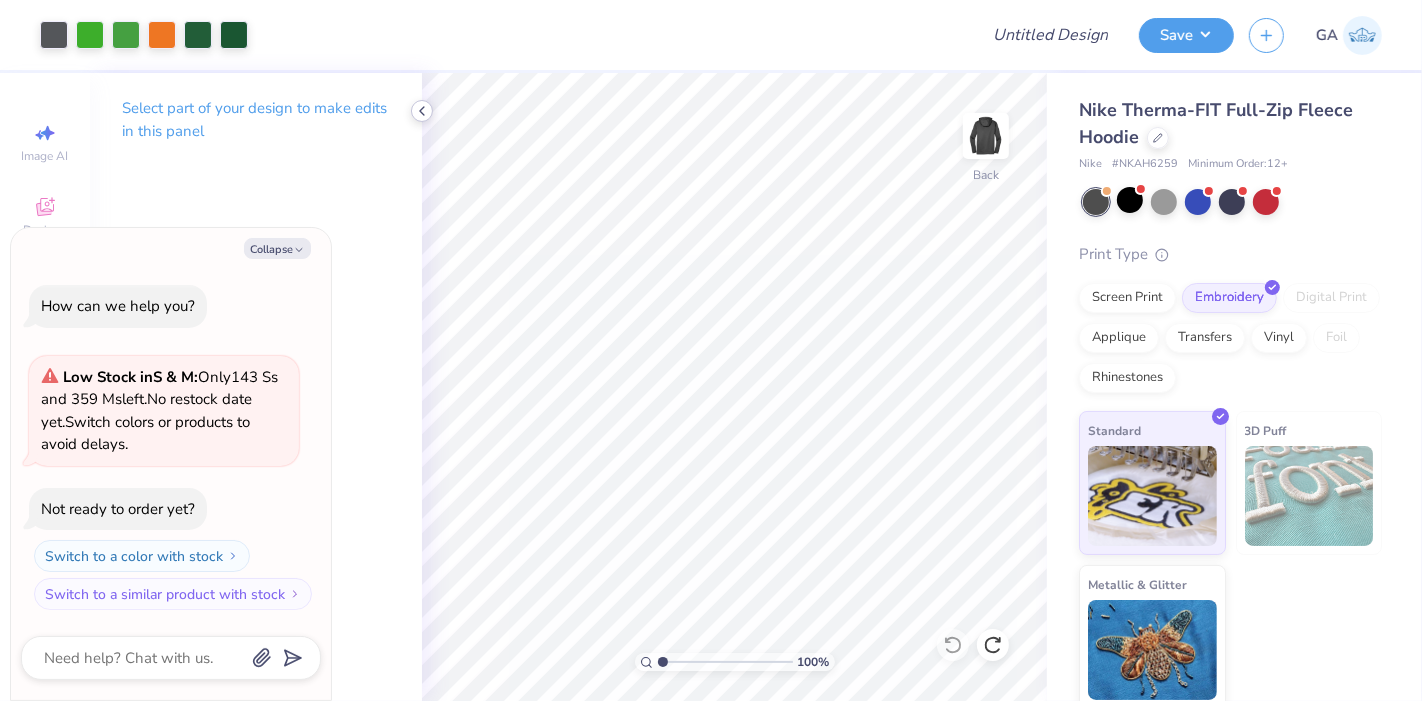 click 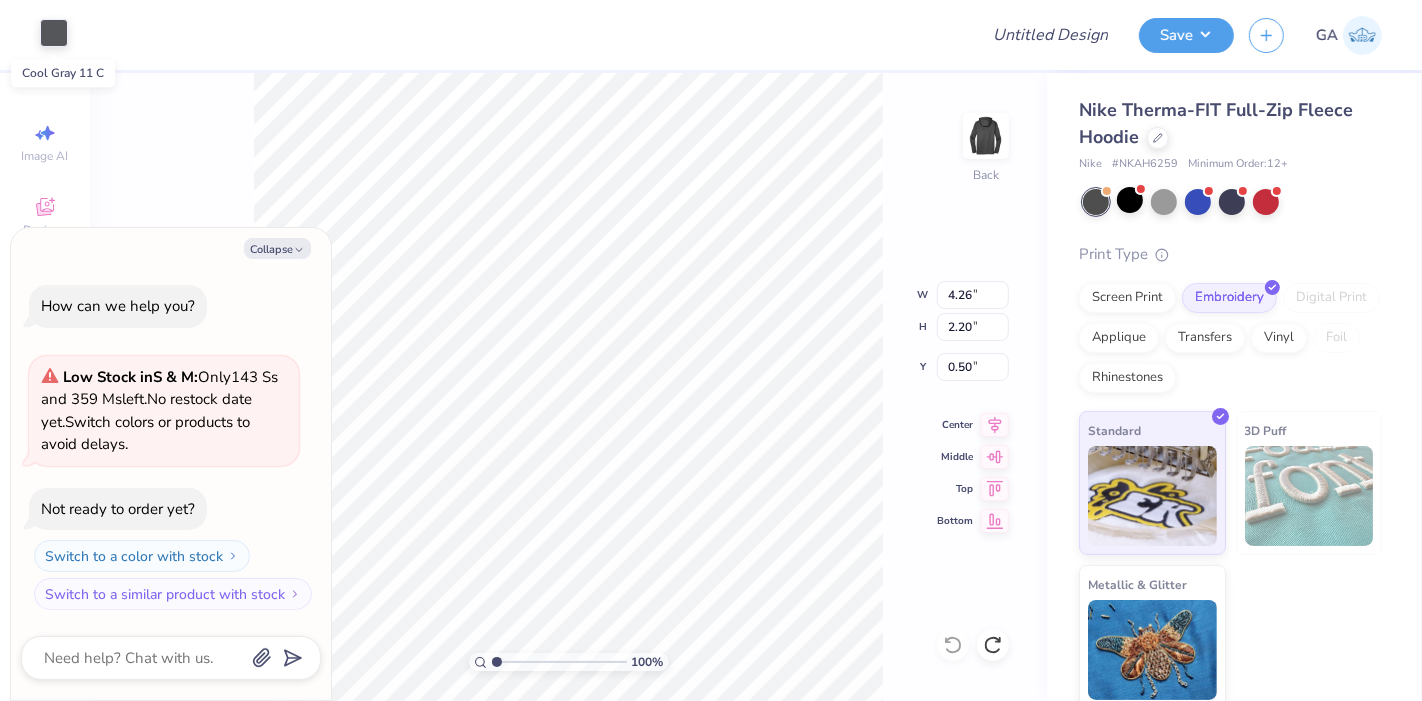 click at bounding box center [54, 33] 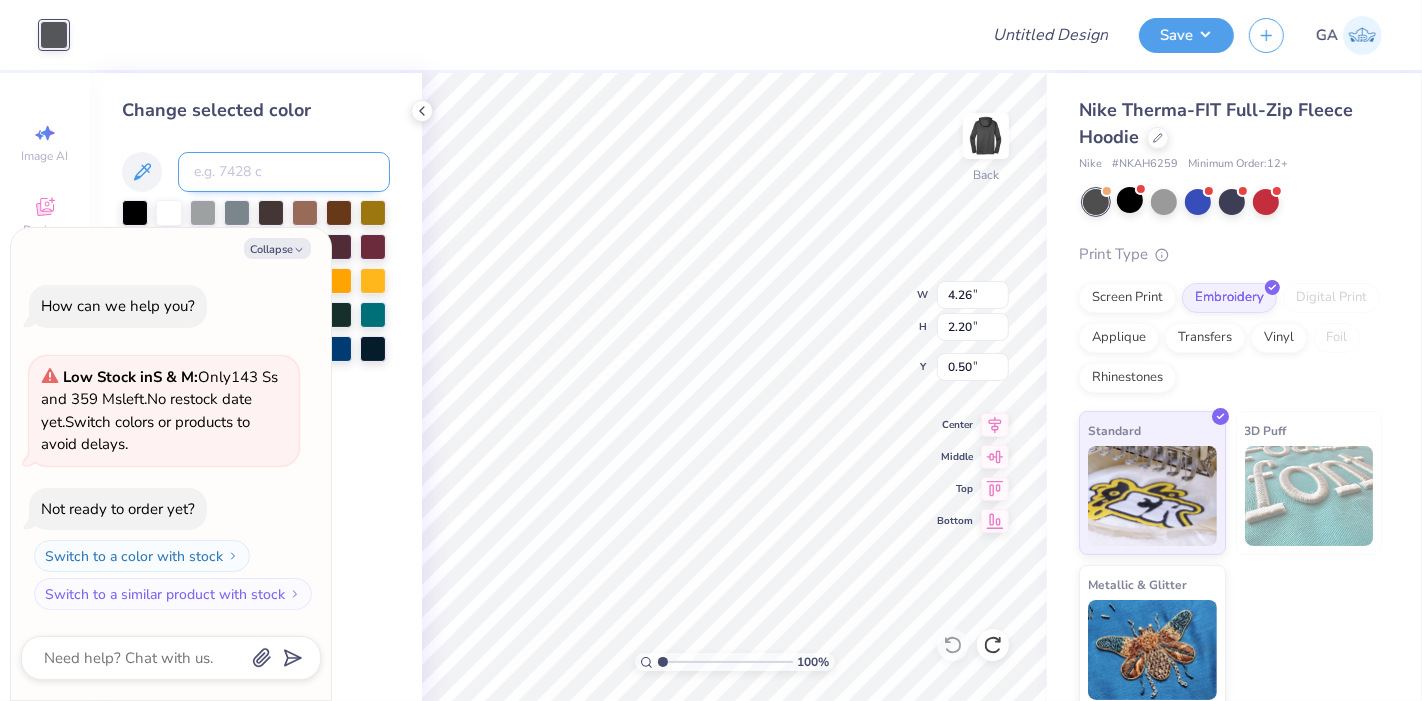 click at bounding box center [284, 172] 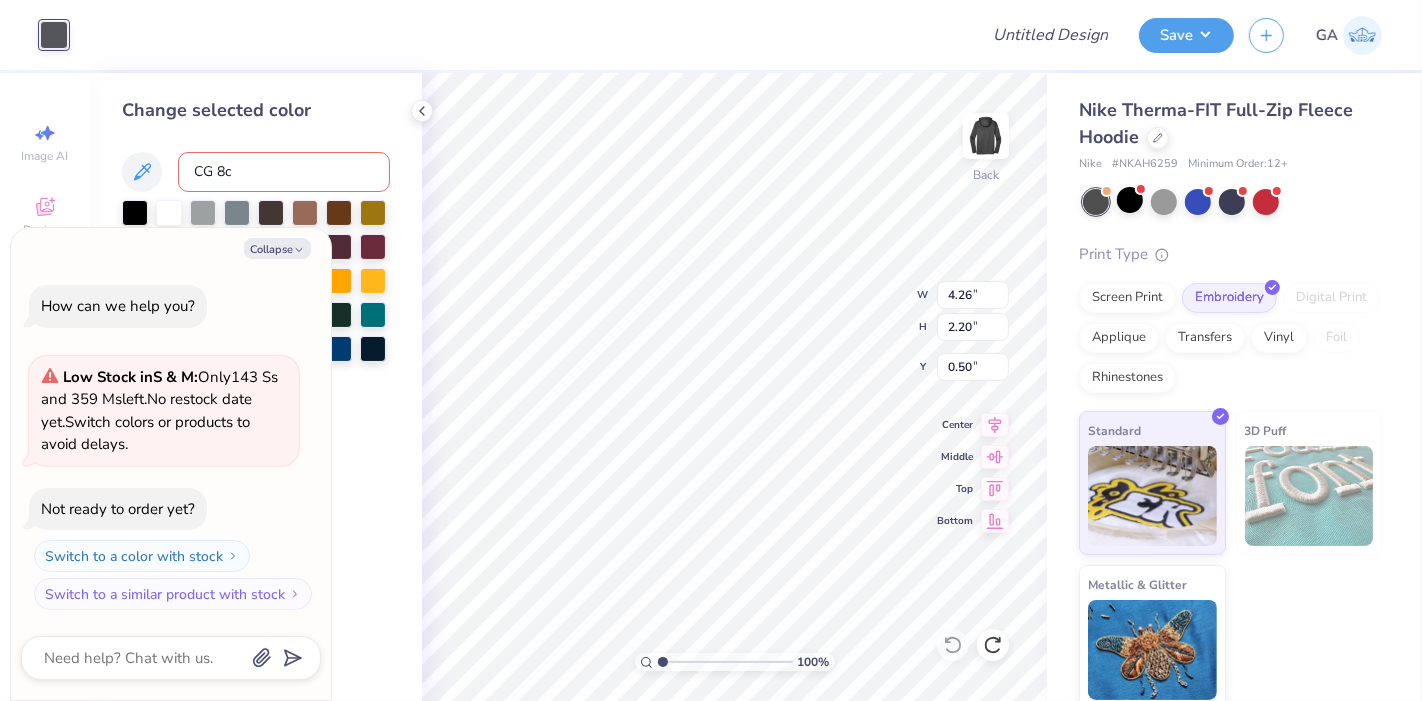 type on "CG 8c" 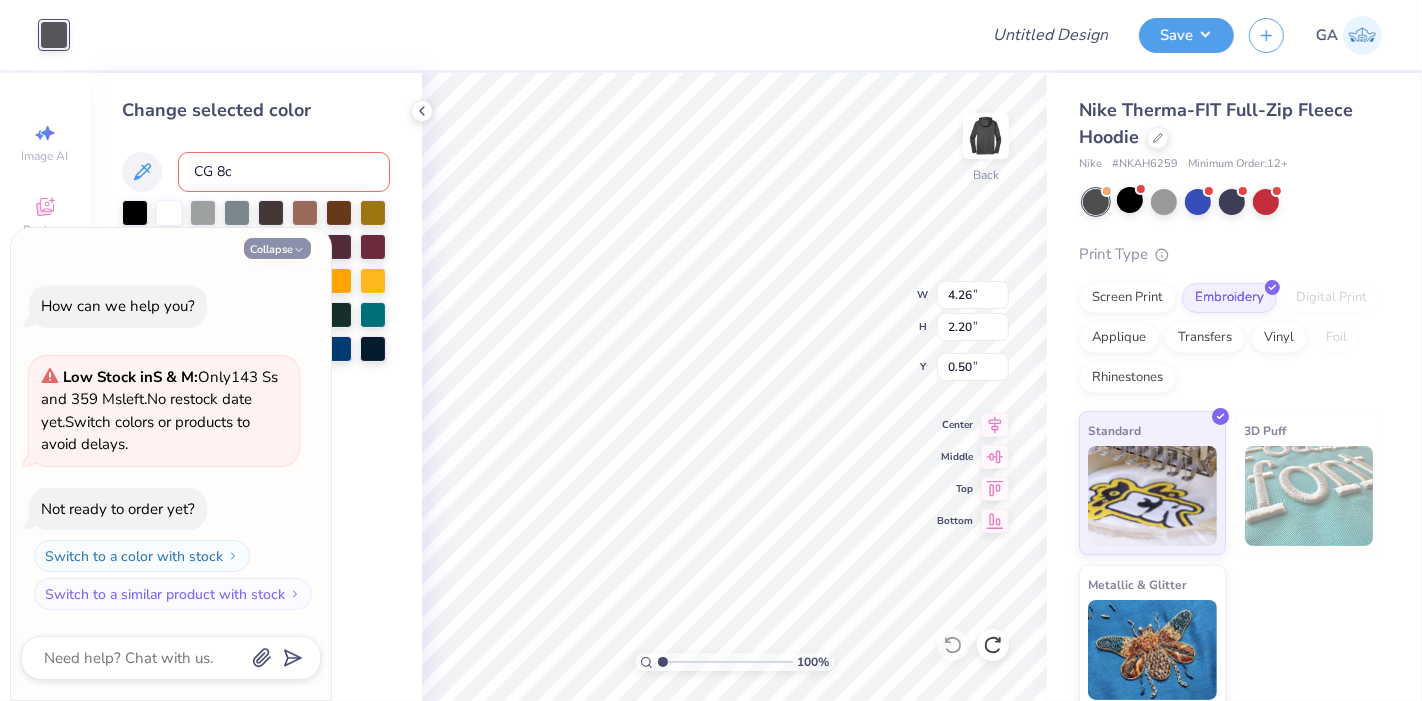 click on "Collapse" at bounding box center (277, 248) 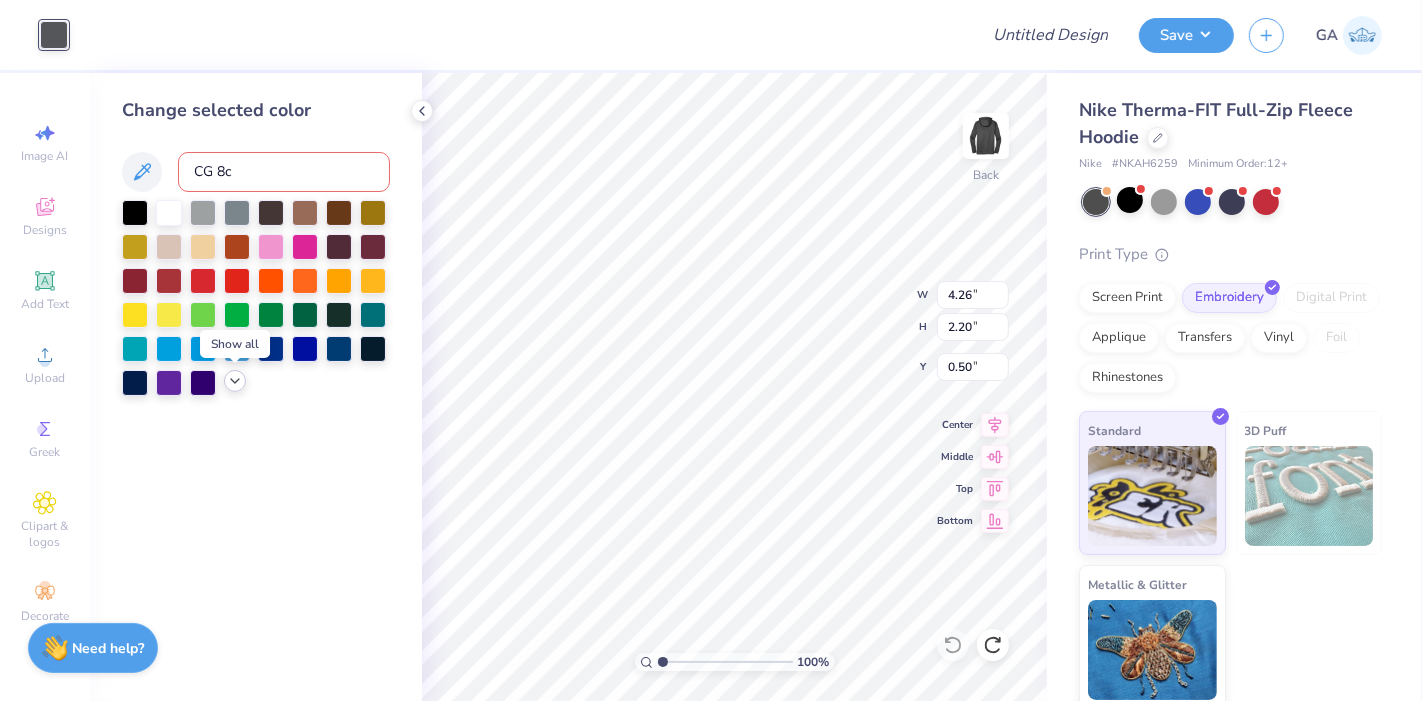 click 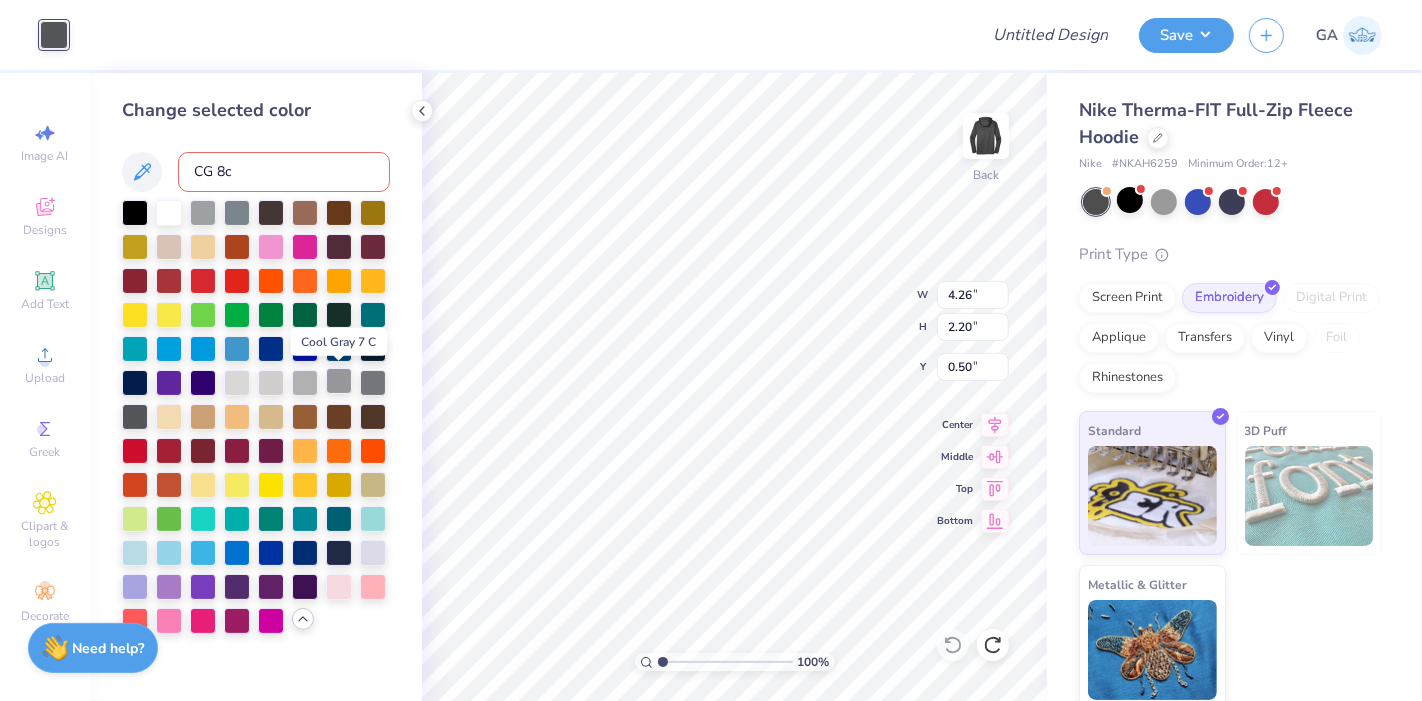 click at bounding box center (339, 381) 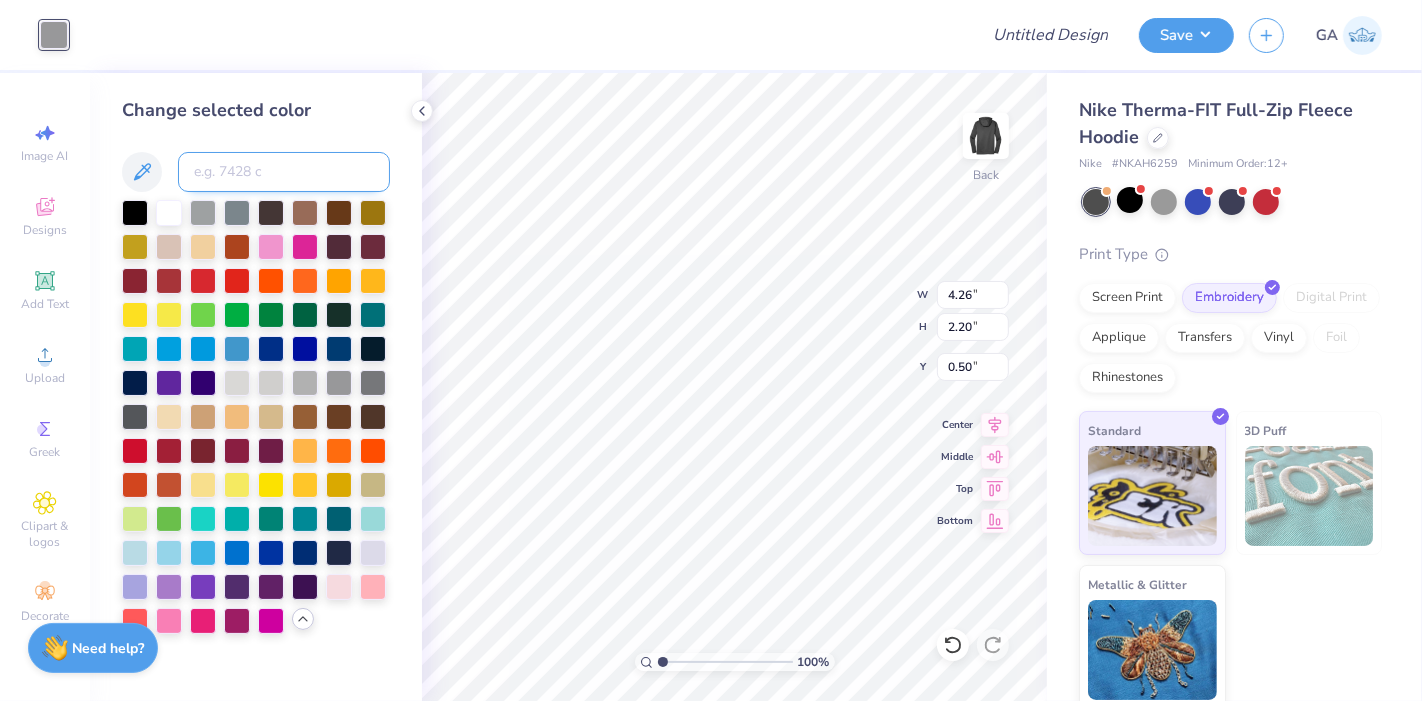 click at bounding box center [284, 172] 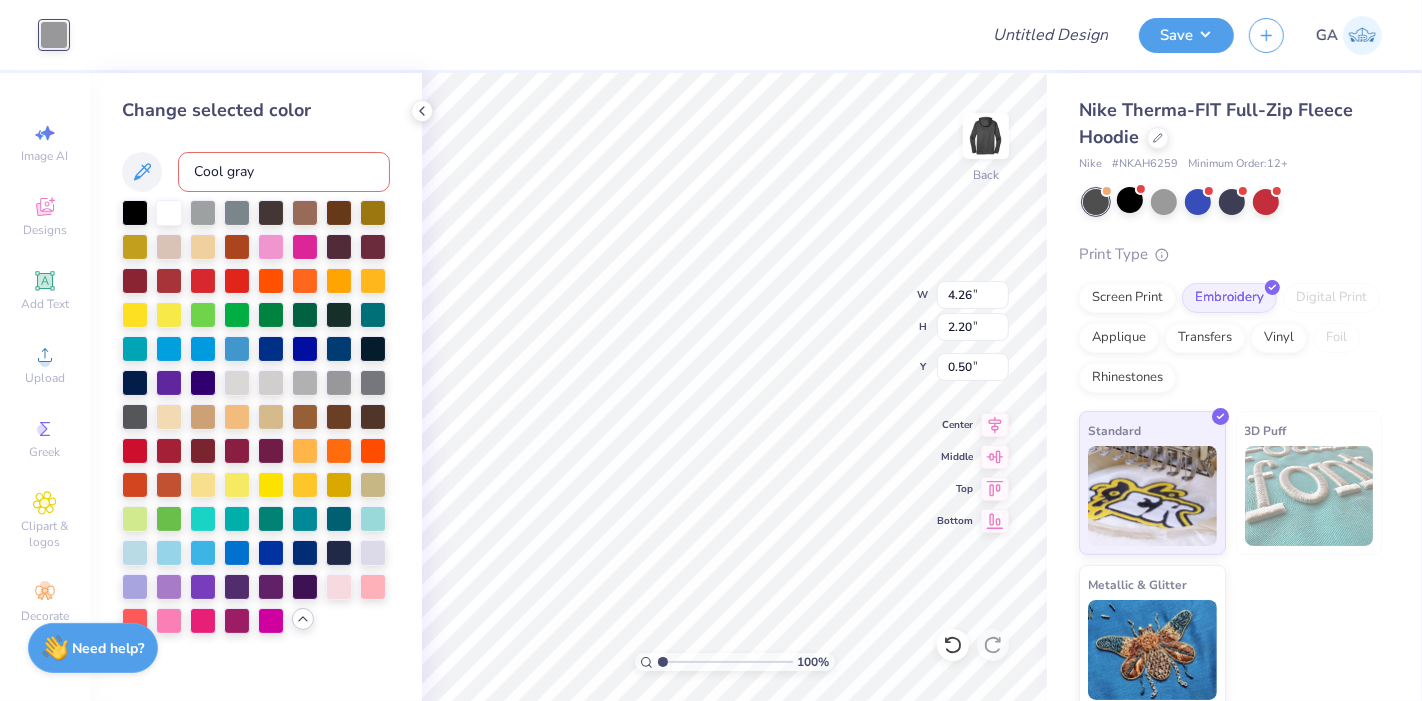 type on "Cool gray 8" 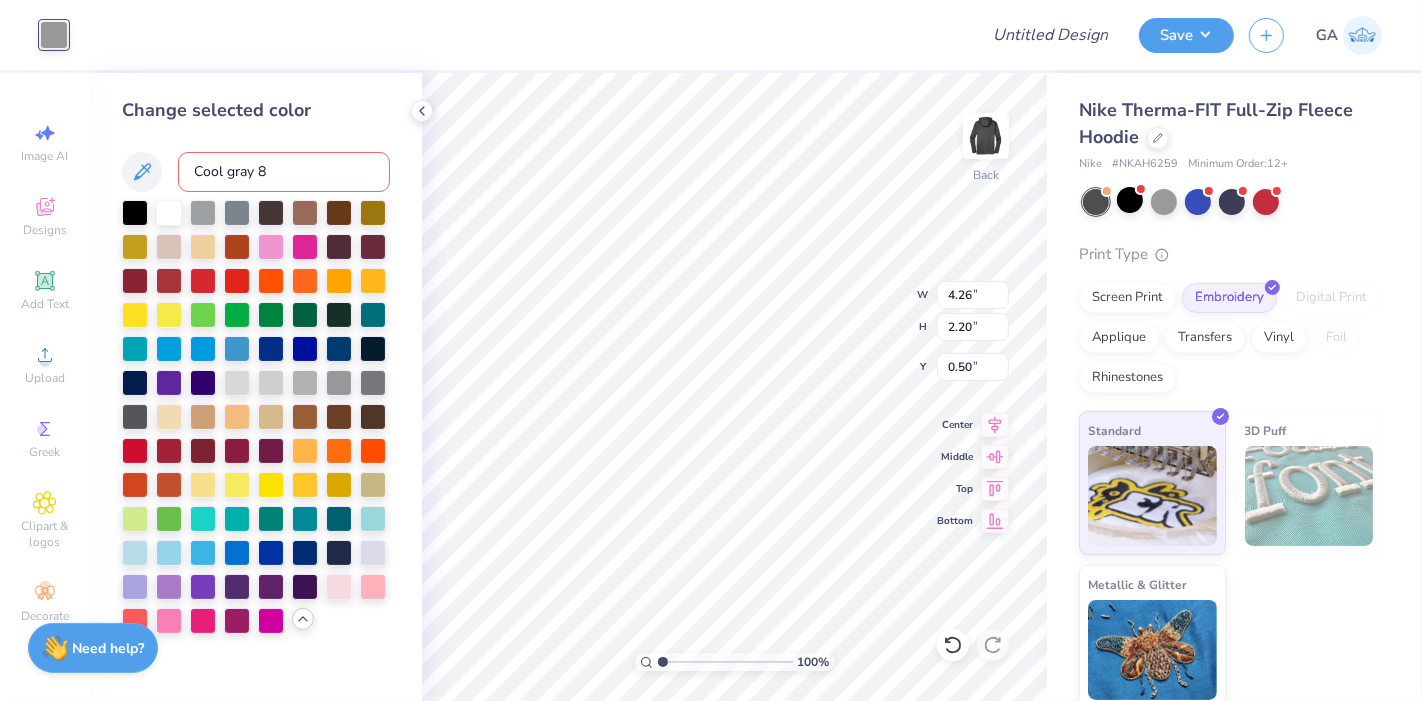 type 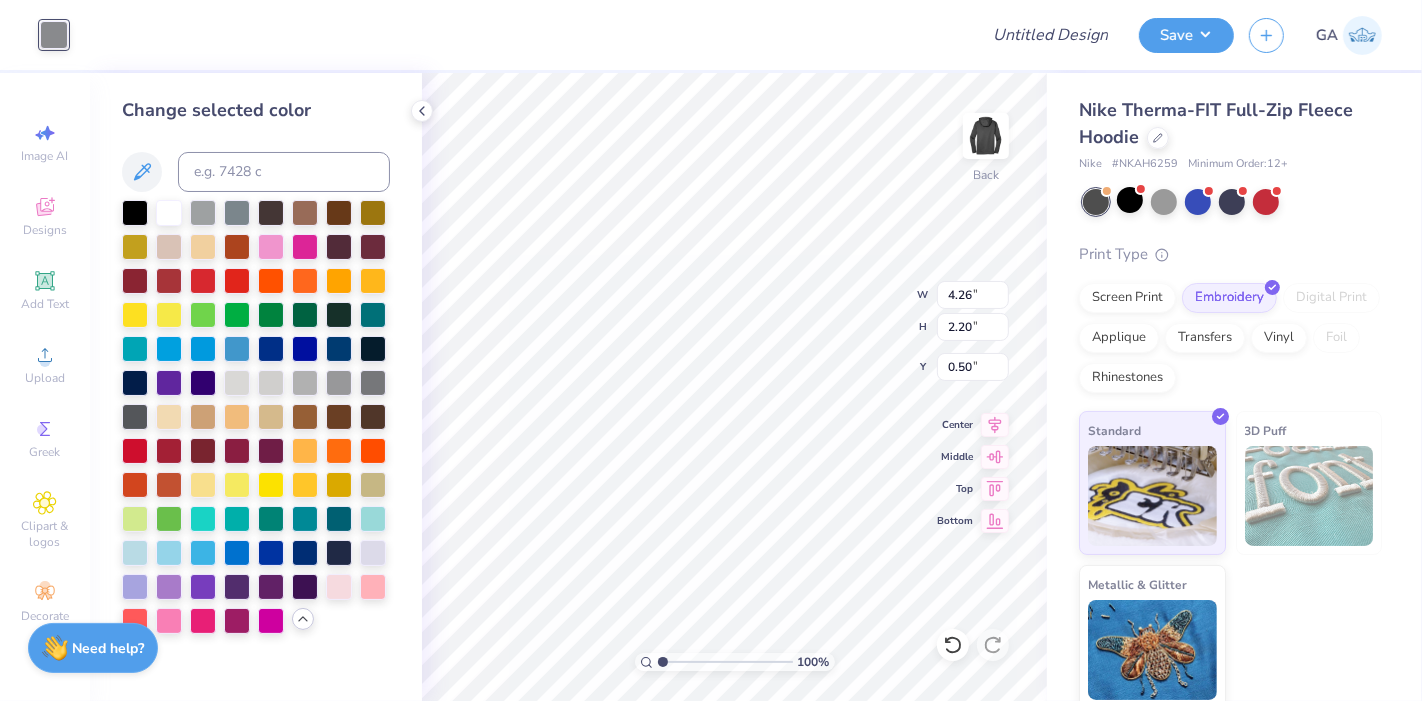 type on "3.00" 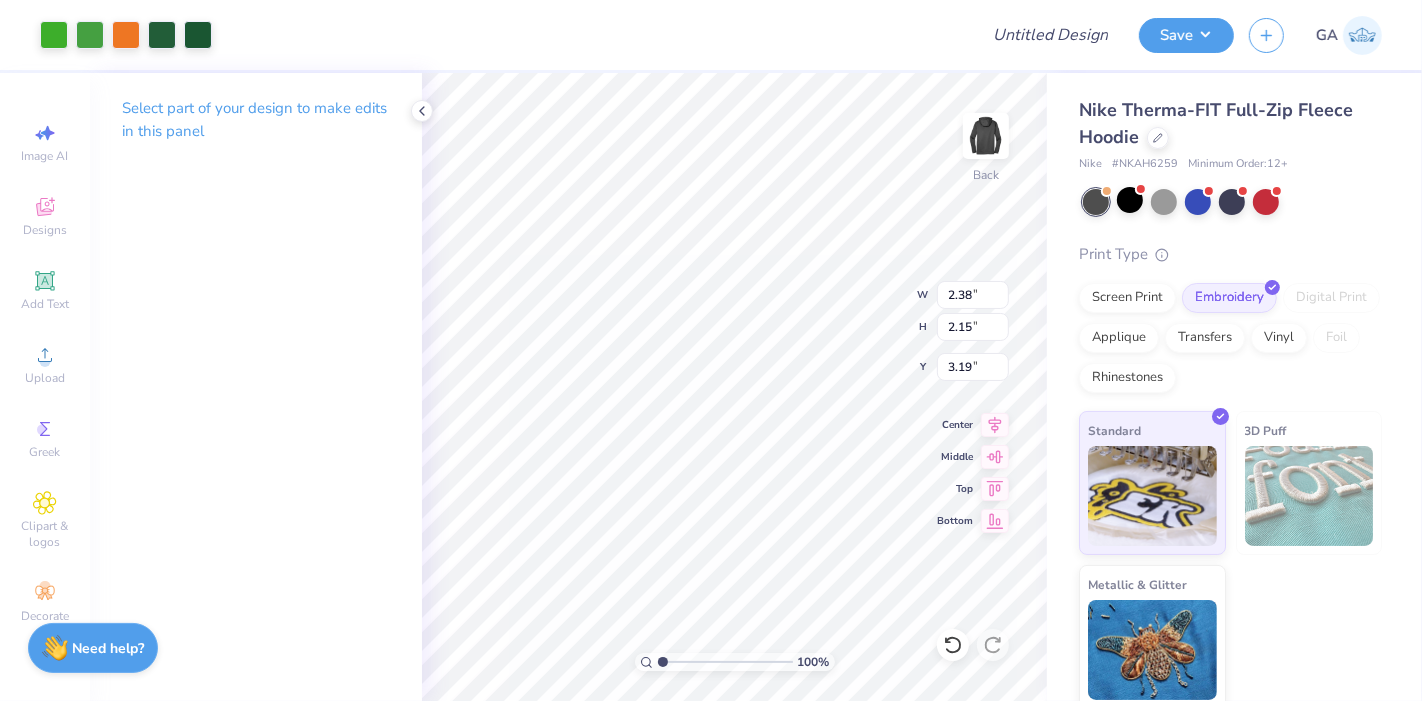 type on "3.00" 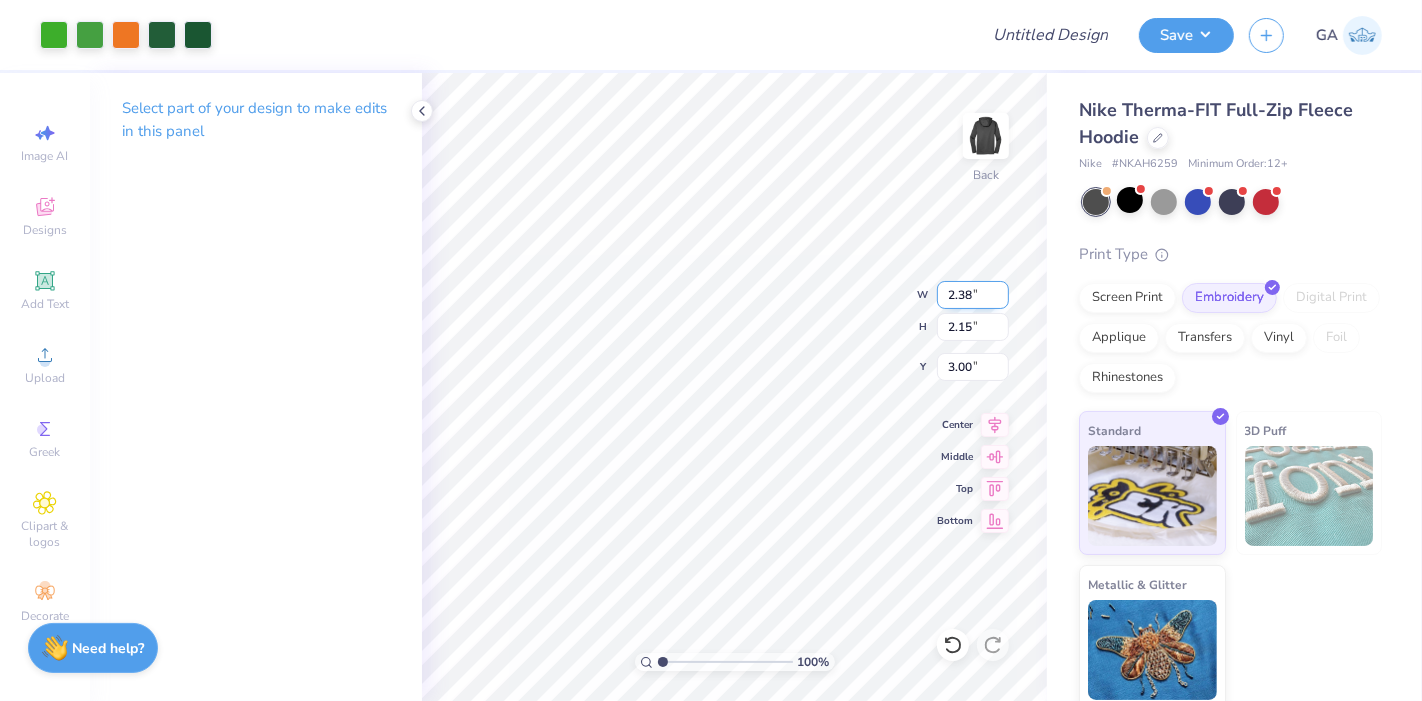 click on "2.38" at bounding box center [973, 295] 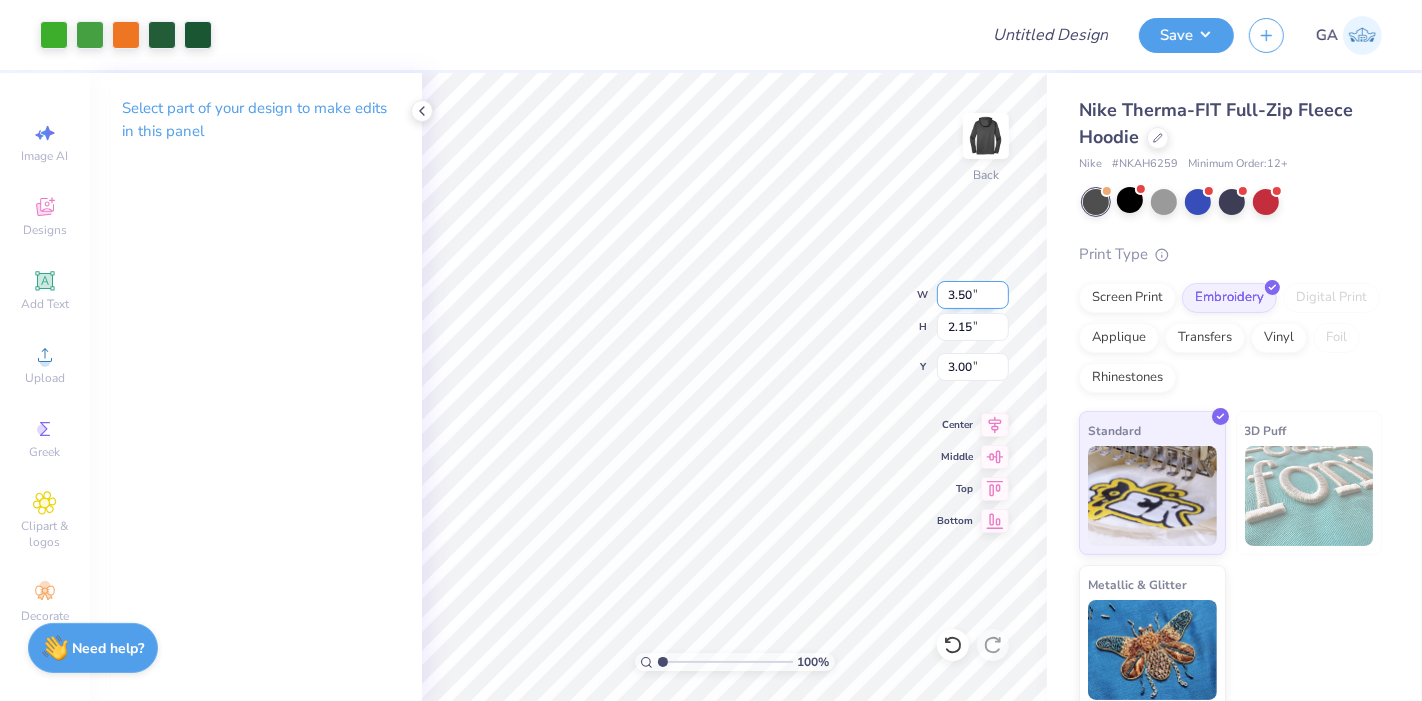 type on "3.50" 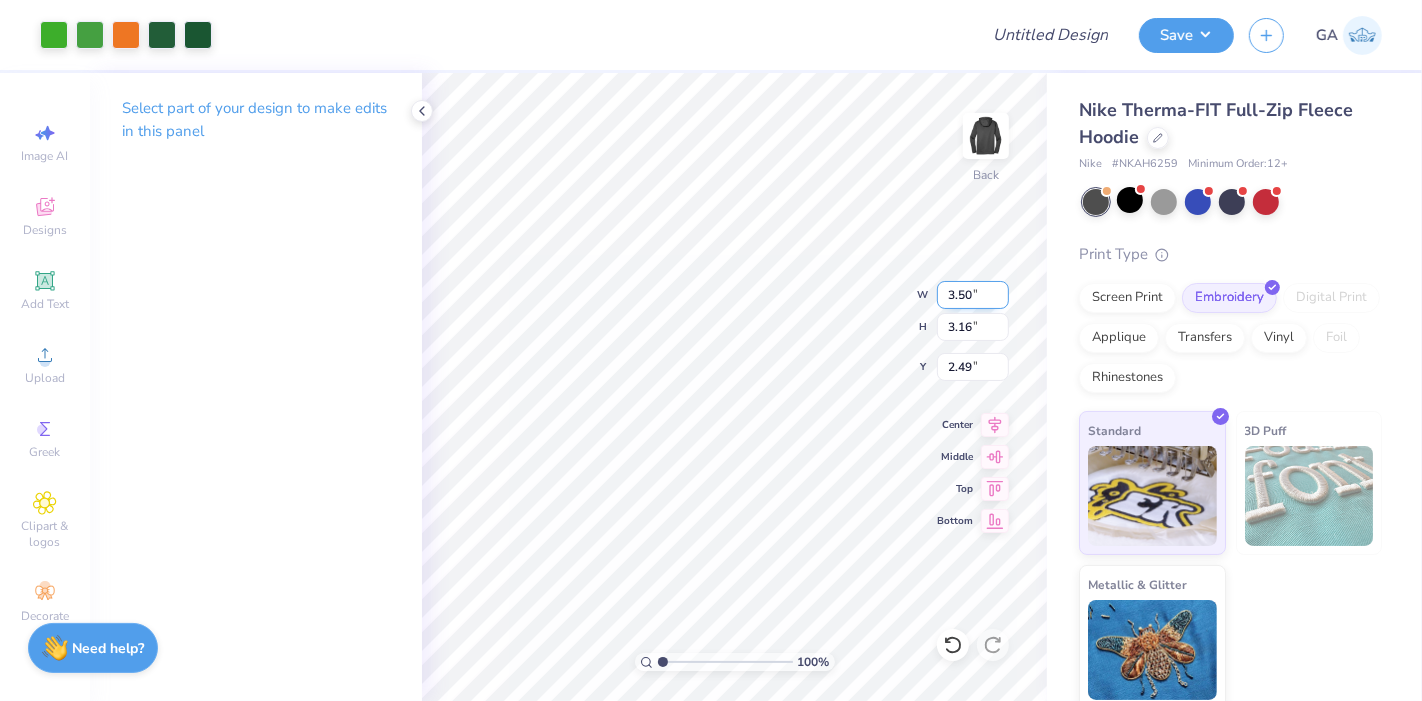 type on "4.26" 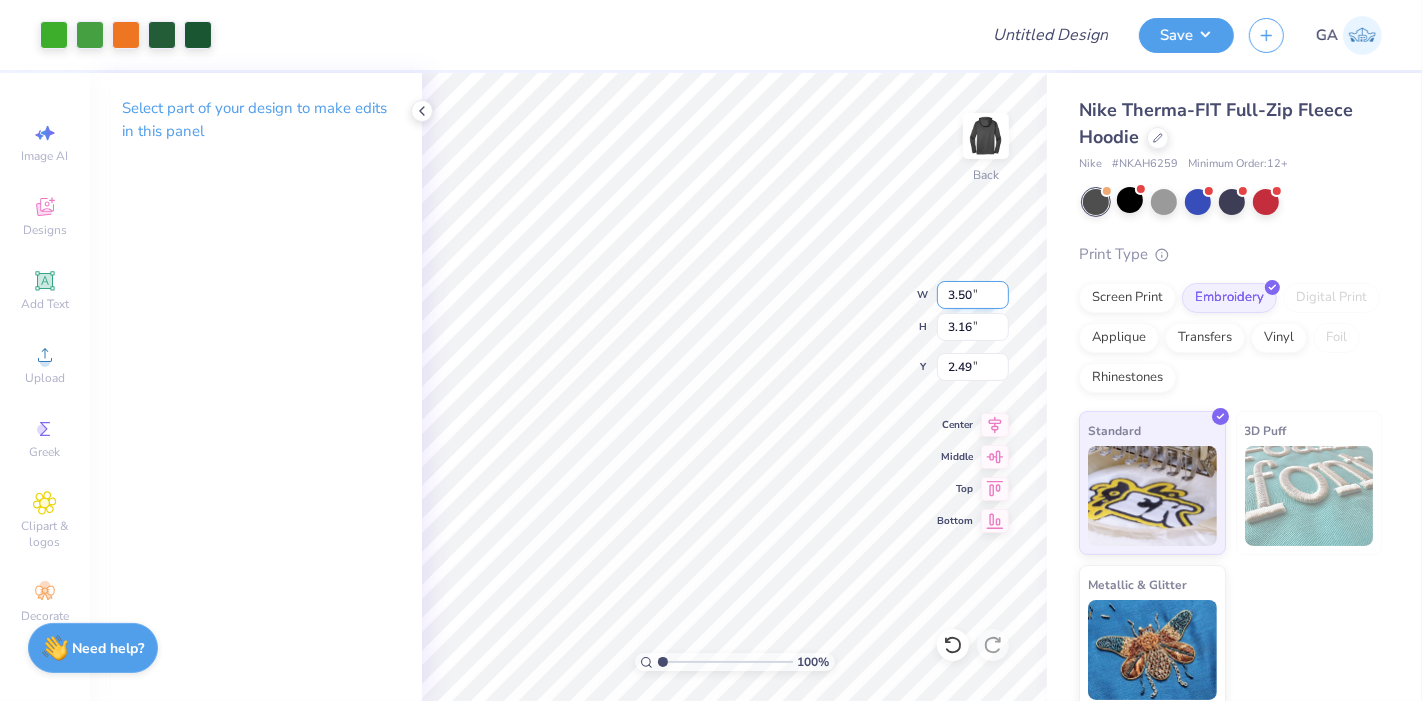 type on "3.00" 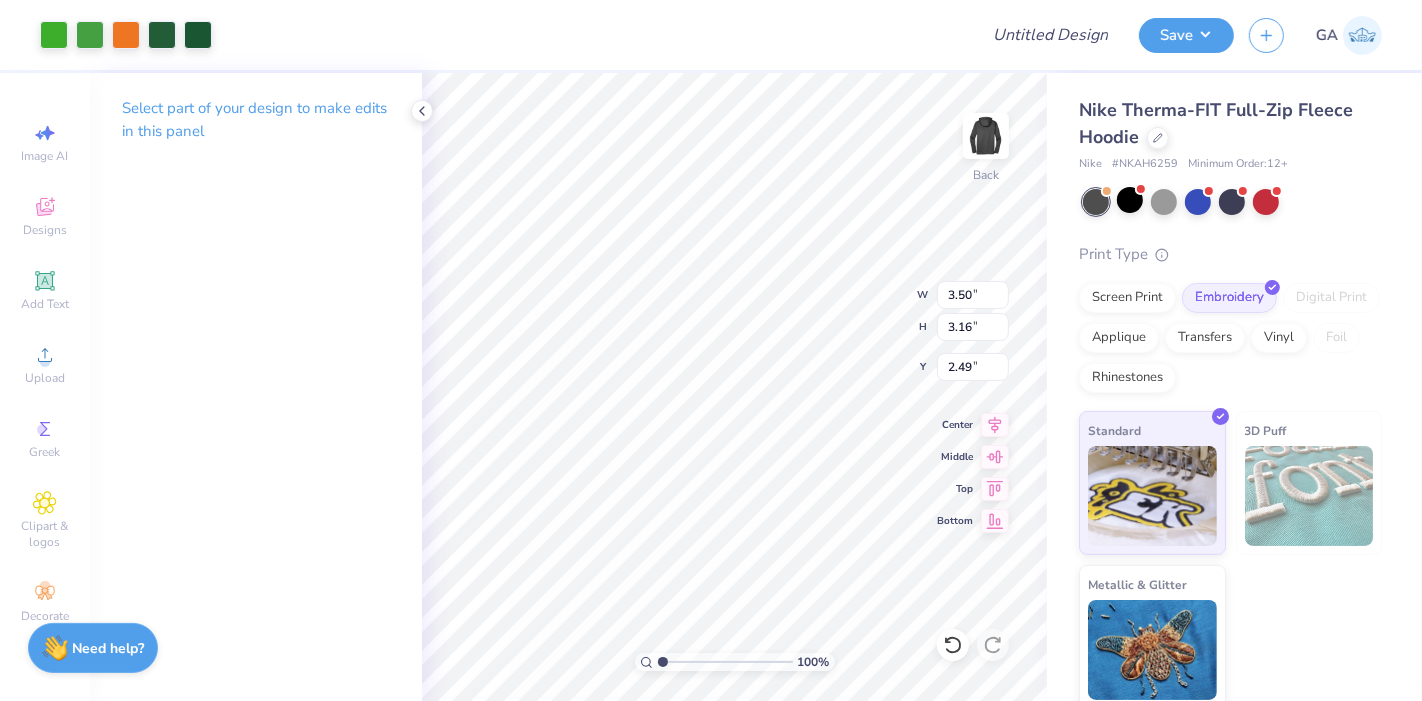 type on "3.00" 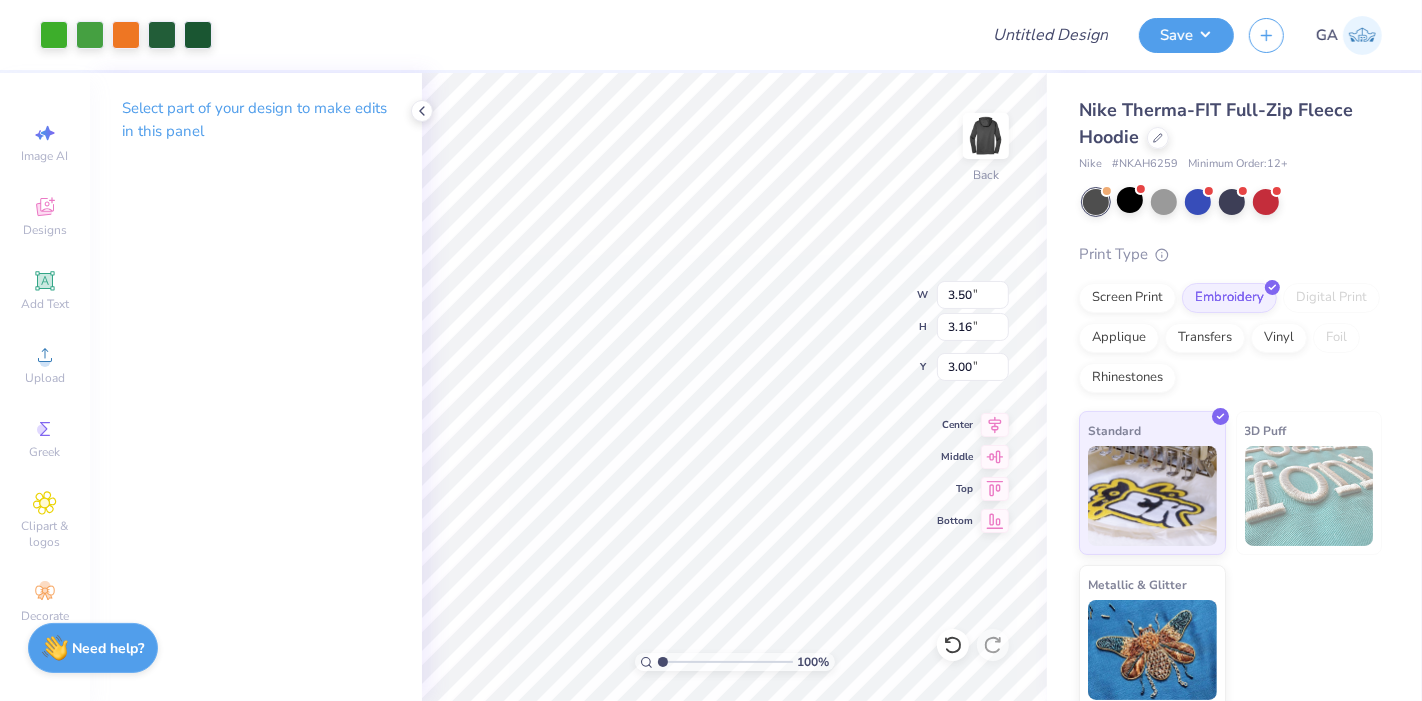 type on "4.26" 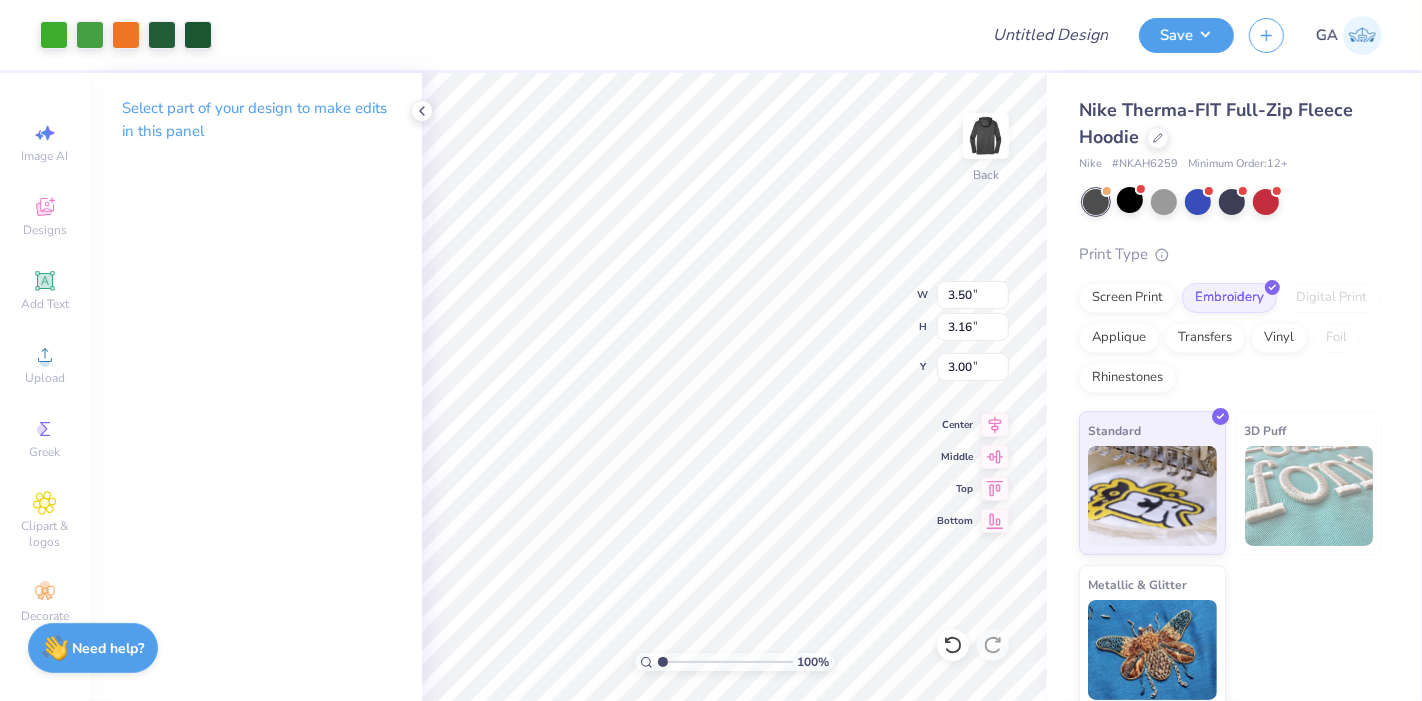 type on "2.20" 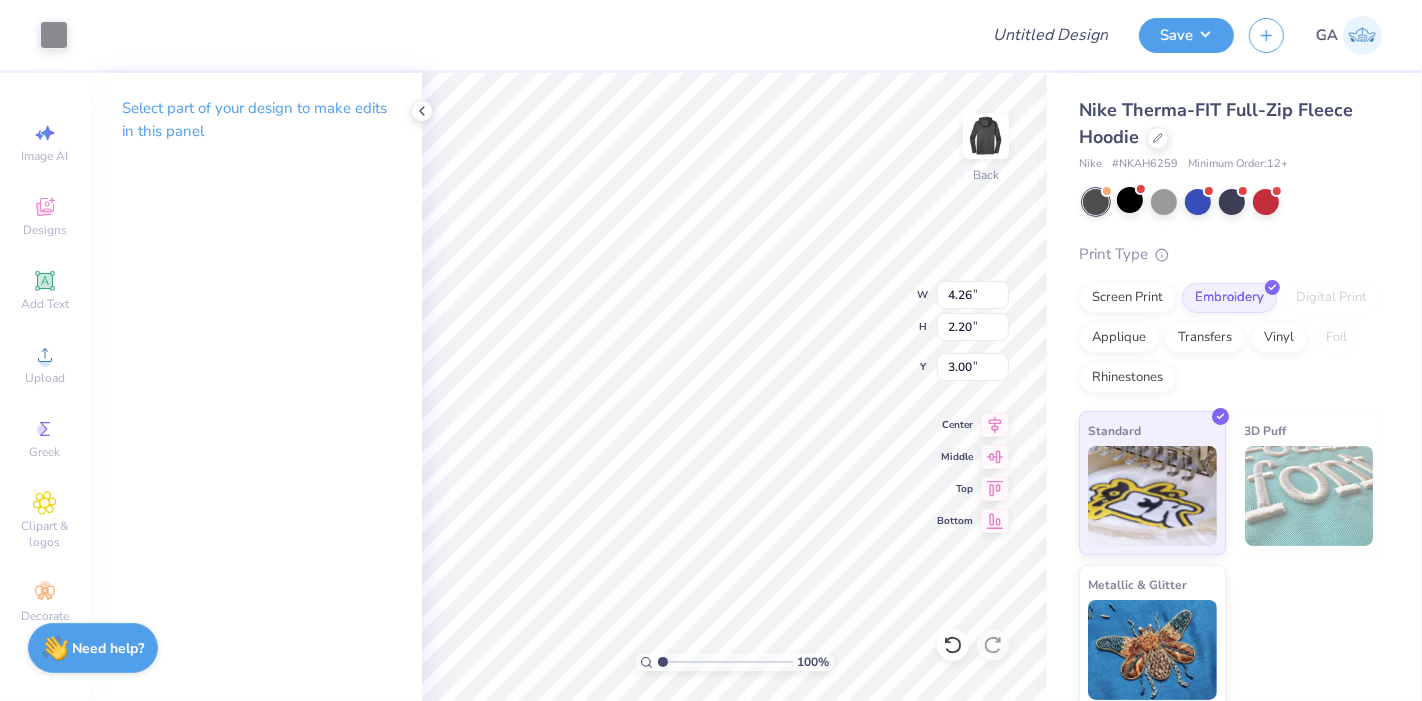 type on "3.52" 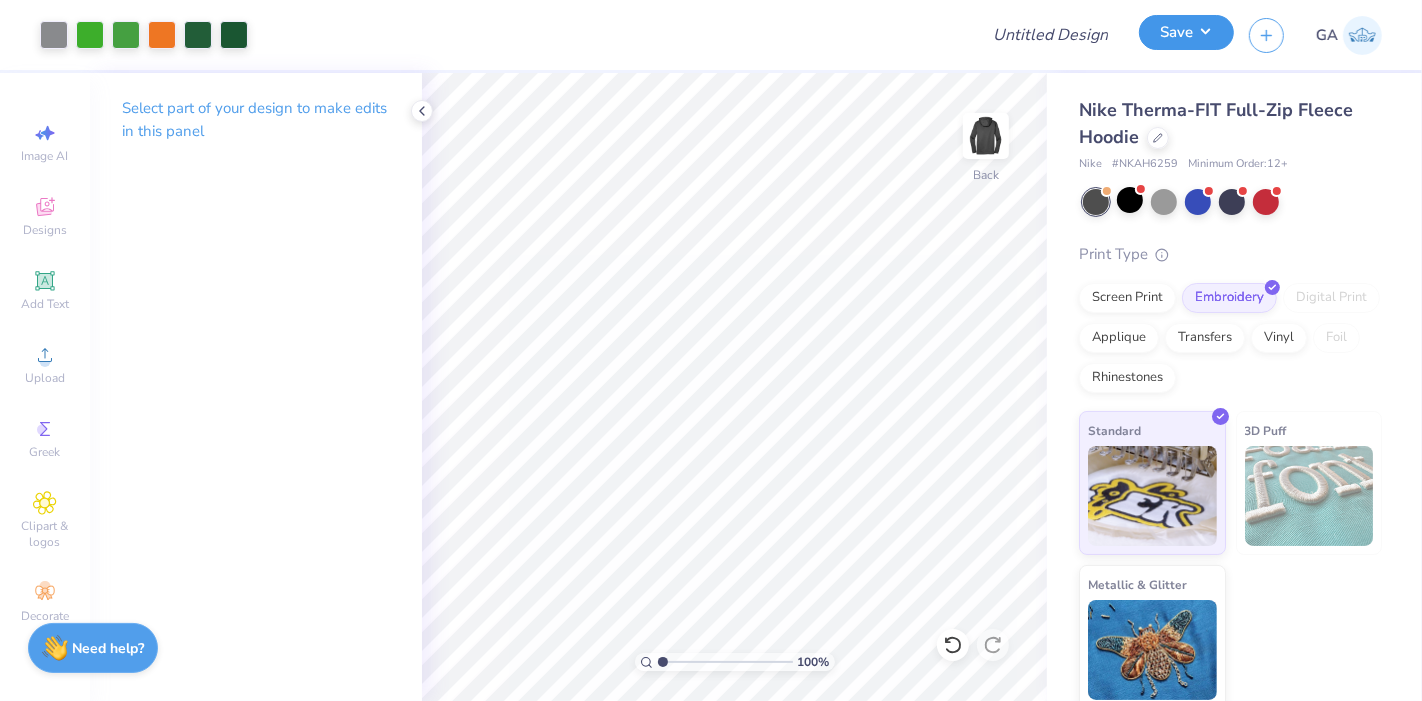 click on "Save" at bounding box center [1186, 32] 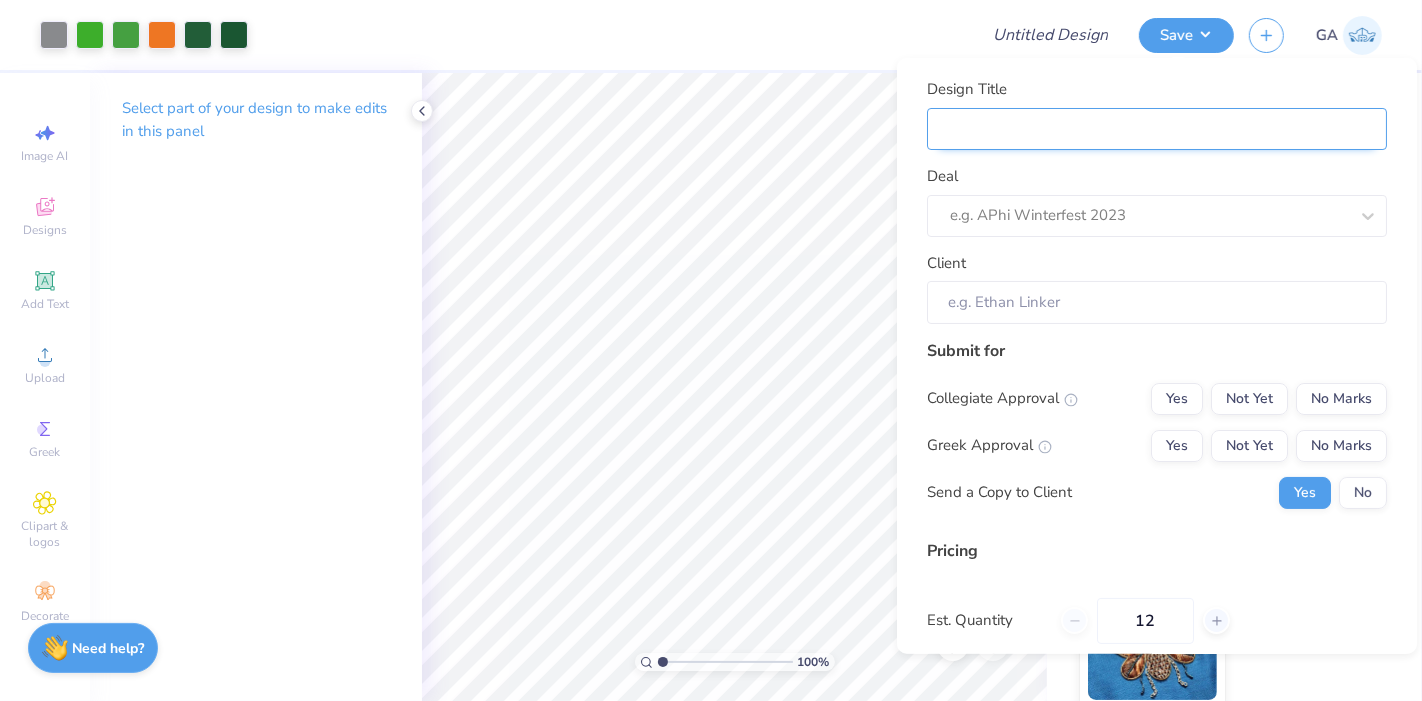 click on "Design Title" at bounding box center (1157, 128) 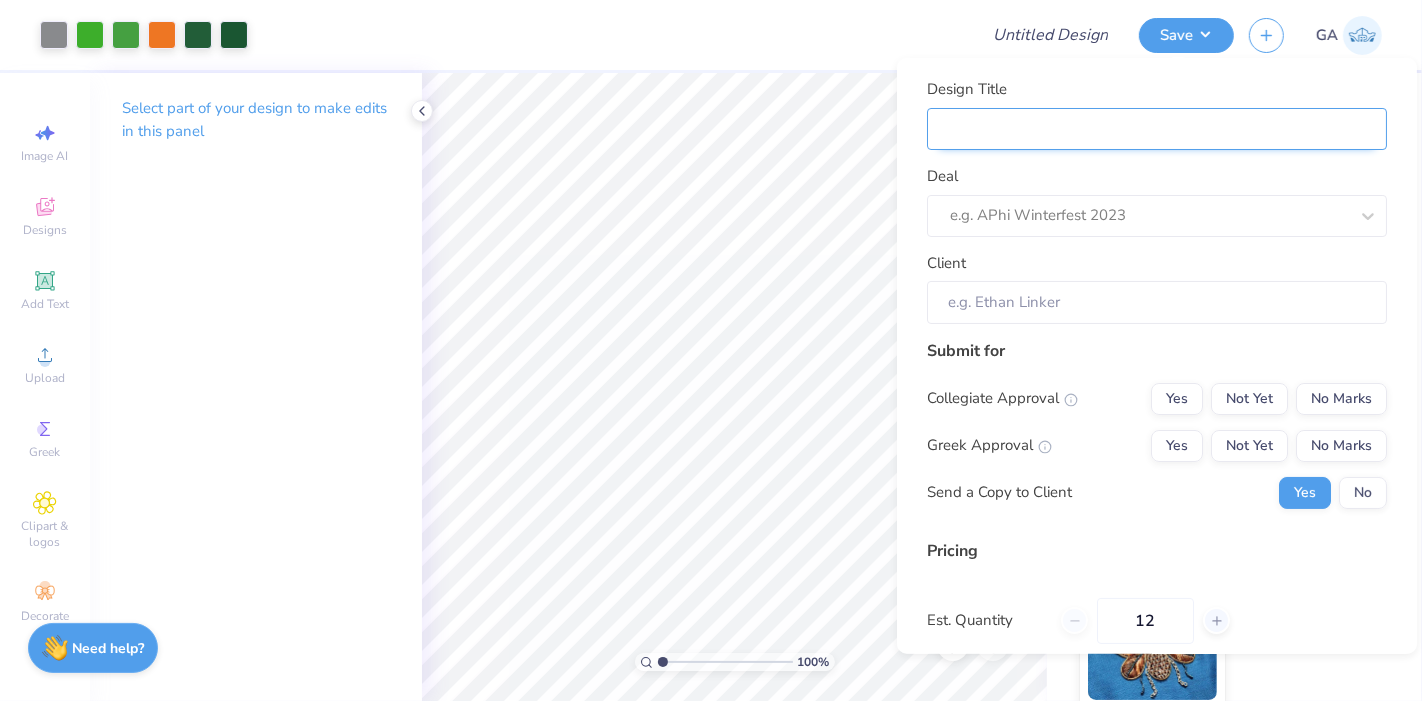 type on "M" 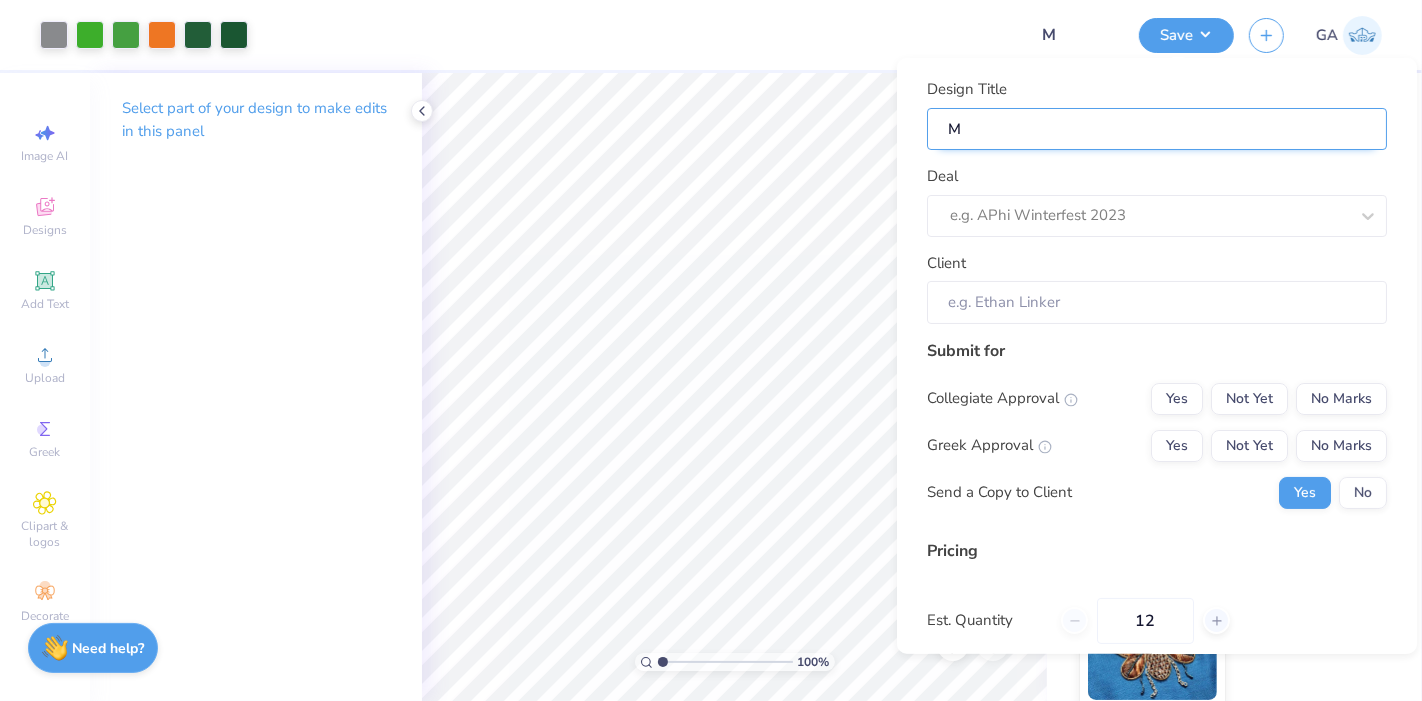 type on "Me" 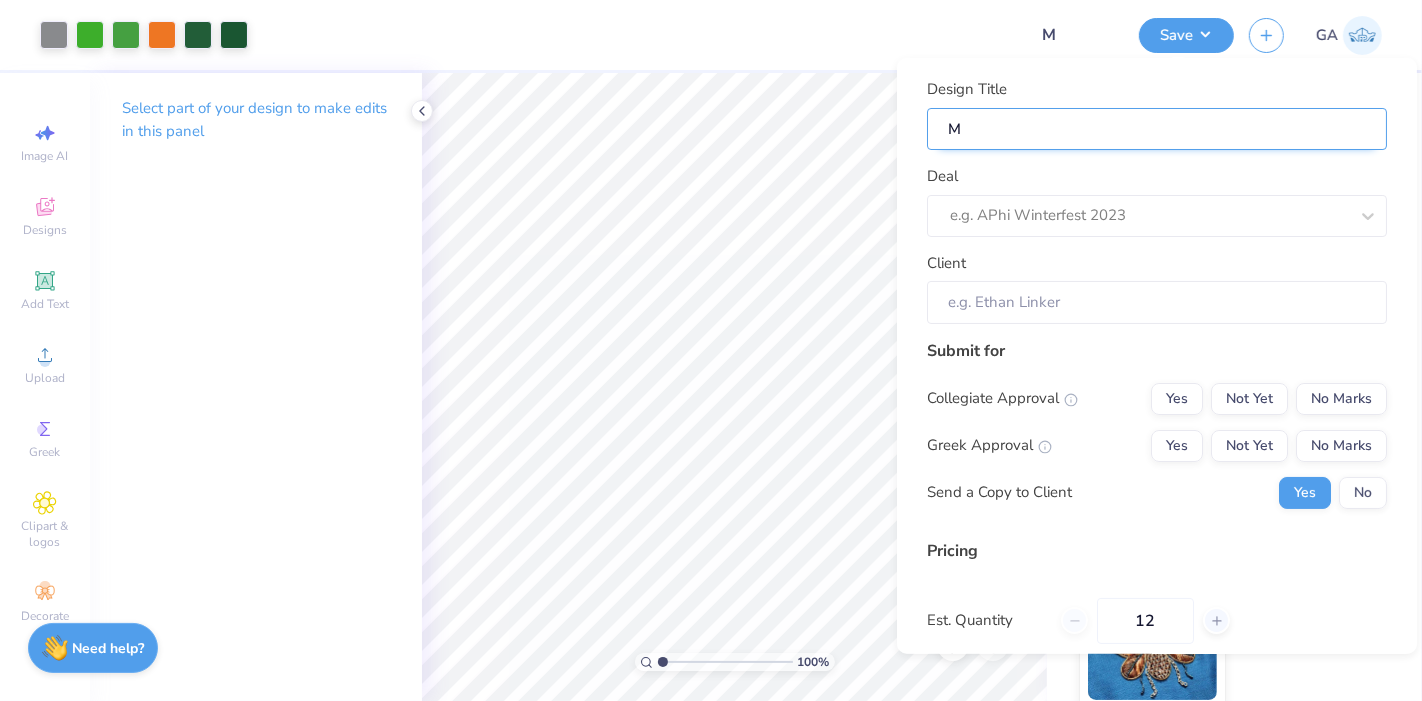 type on "Me" 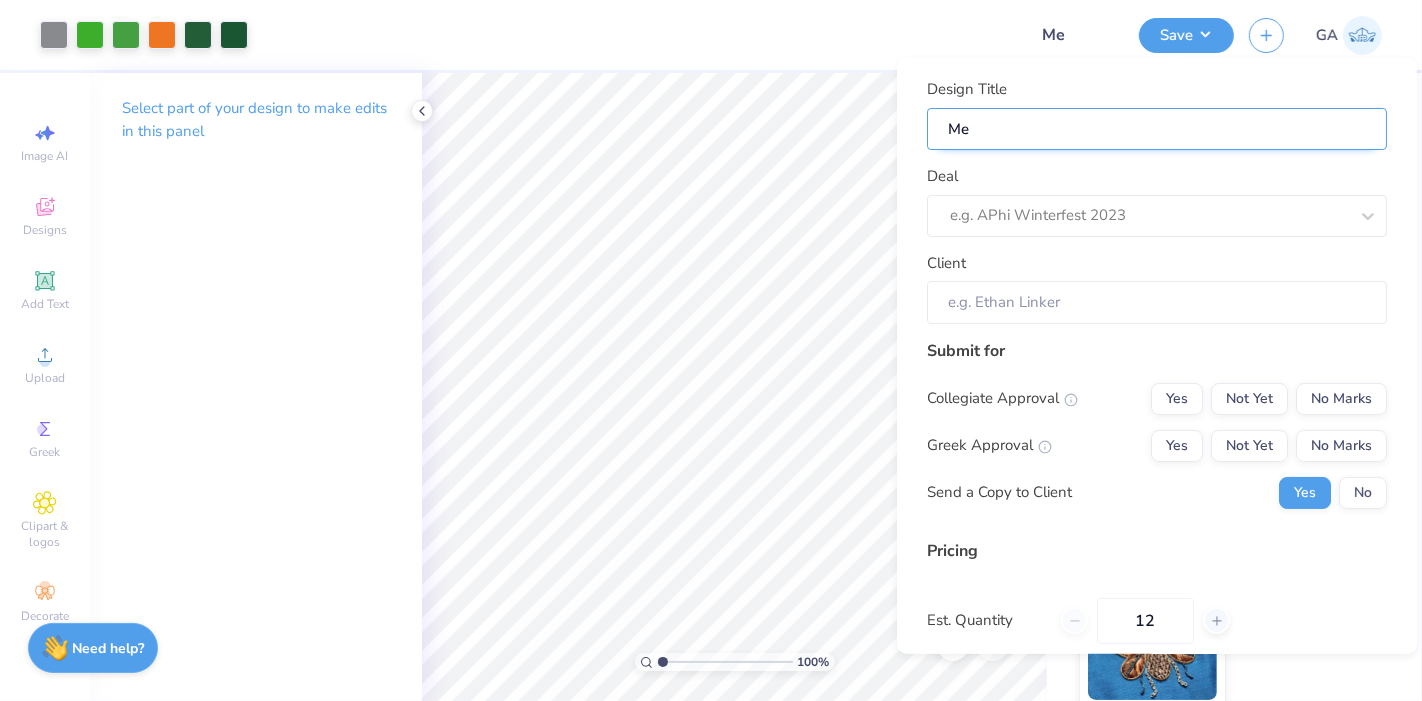 type on "Mer" 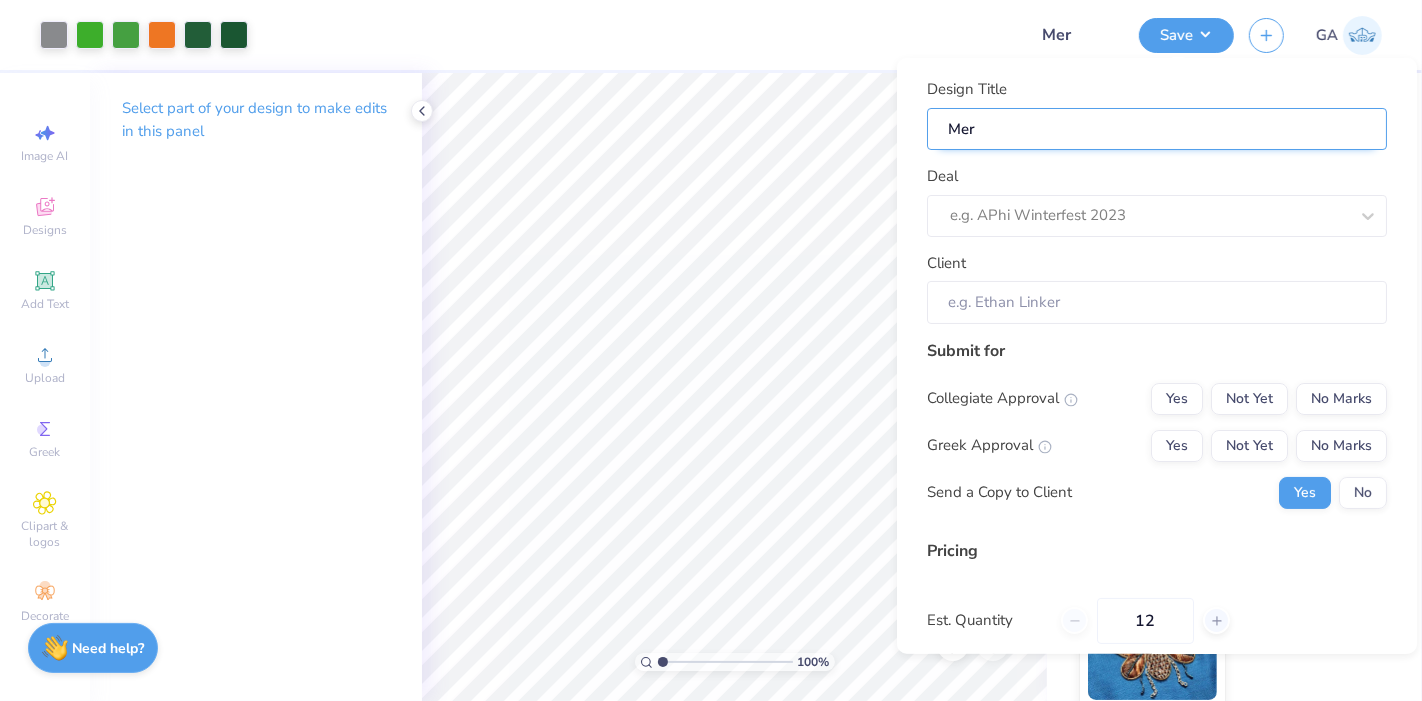 type on "Merc" 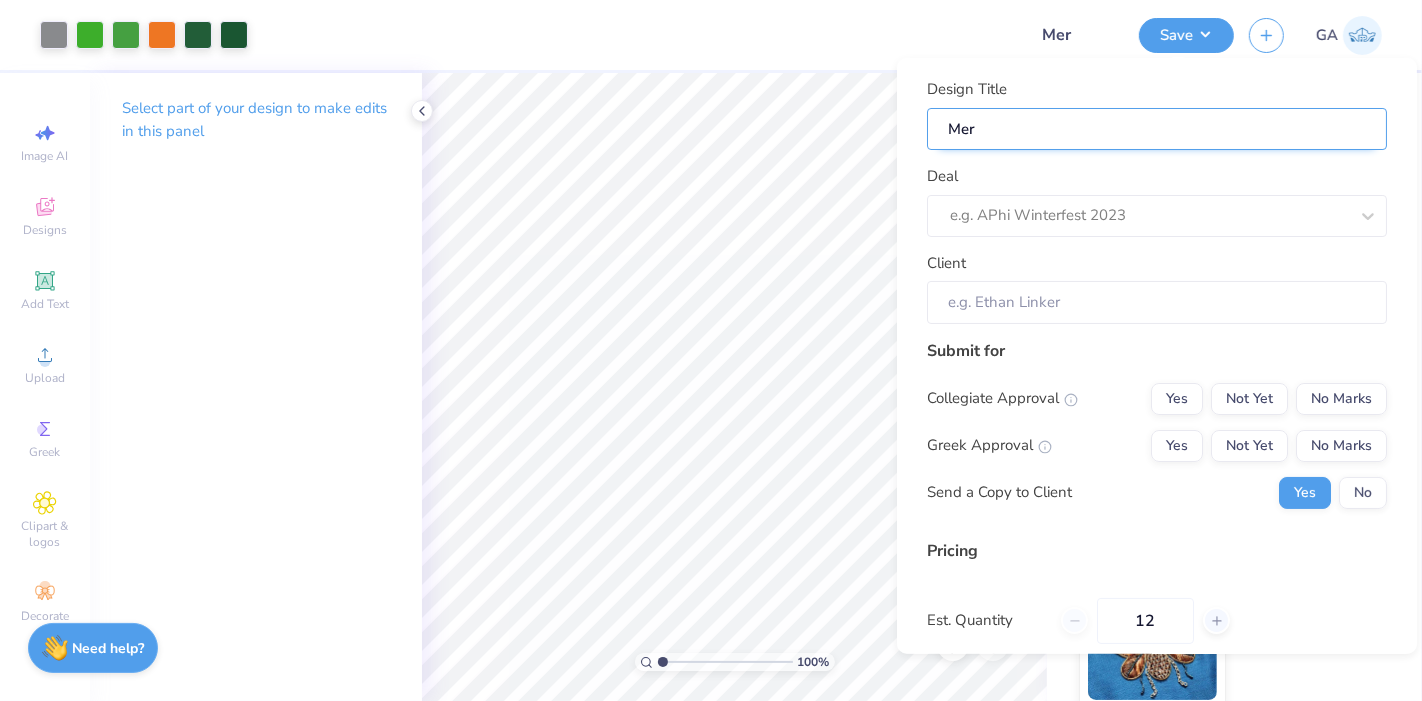type on "Merc" 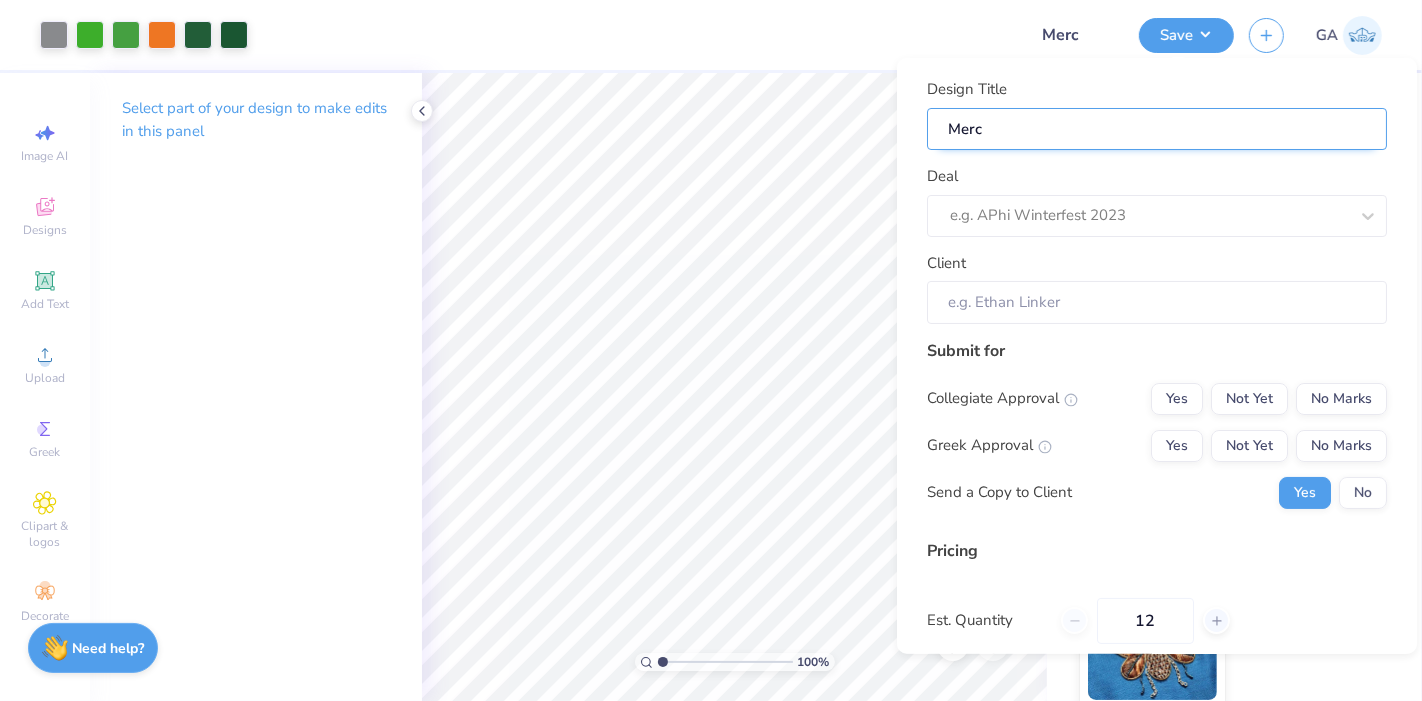 type on "Merch" 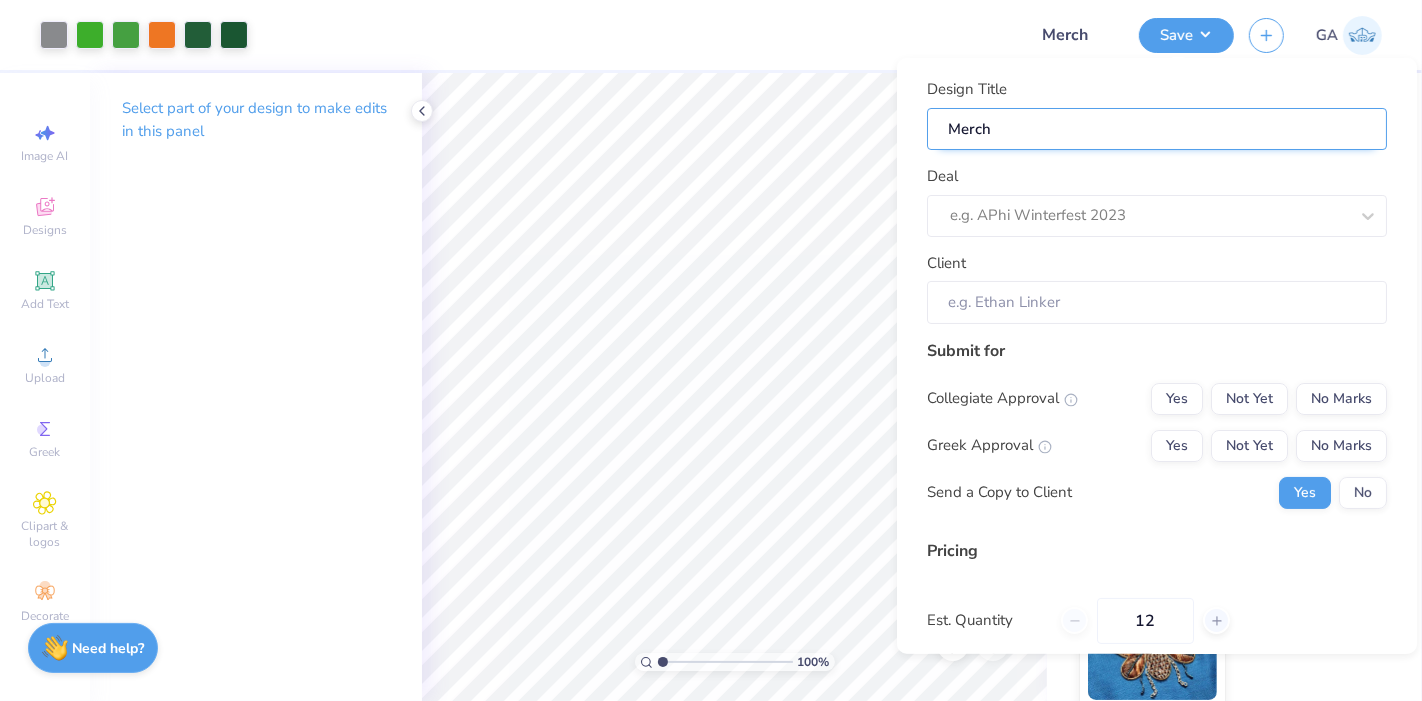 type on "Merch" 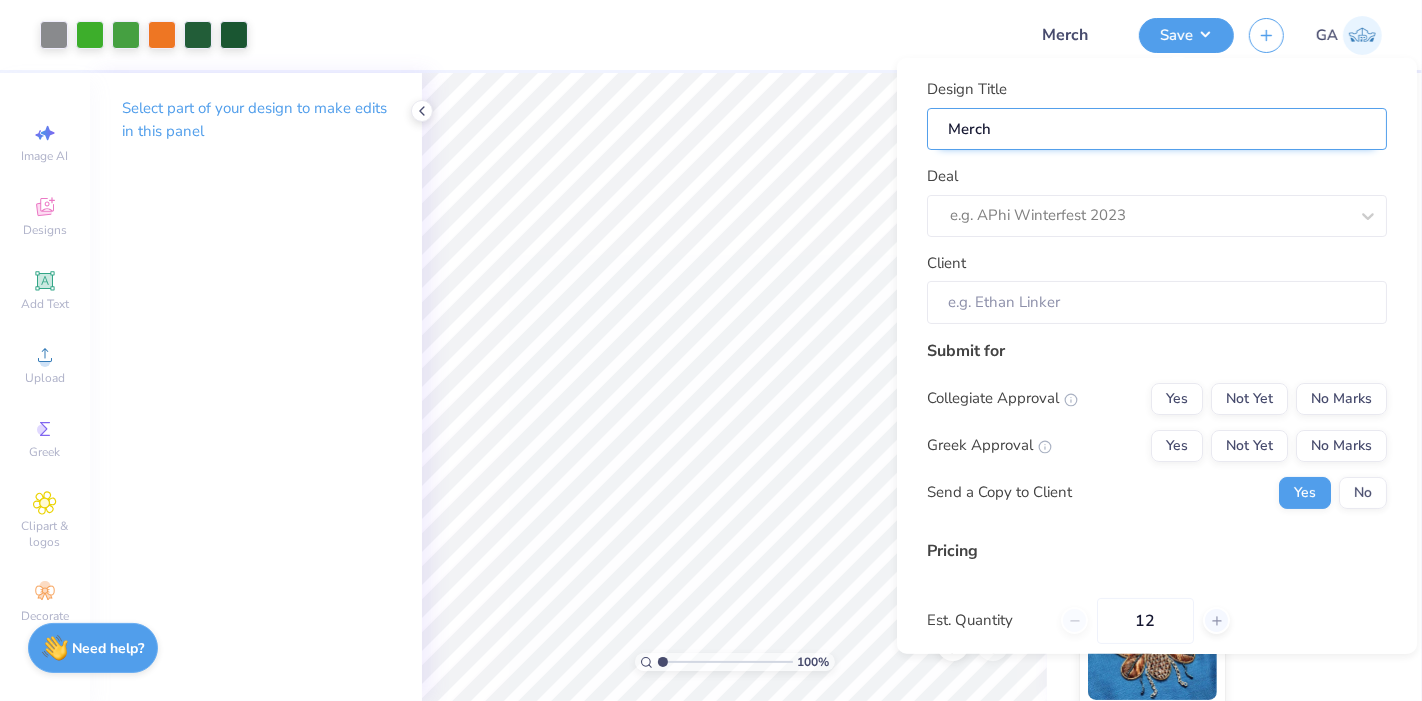 type on "Merch" 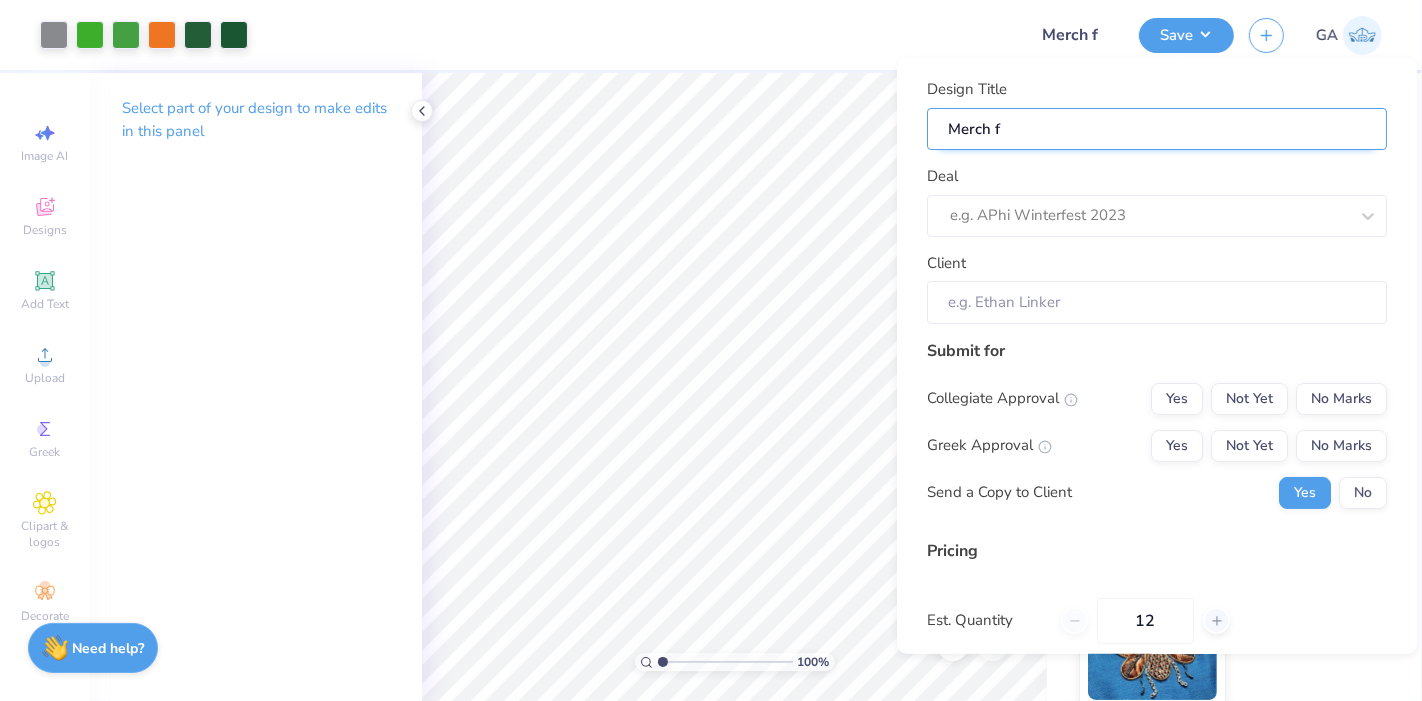 type on "Merch fo" 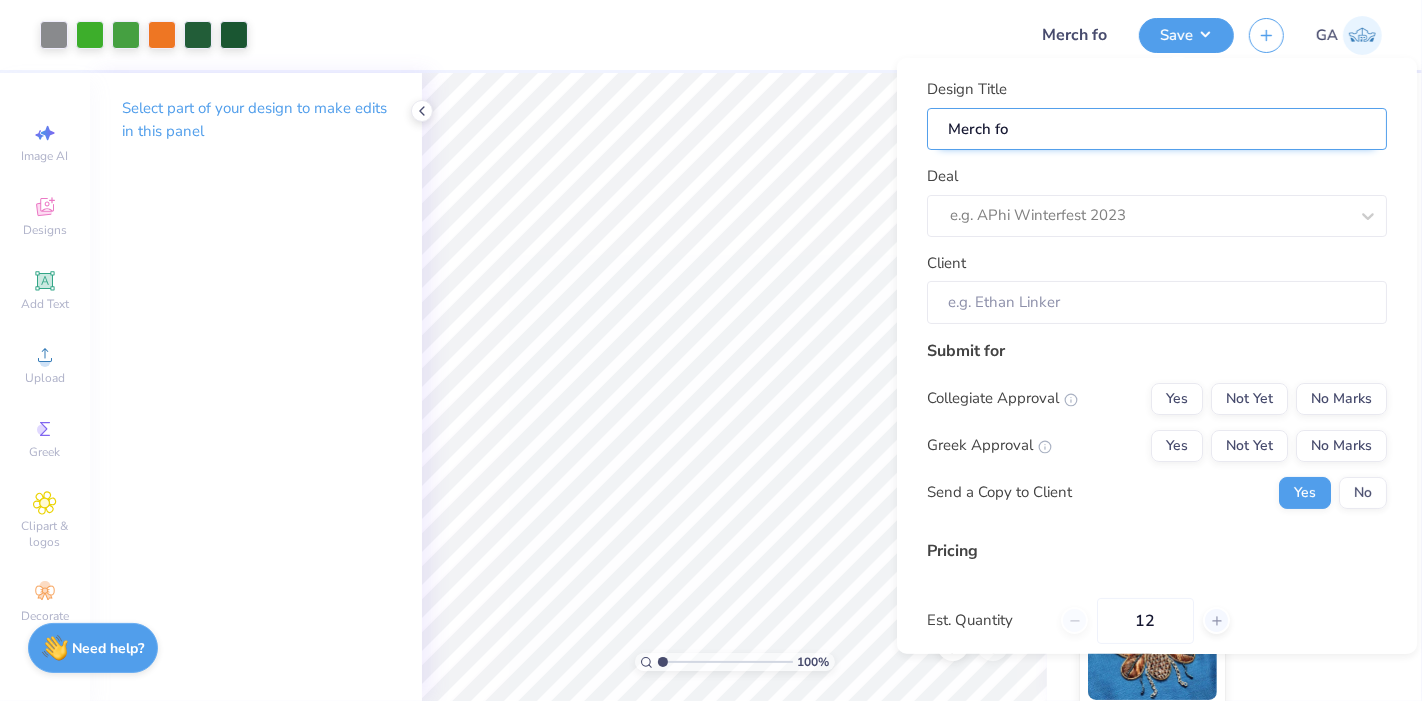 type on "Merch for" 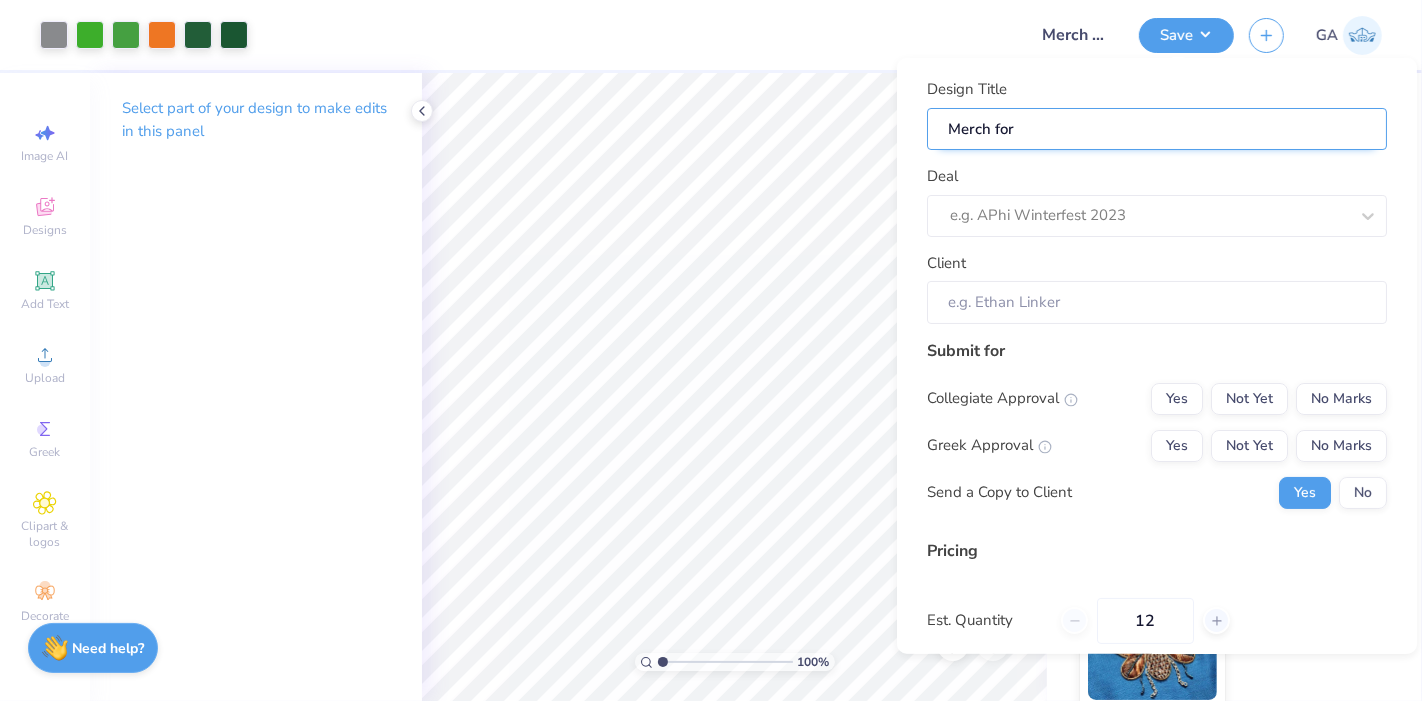 type on "Merch for" 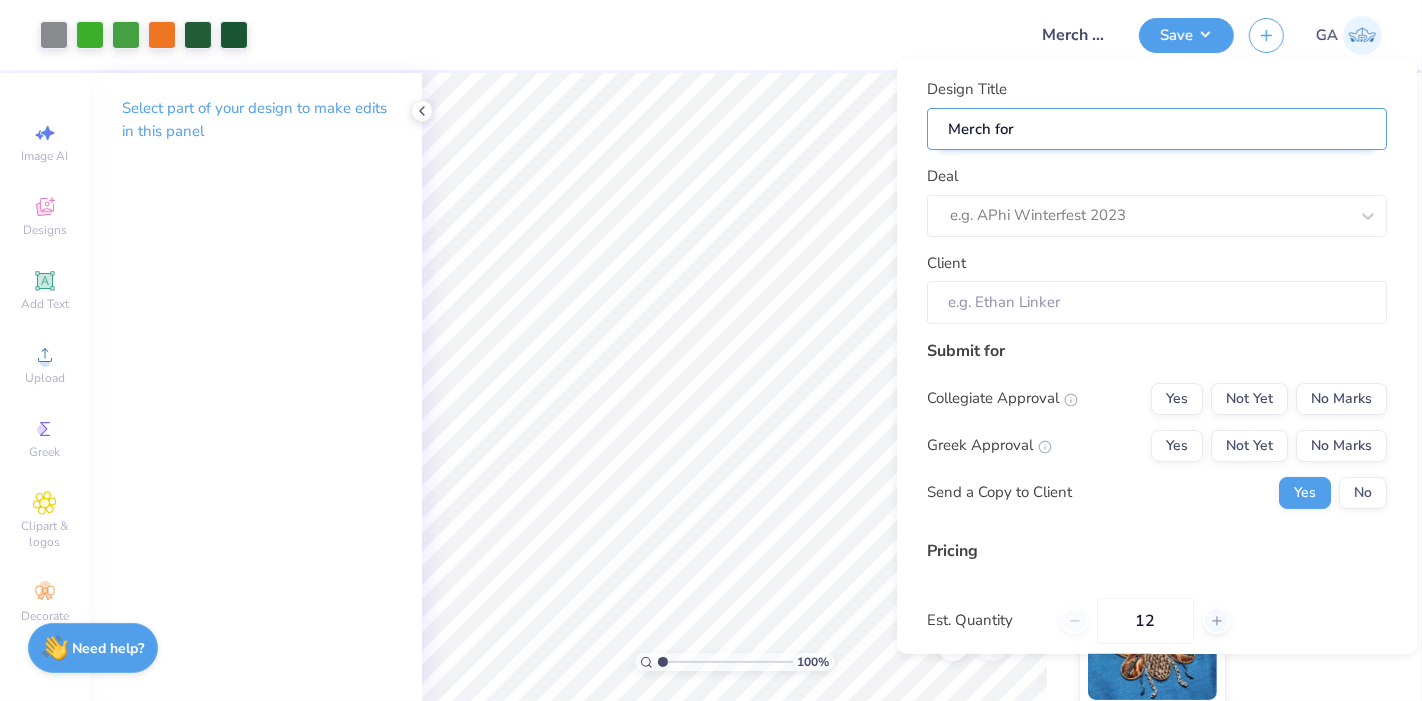 type on "Merch for [NAME]" 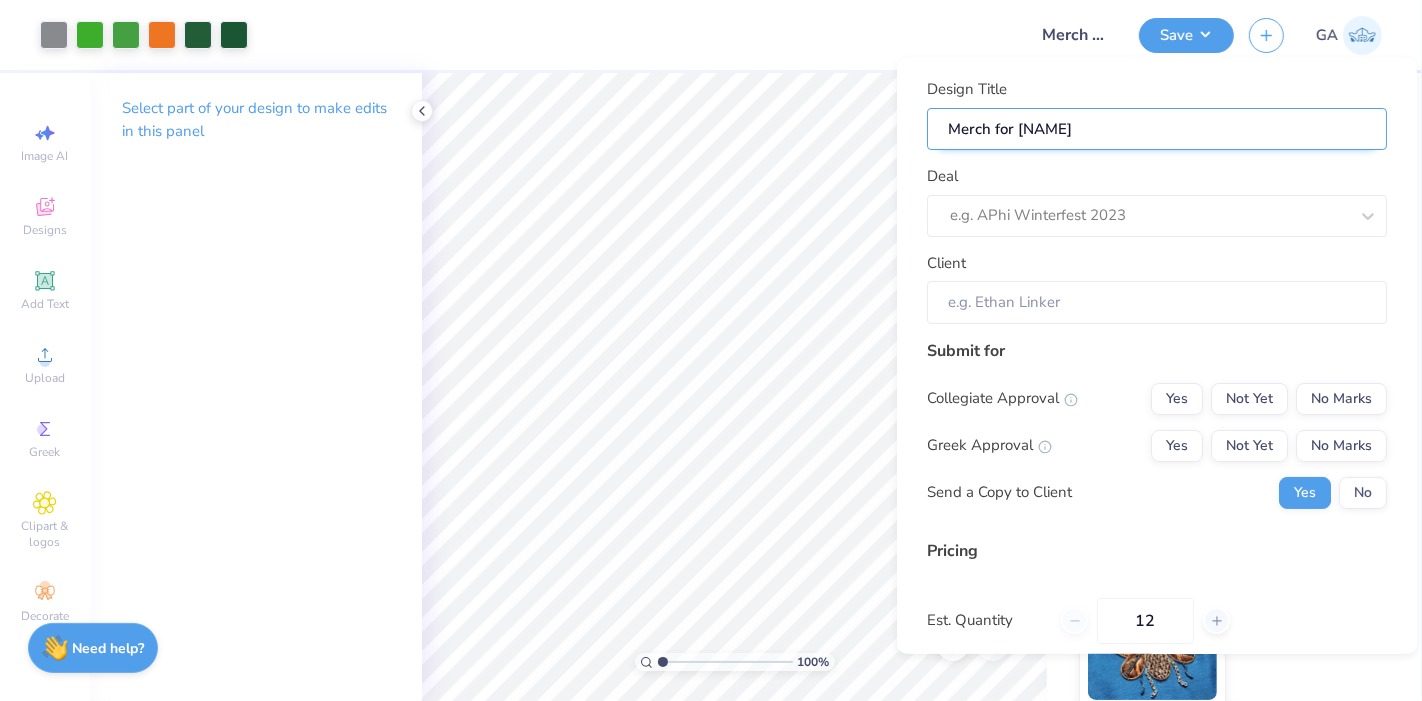 type on "Merch for [NAME]" 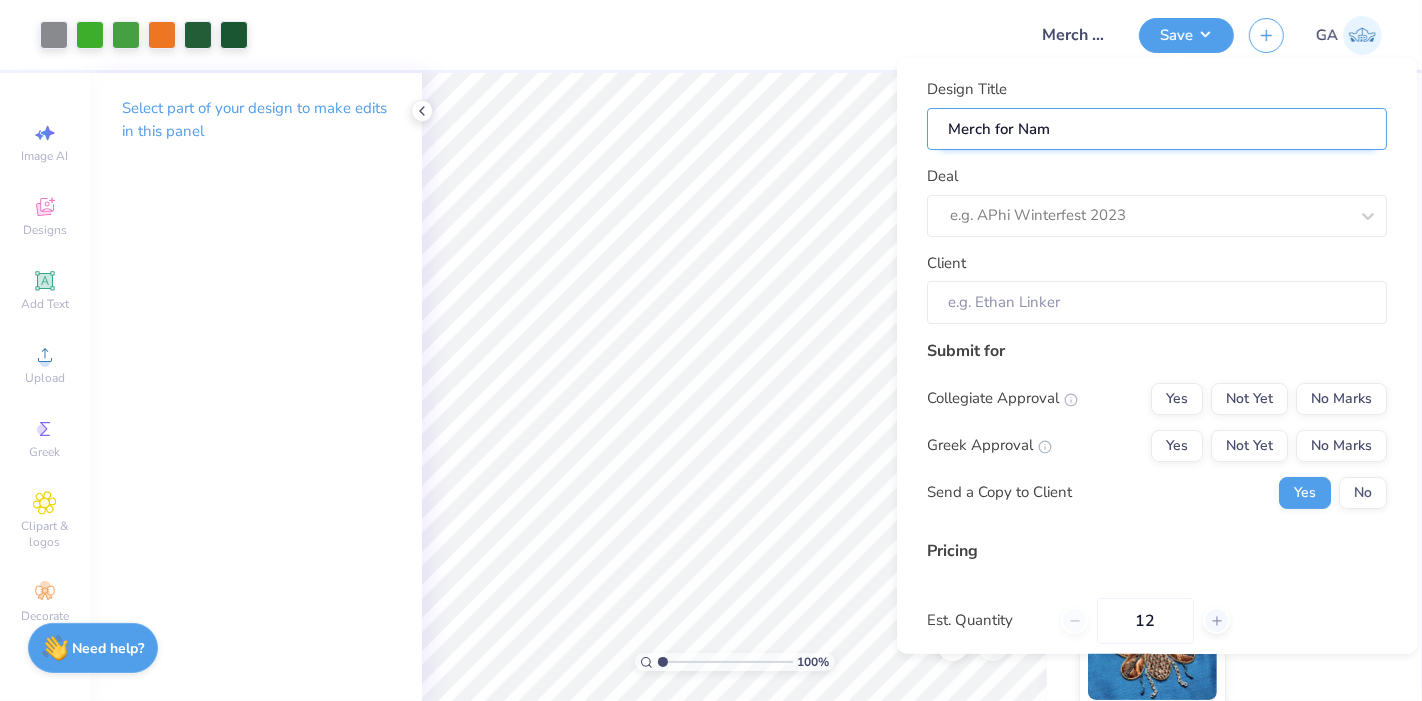 type on "Merch for [NAME]" 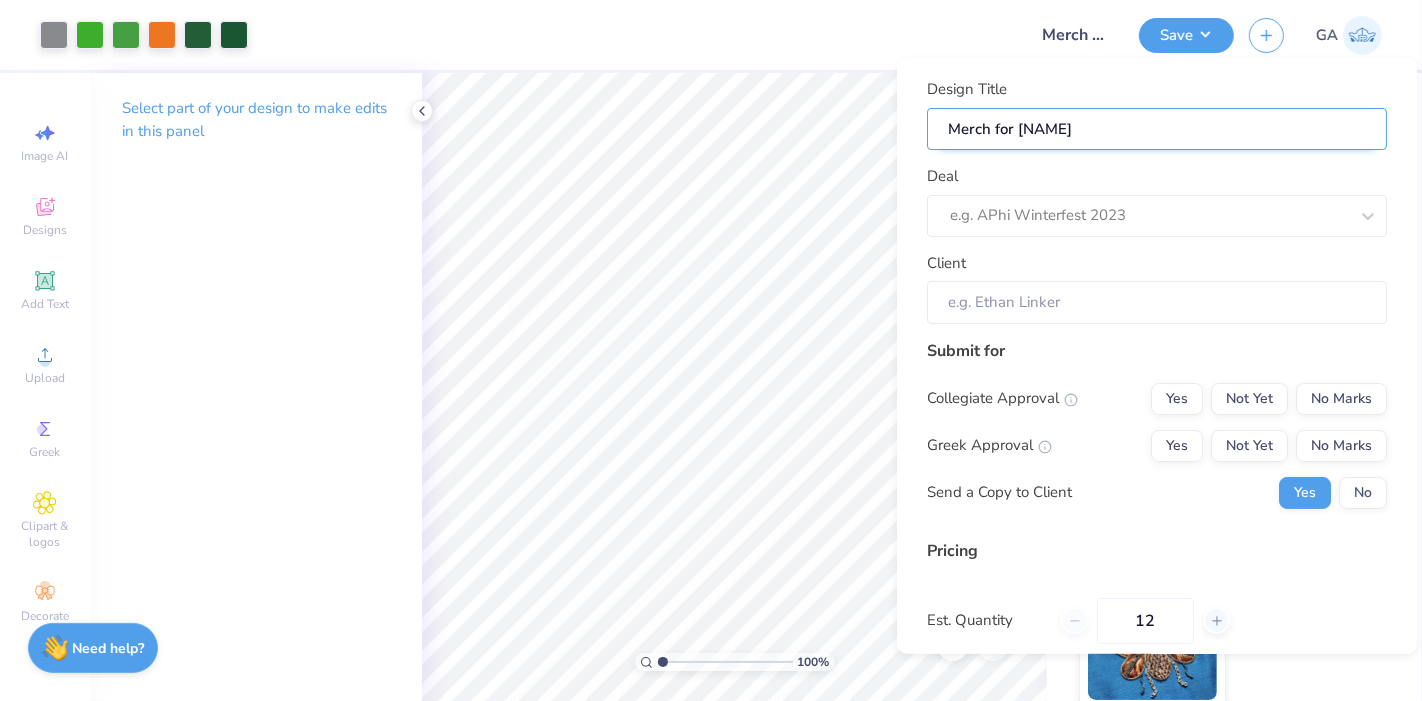 type on "Merch for Namas" 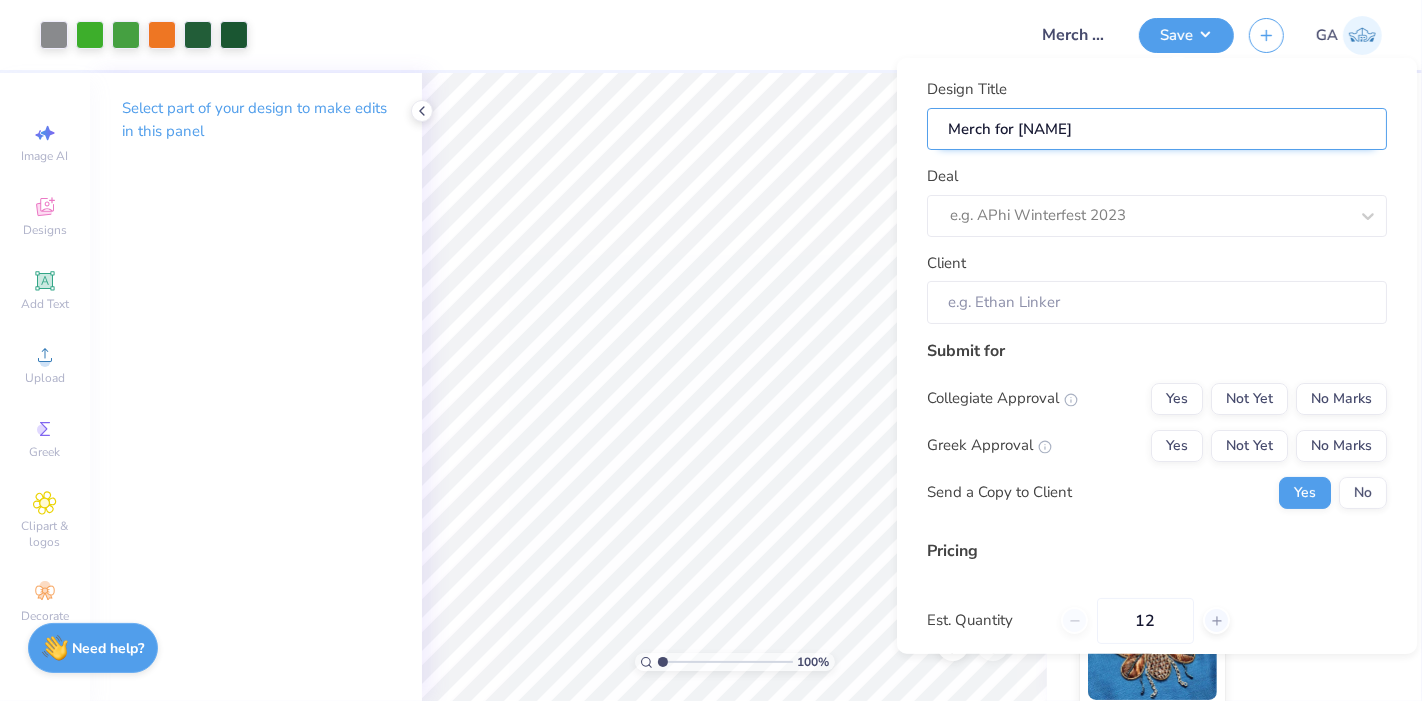 type on "Merch for Namas" 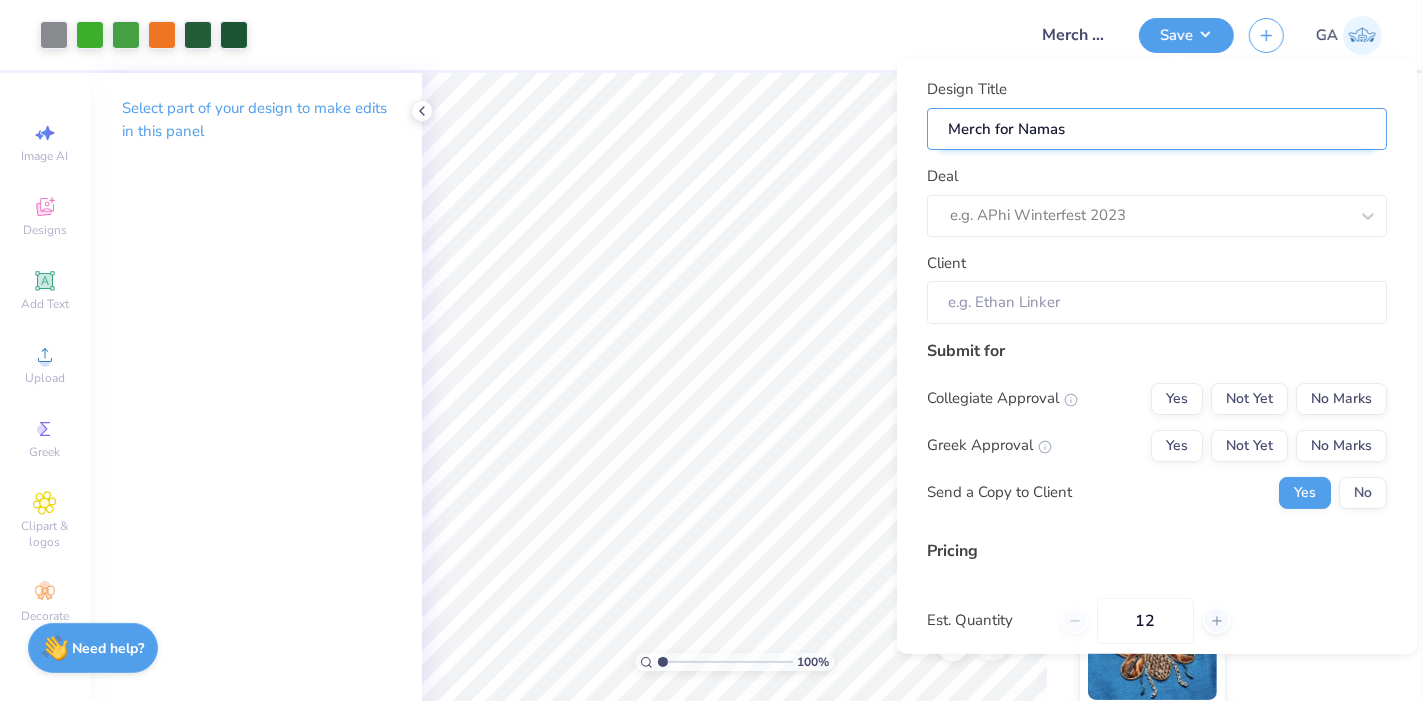 type on "Merch for Namast" 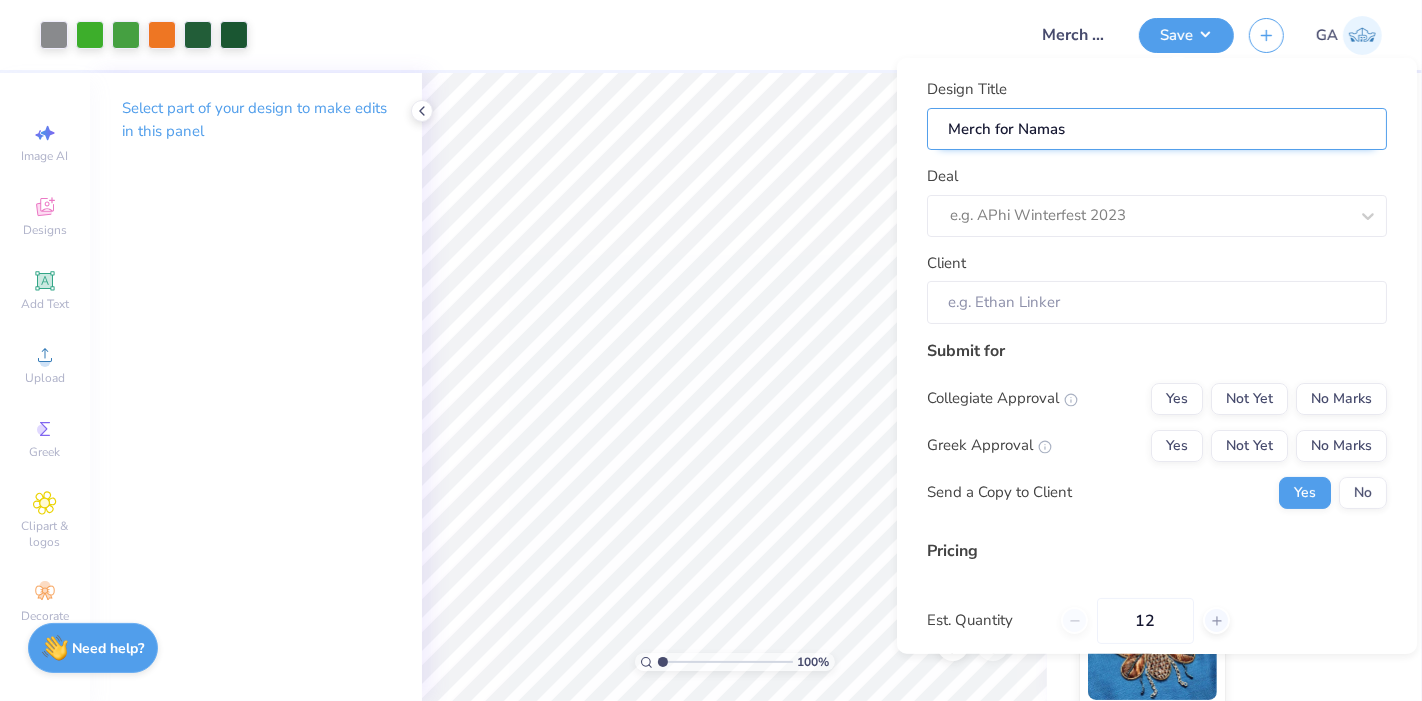 type on "Merch for Namast" 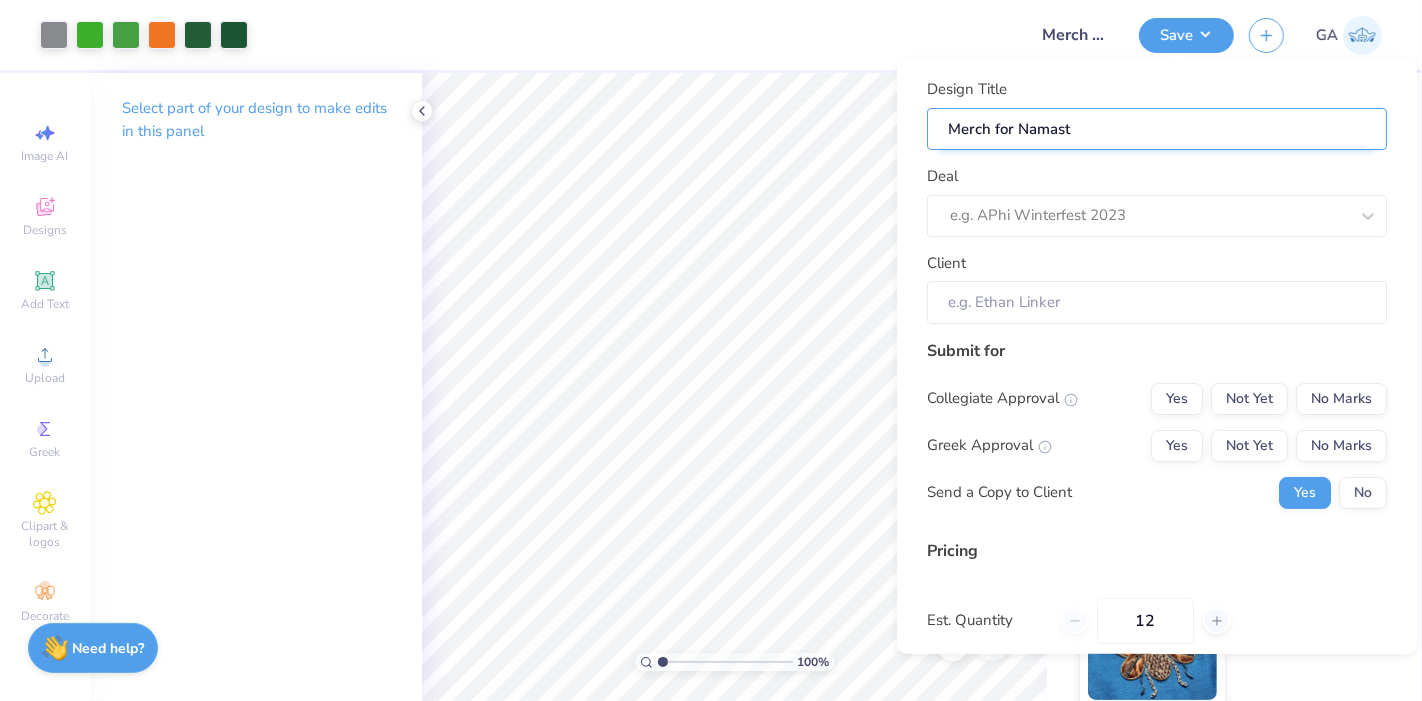 type on "Merch for Namaste" 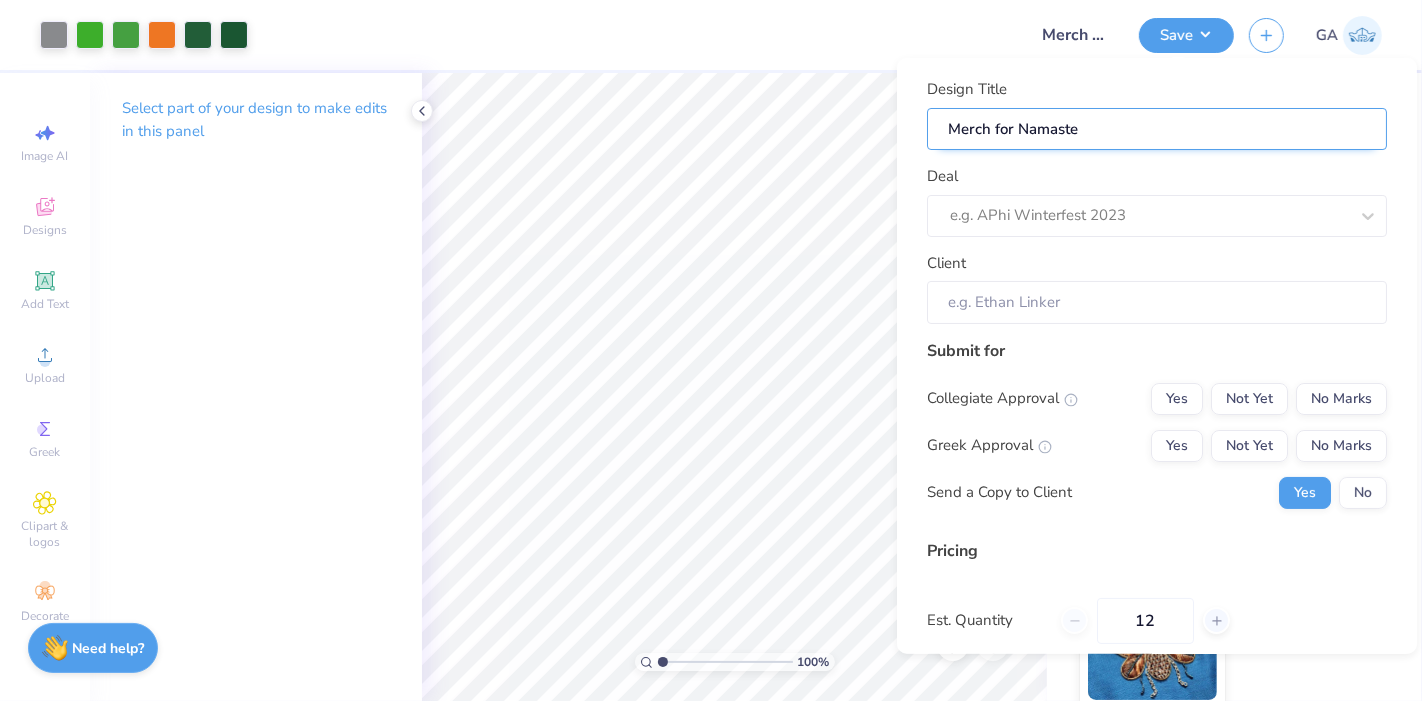 type on "Merch for Namaste" 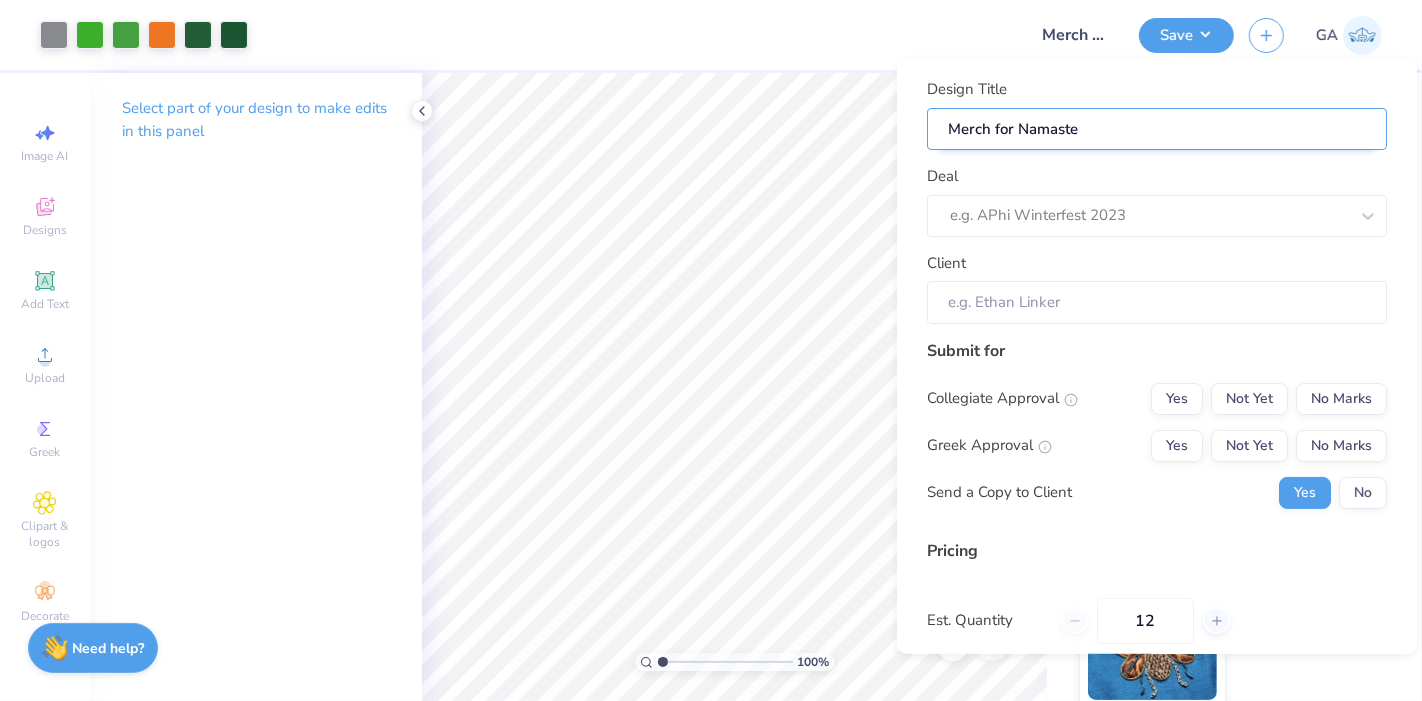 type on "Merch for Namaste" 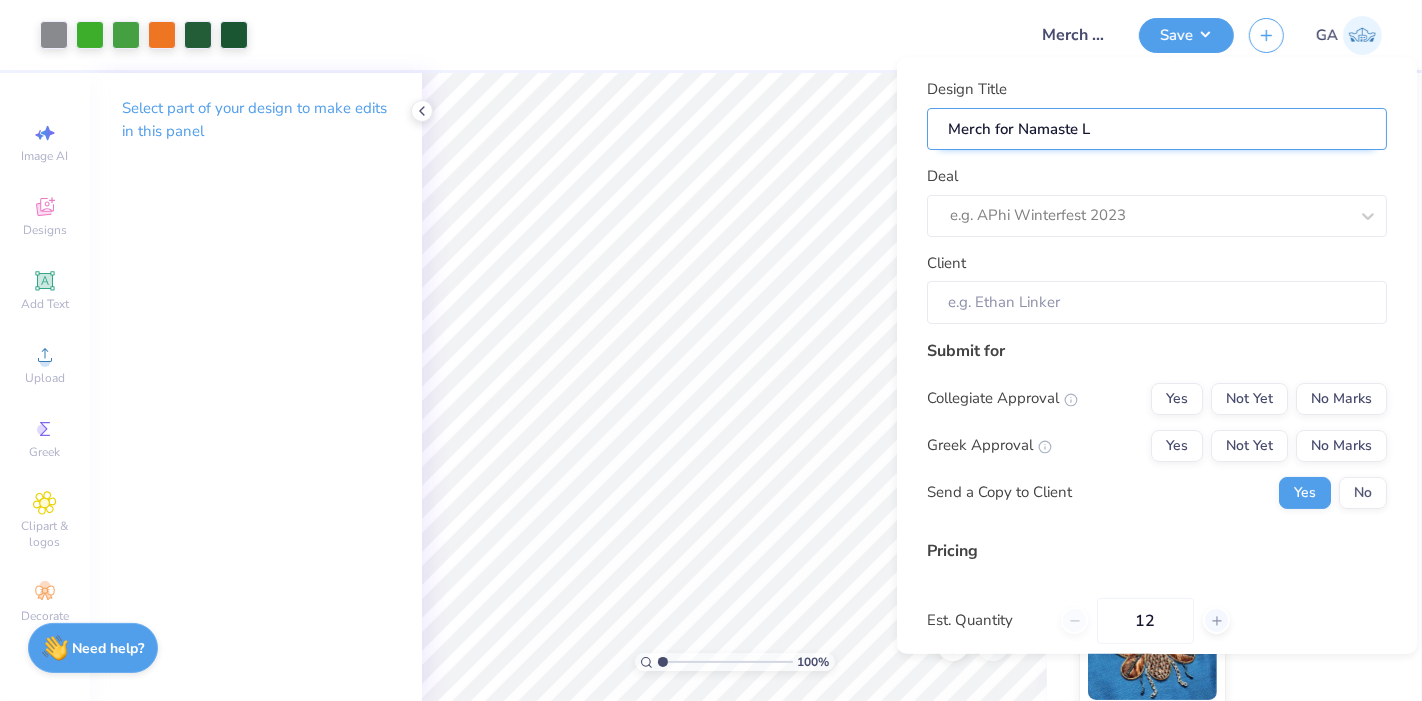 type on "Merch for Namaste La" 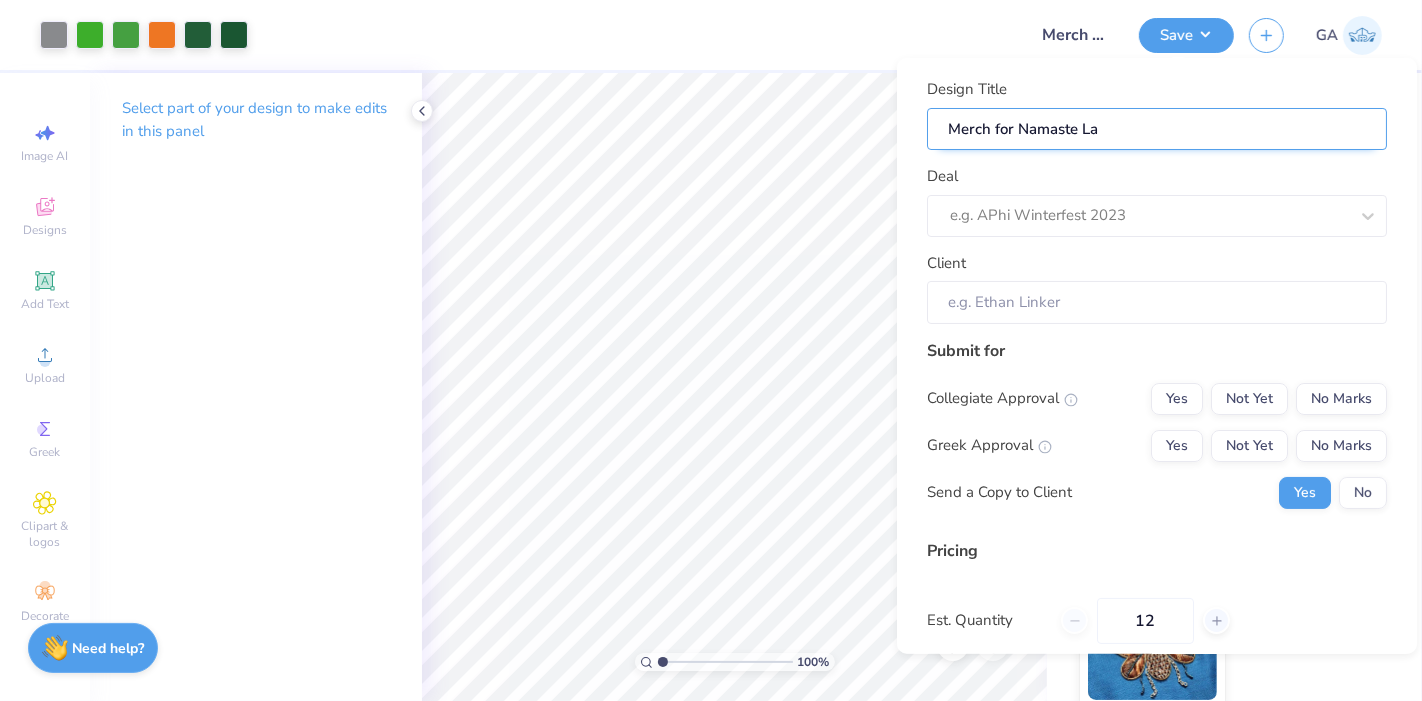 type on "Merch for Namaste Lab" 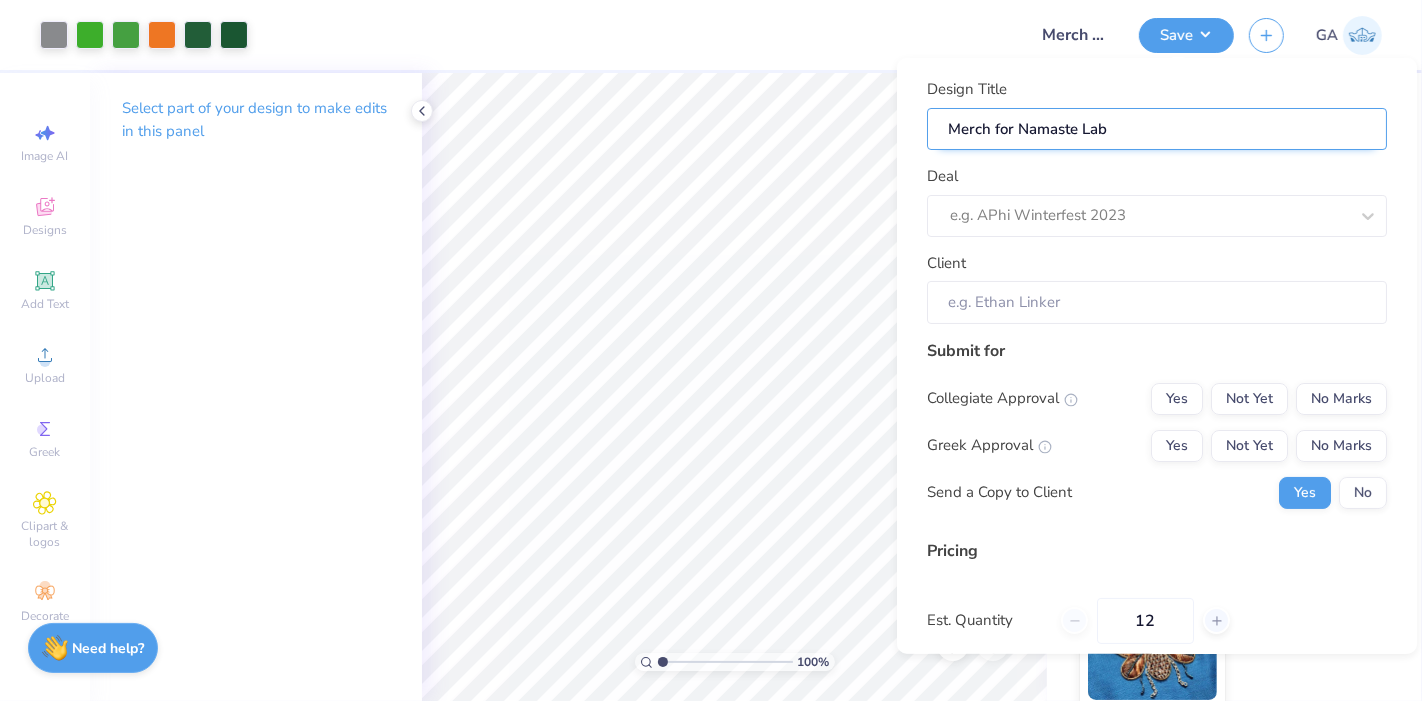 type on "Merch for Namaste Labs" 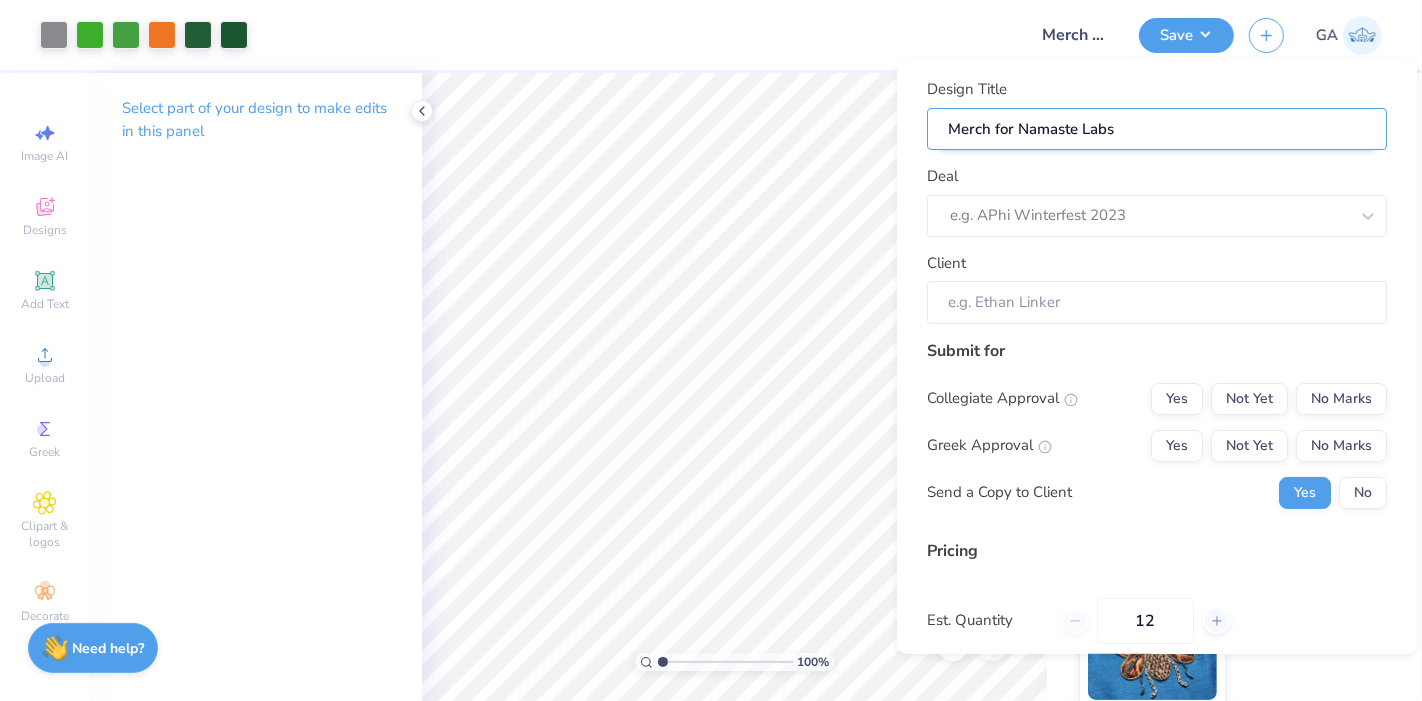 type on "Merch for Namaste Labs" 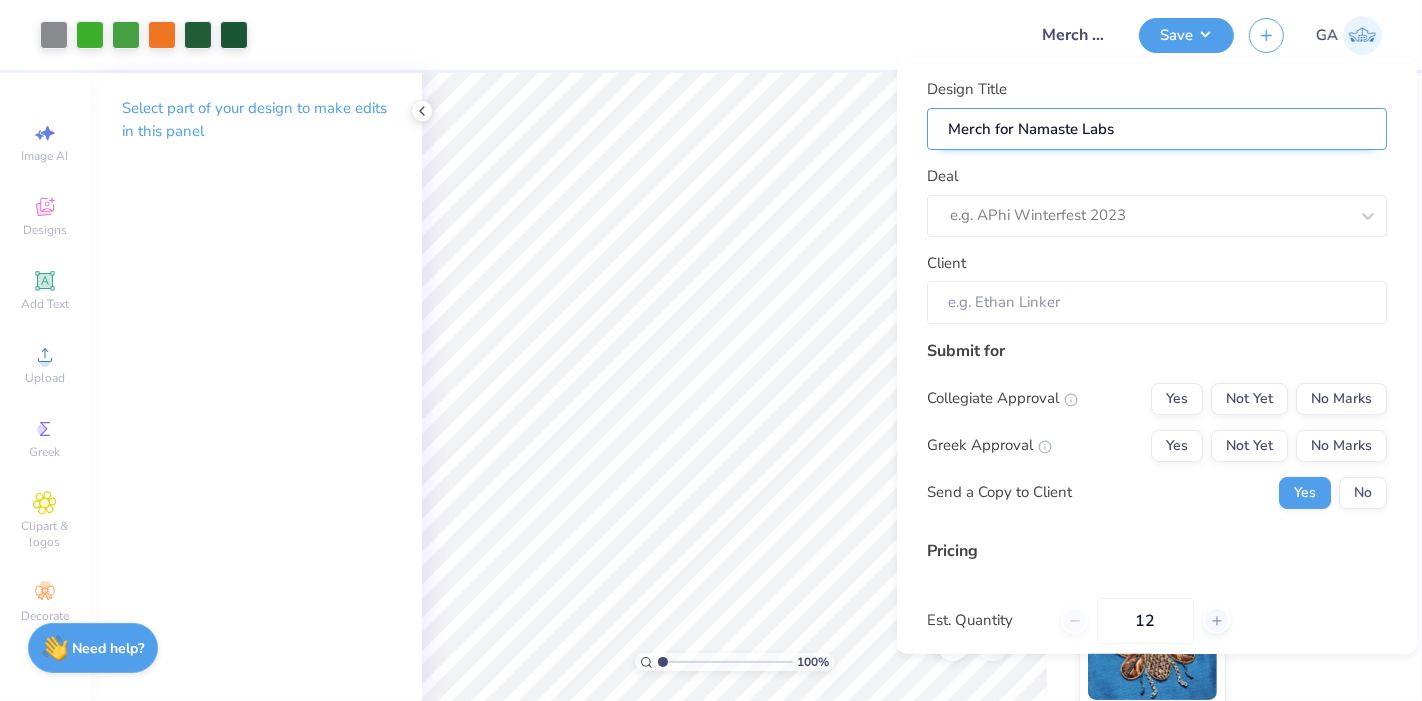 type on "Merch for Namaste Labs X" 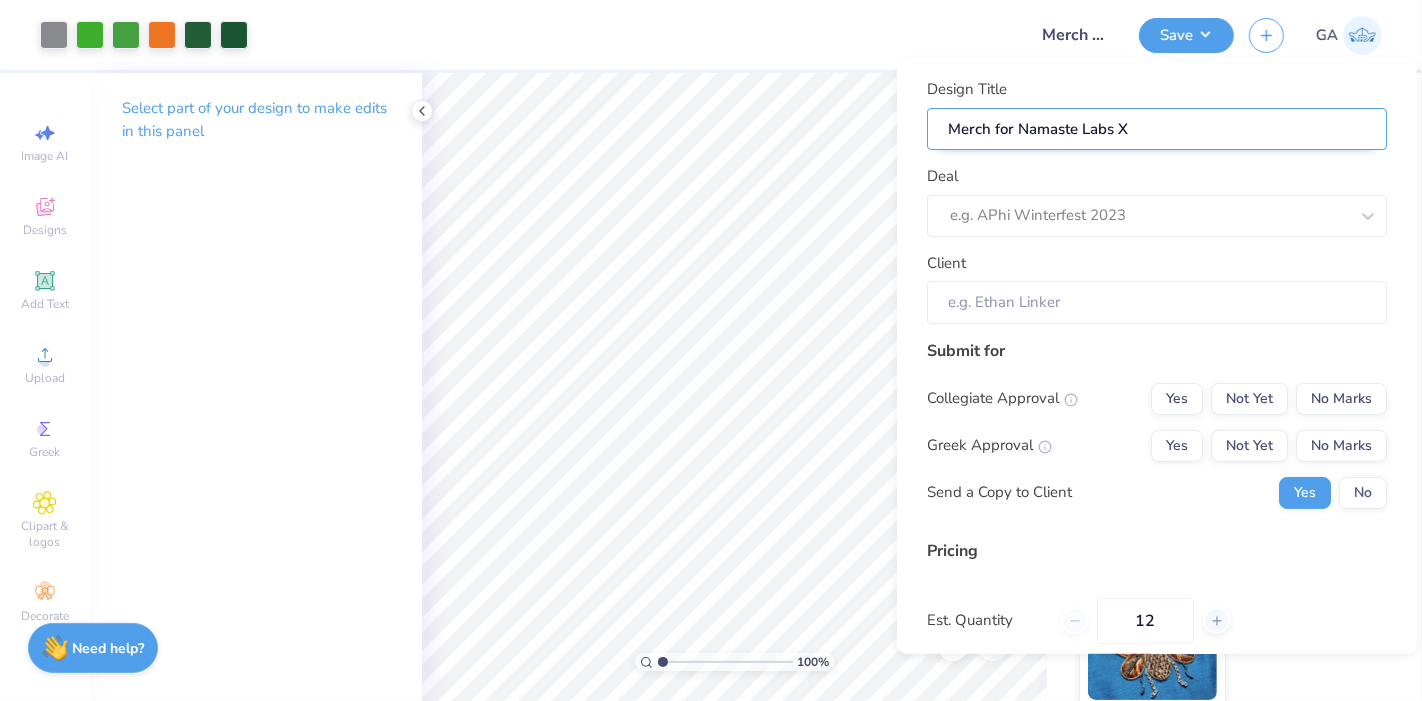 type on "Merch for Namaste Labs X" 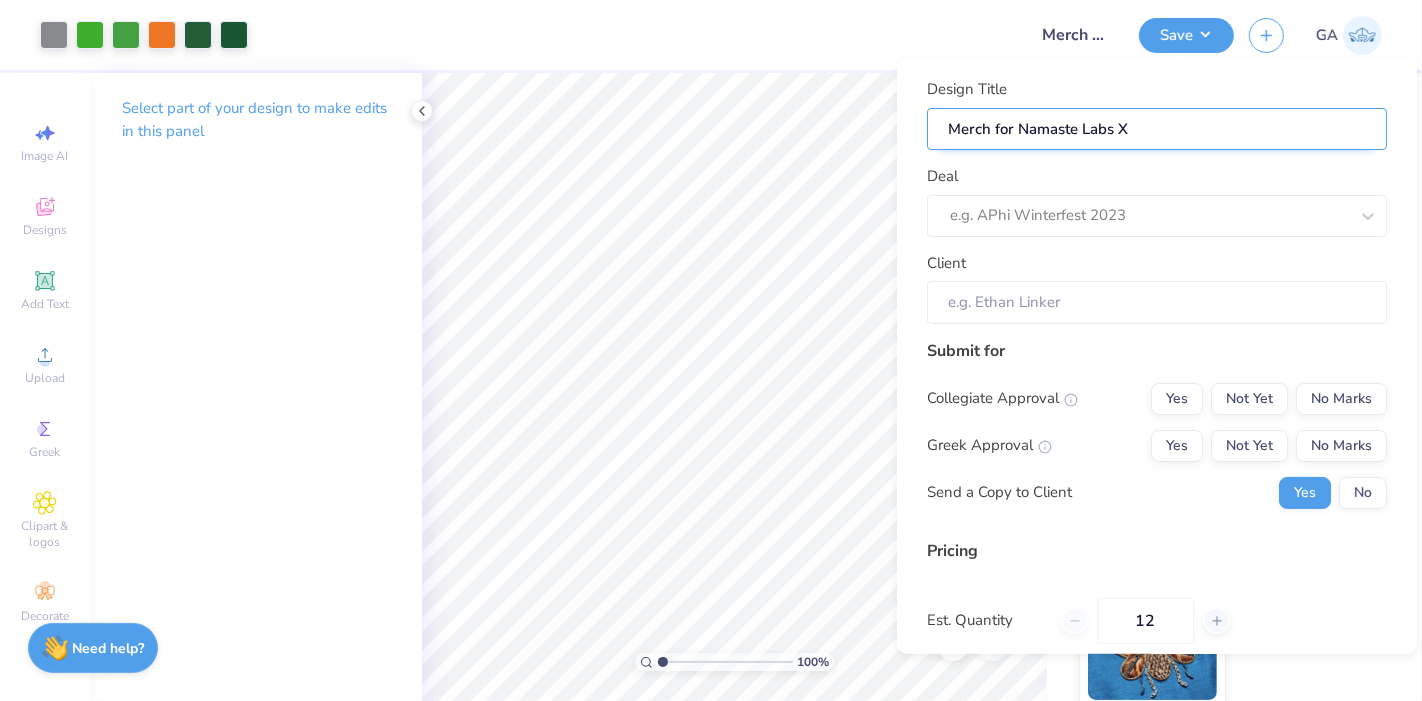 type on "Merch for Namaste Labs X" 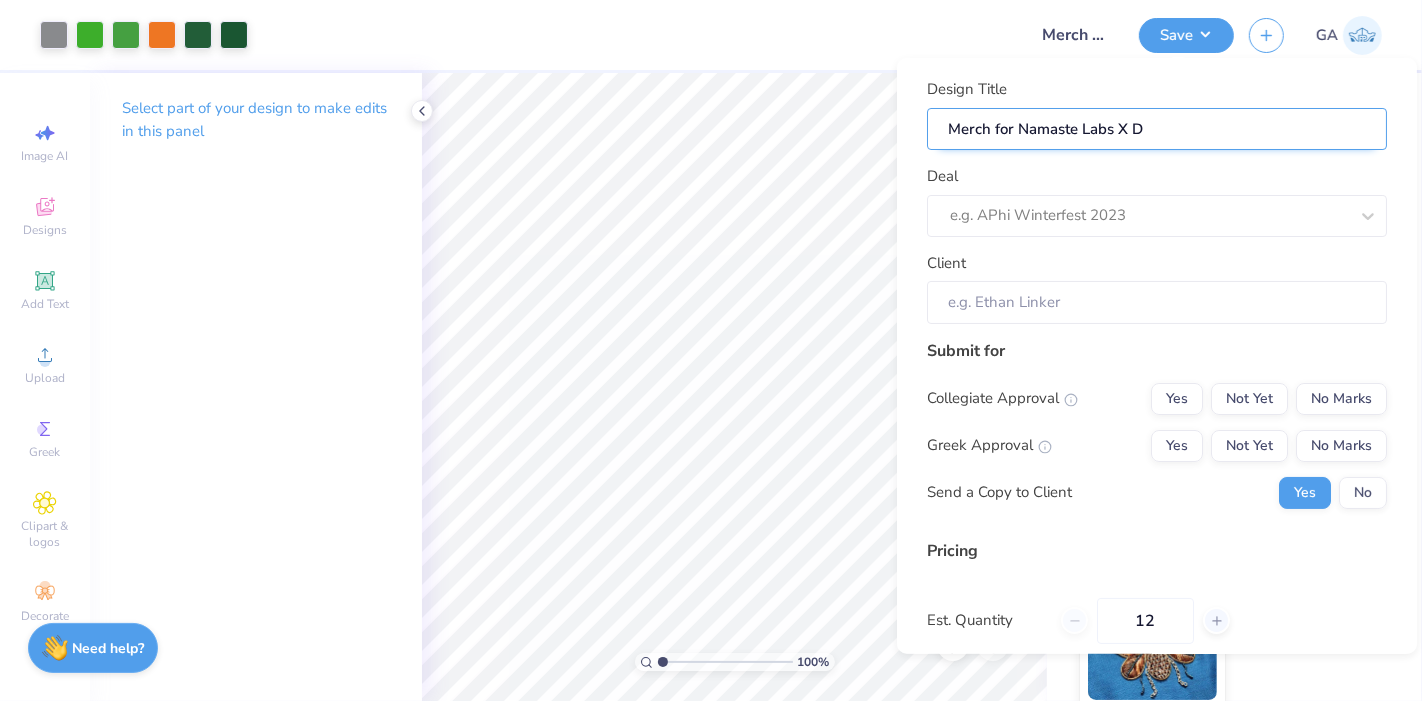 type on "Merch for [COMPANY]" 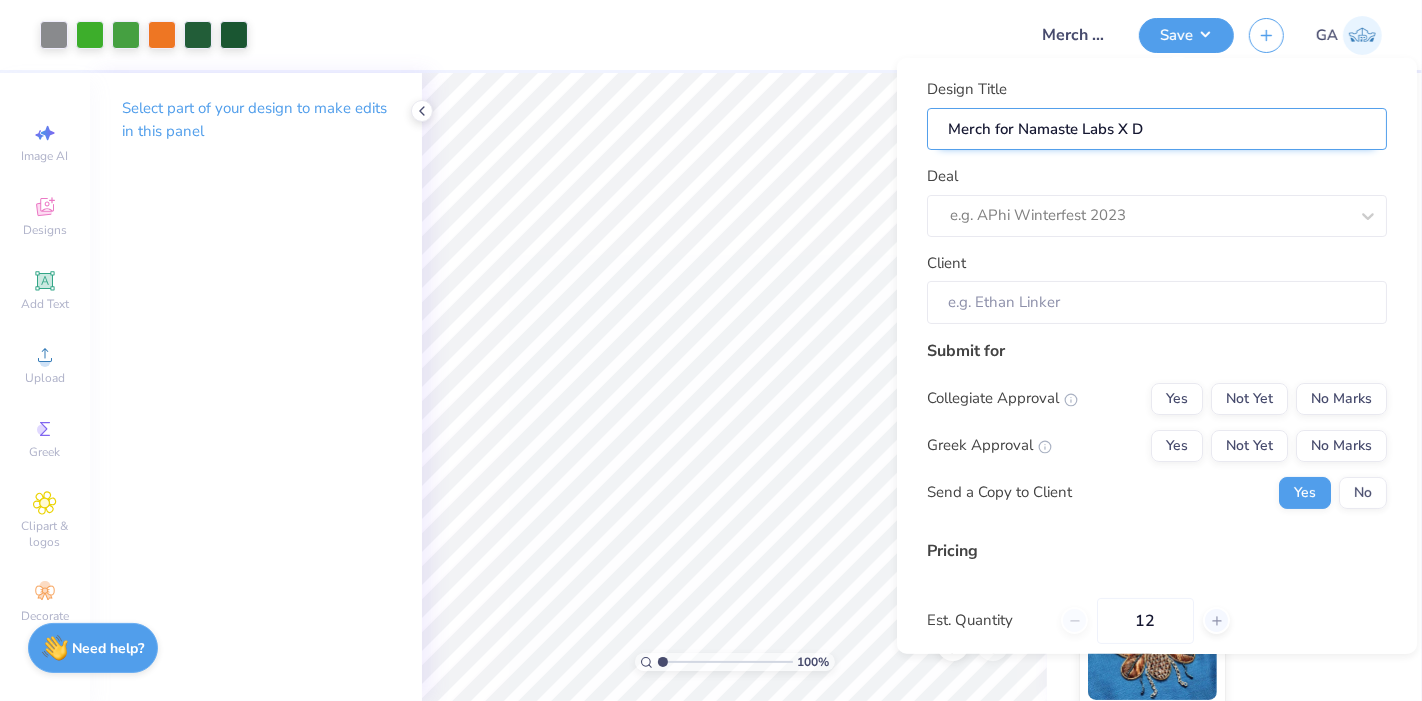 type on "Merch for [COMPANY]" 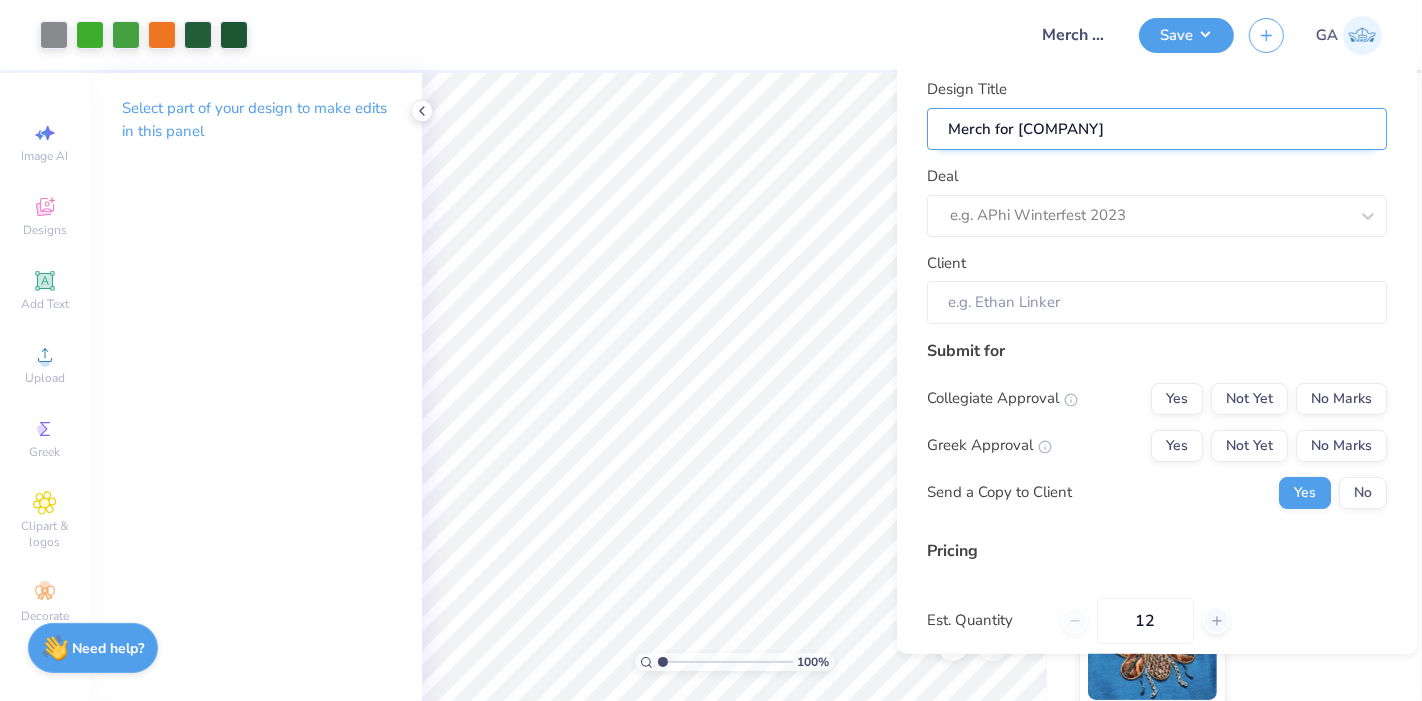 type on "Merch for Namaste Labs X Dab" 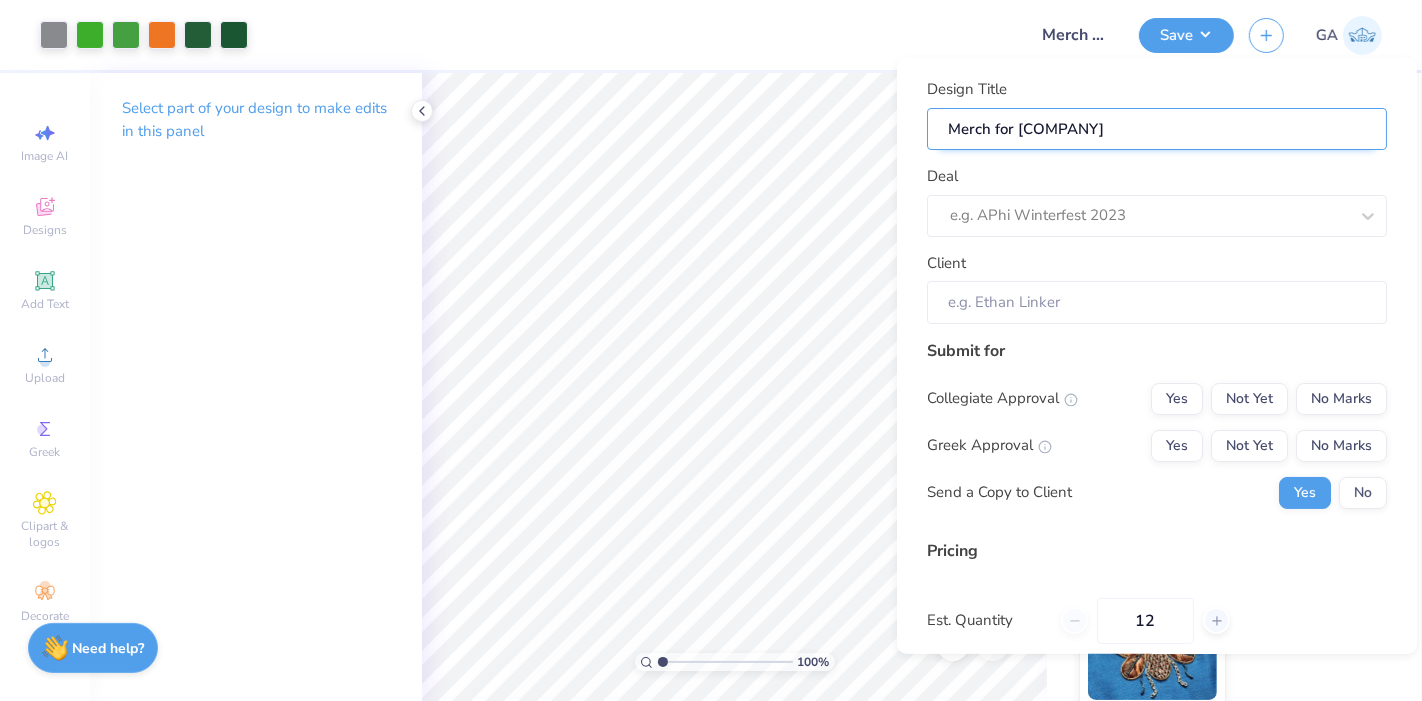 type on "Merch for Namaste Labs X Dab" 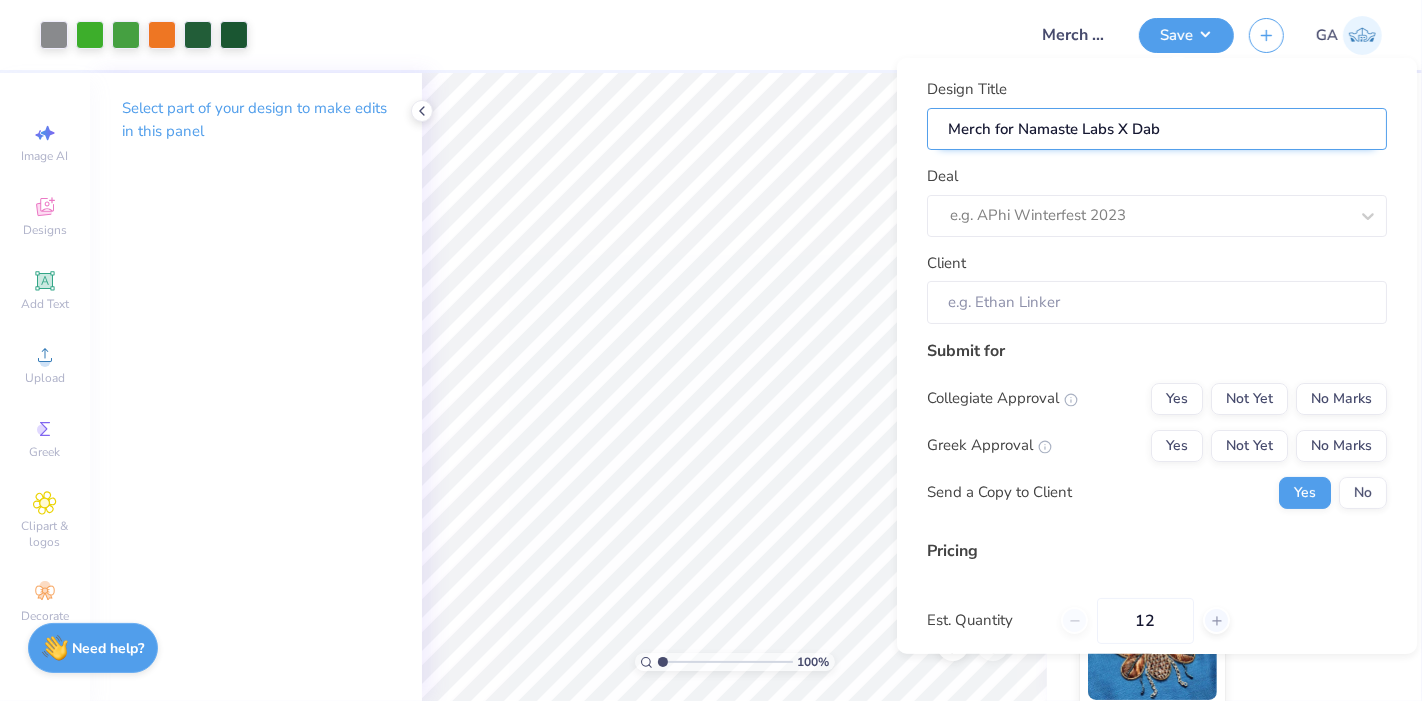 type on "Merch for Namaste Labs X Dabur" 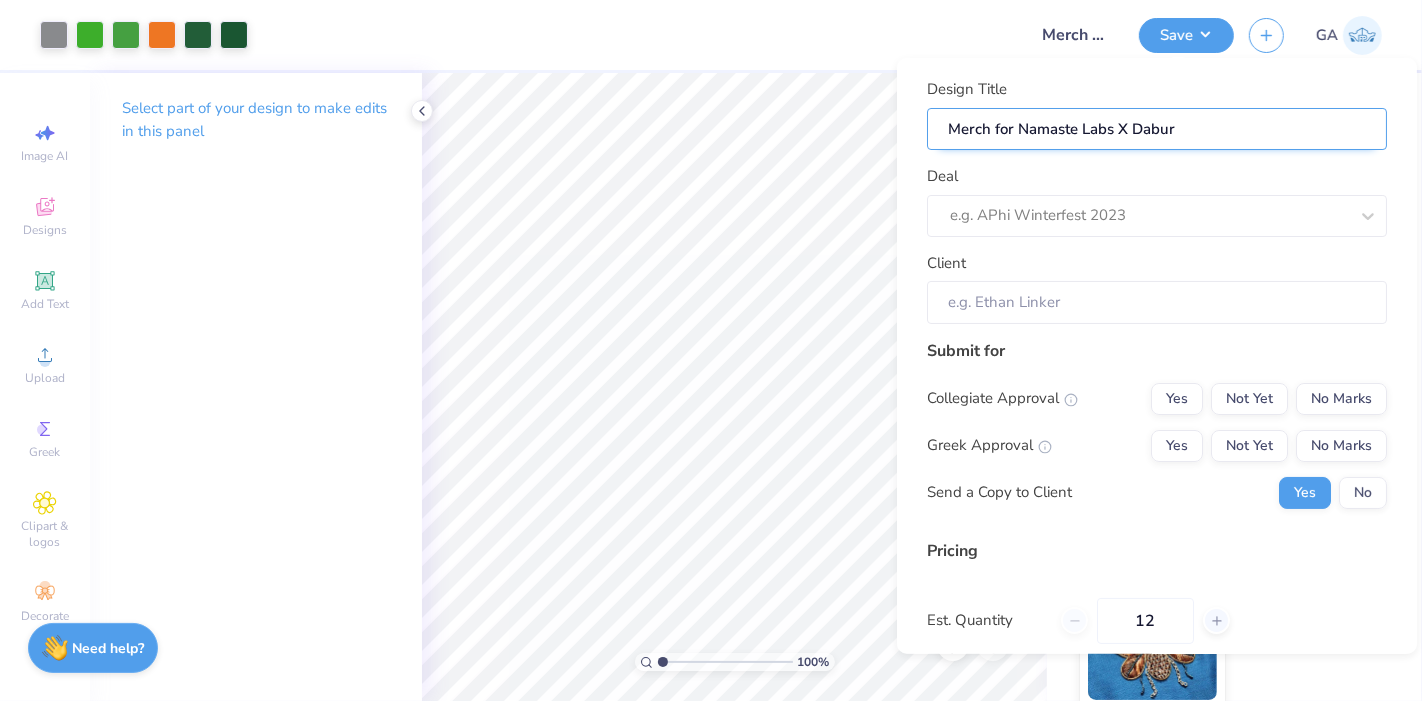 type on "Merch for Namaste Labs X Dabur" 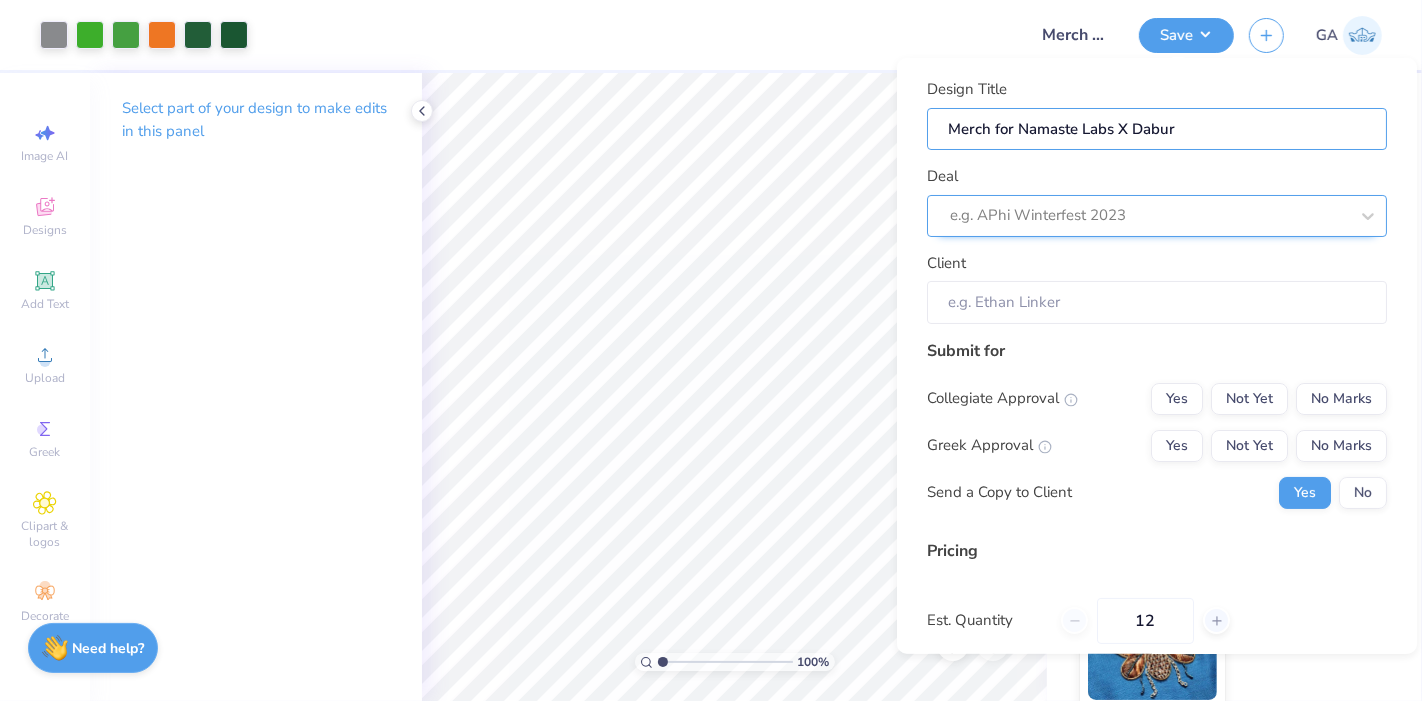 type on "Merch for Namaste Labs X Dabur" 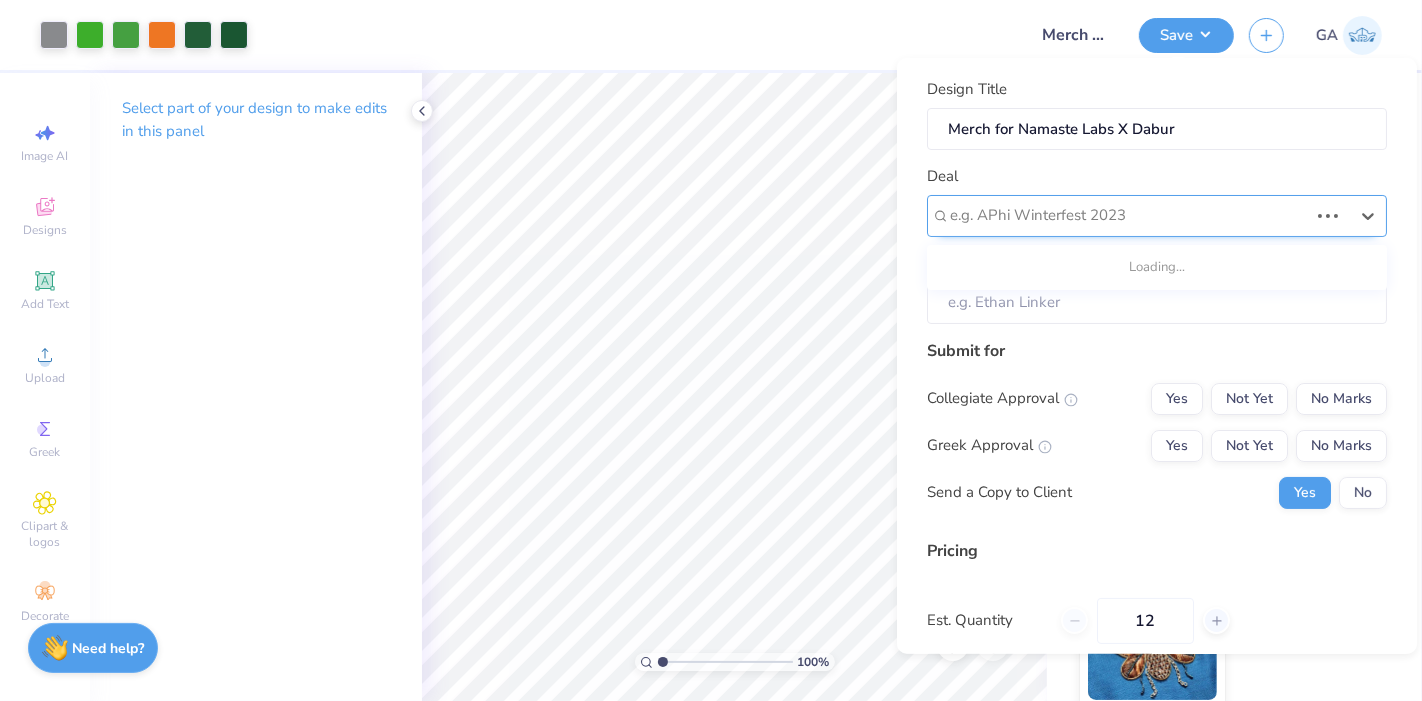 click on "e.g. APhi Winterfest 2023" at bounding box center [1157, 215] 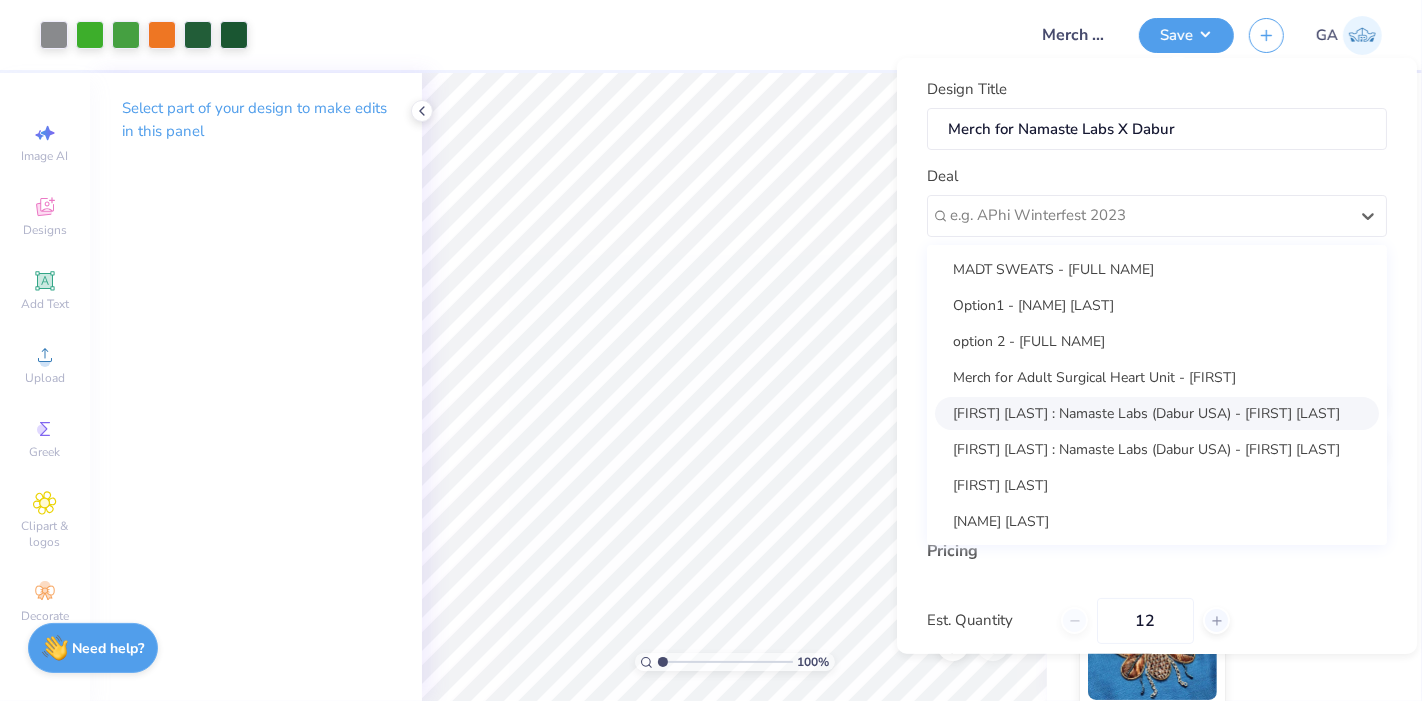 click on "[FIRST] [LAST] : Namaste Labs (Dabur USA) - [FIRST] [LAST]" at bounding box center (1157, 412) 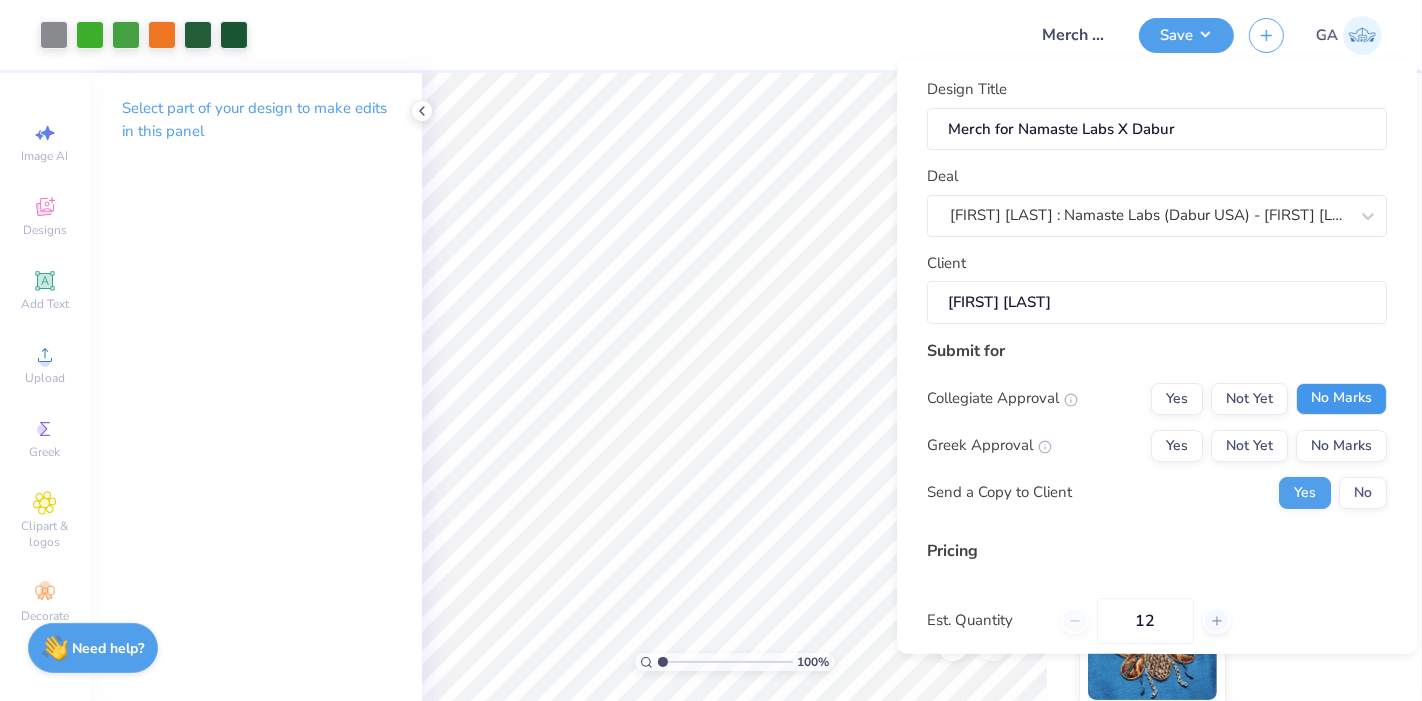 click on "No Marks" at bounding box center [1341, 398] 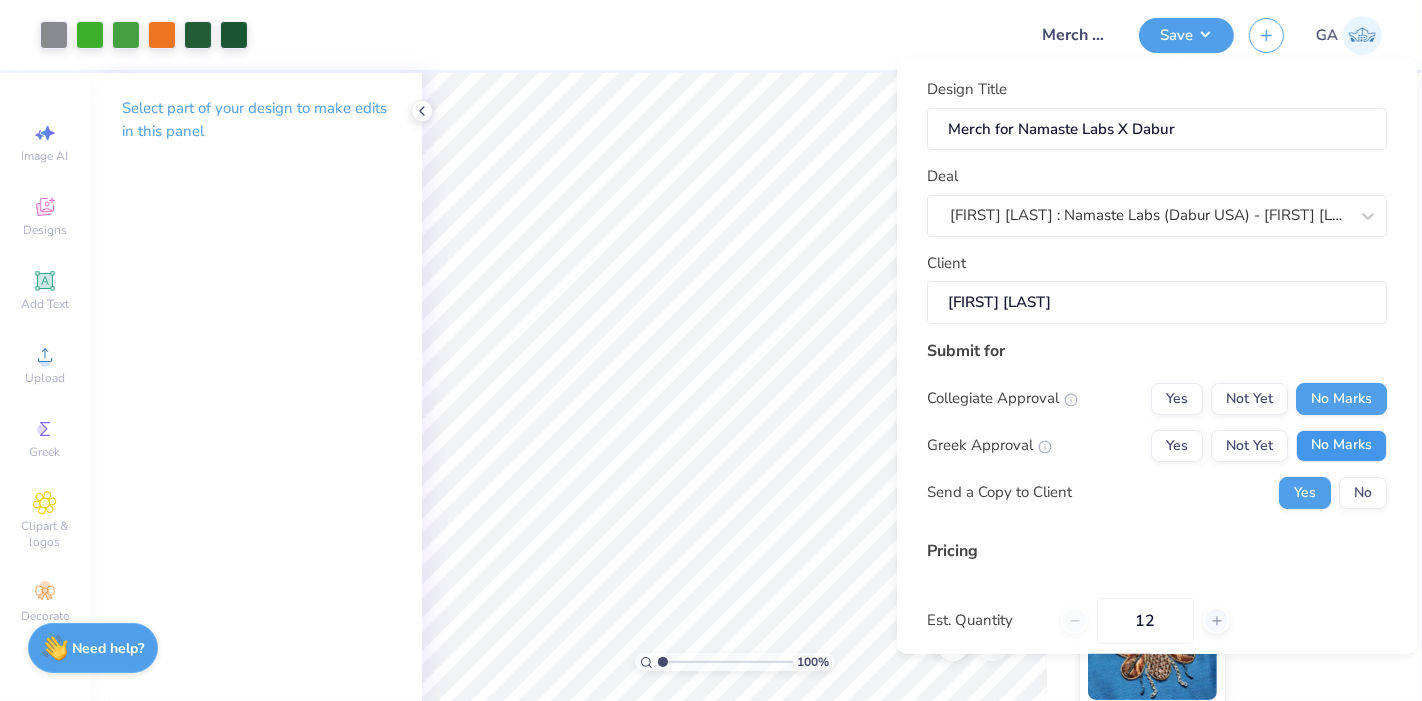 click on "No Marks" at bounding box center (1341, 445) 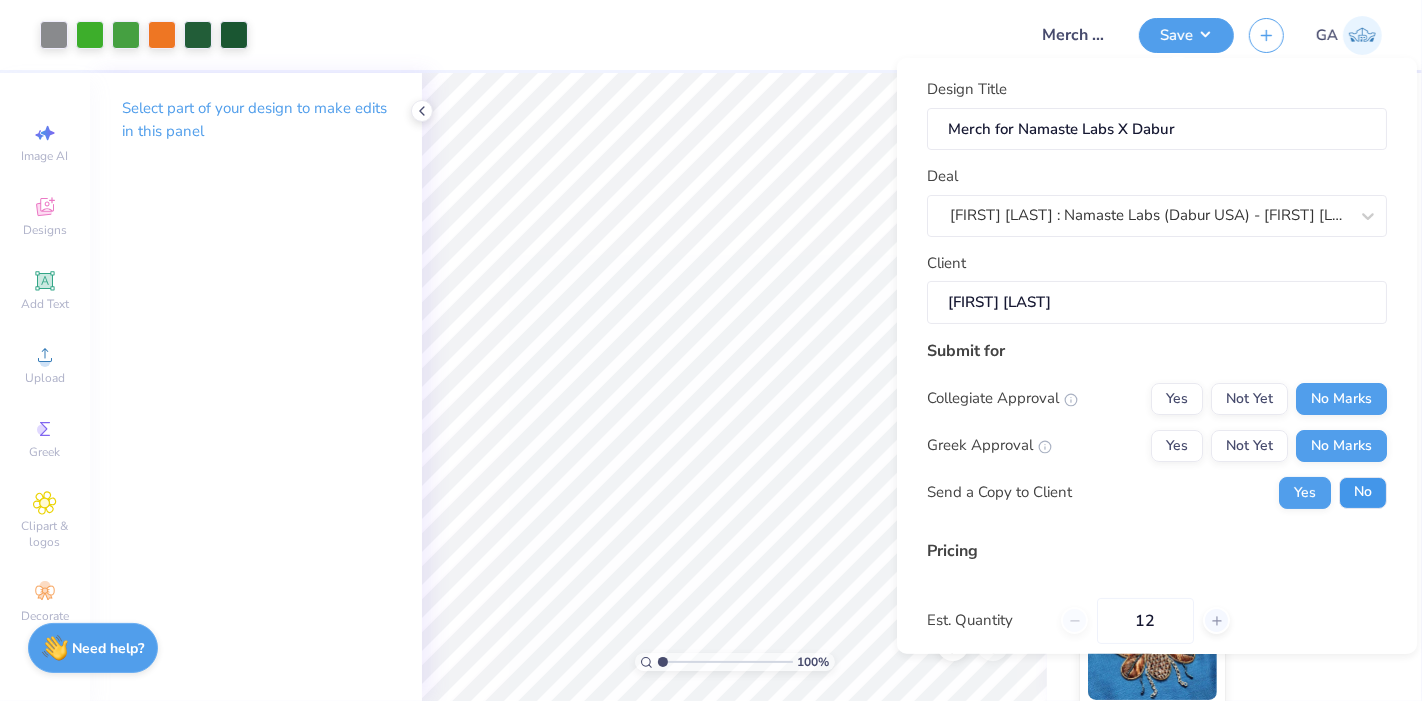 type on "$117.80" 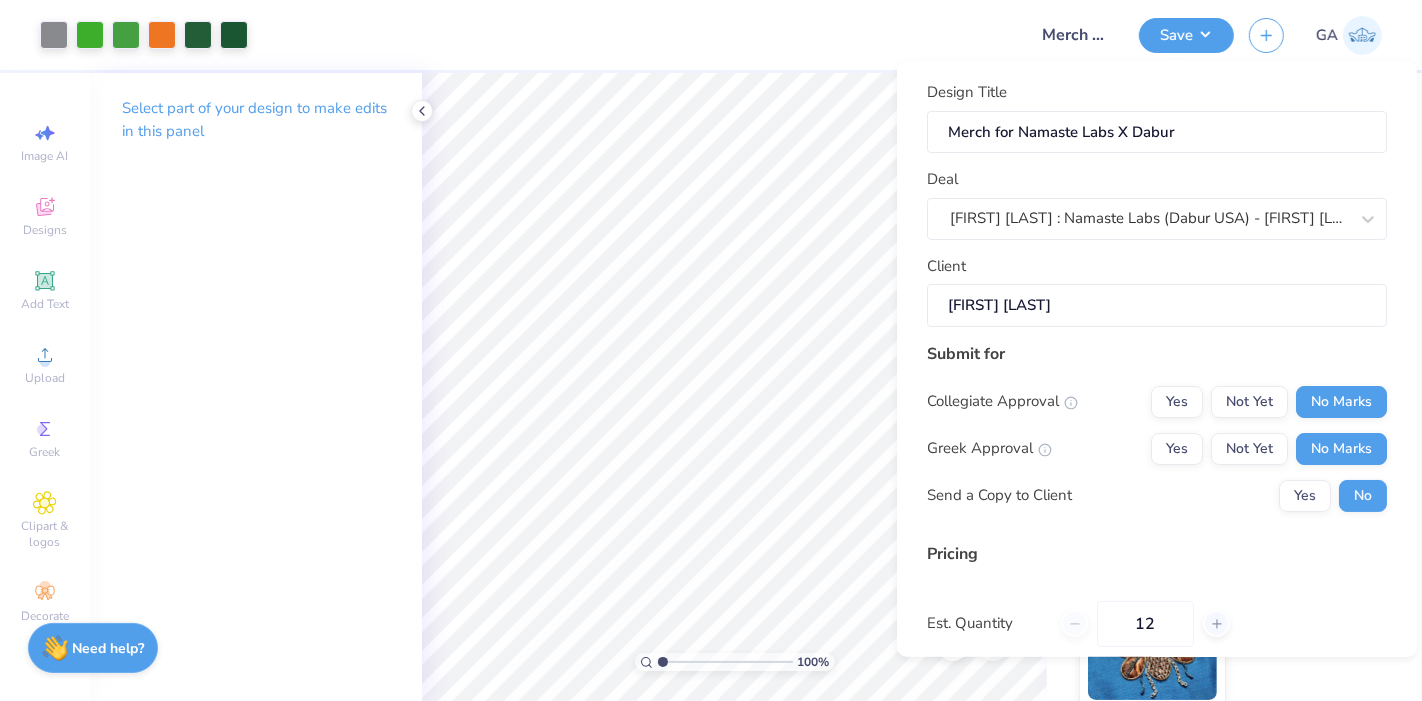 scroll, scrollTop: 206, scrollLeft: 0, axis: vertical 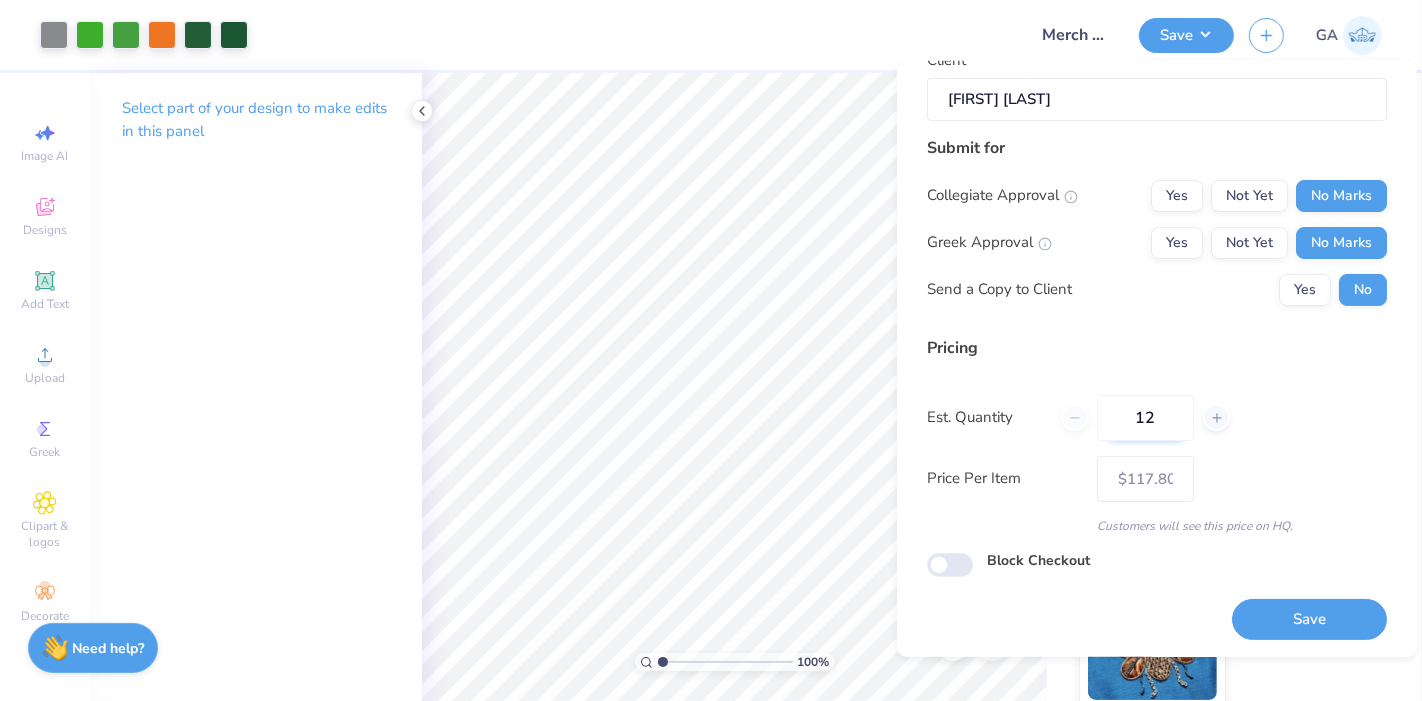 click on "12" at bounding box center [1145, 417] 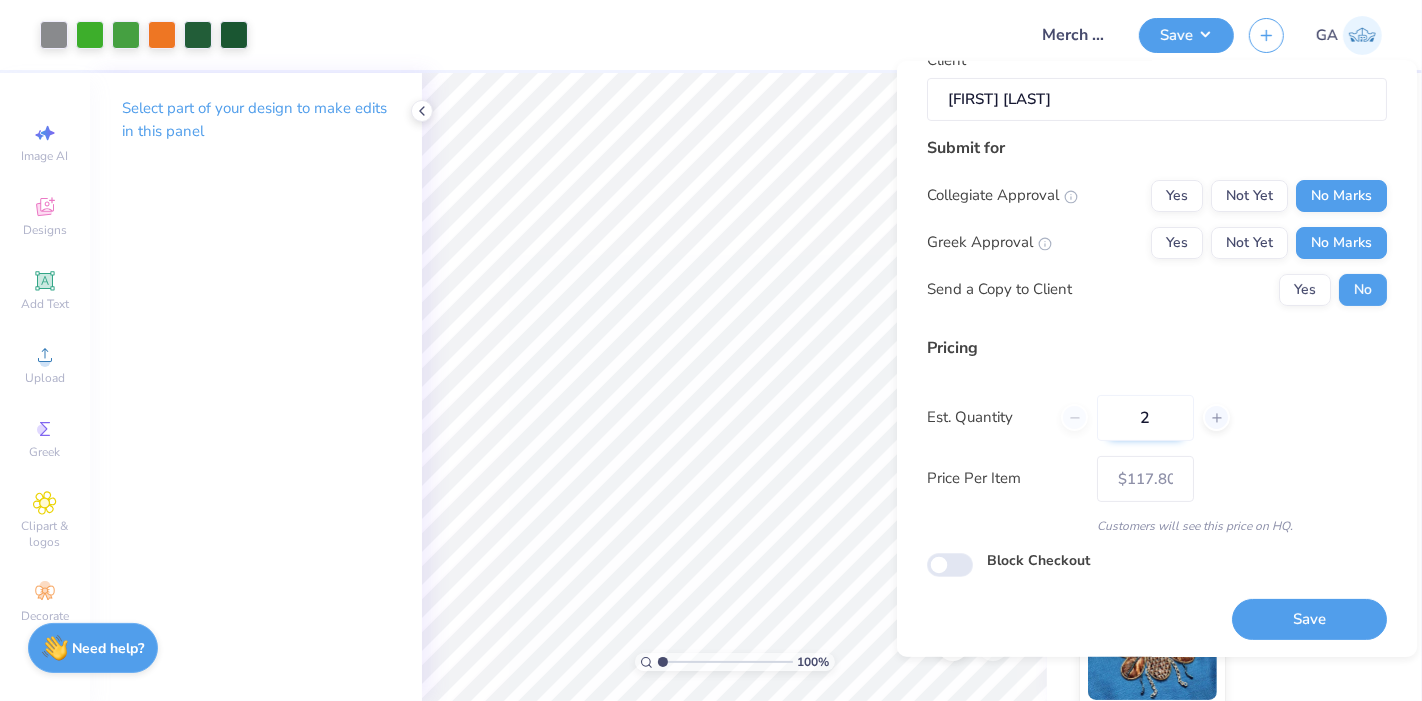 type on "25" 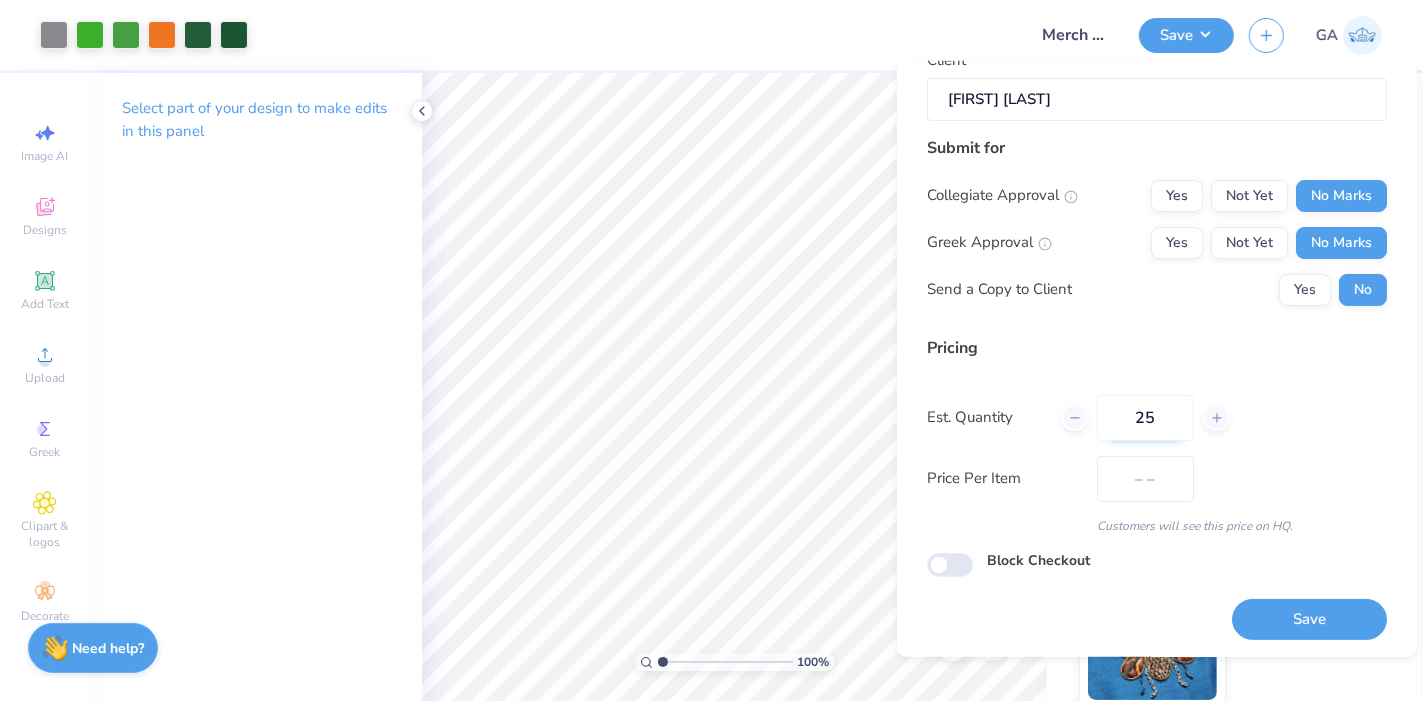 type on "$109.28" 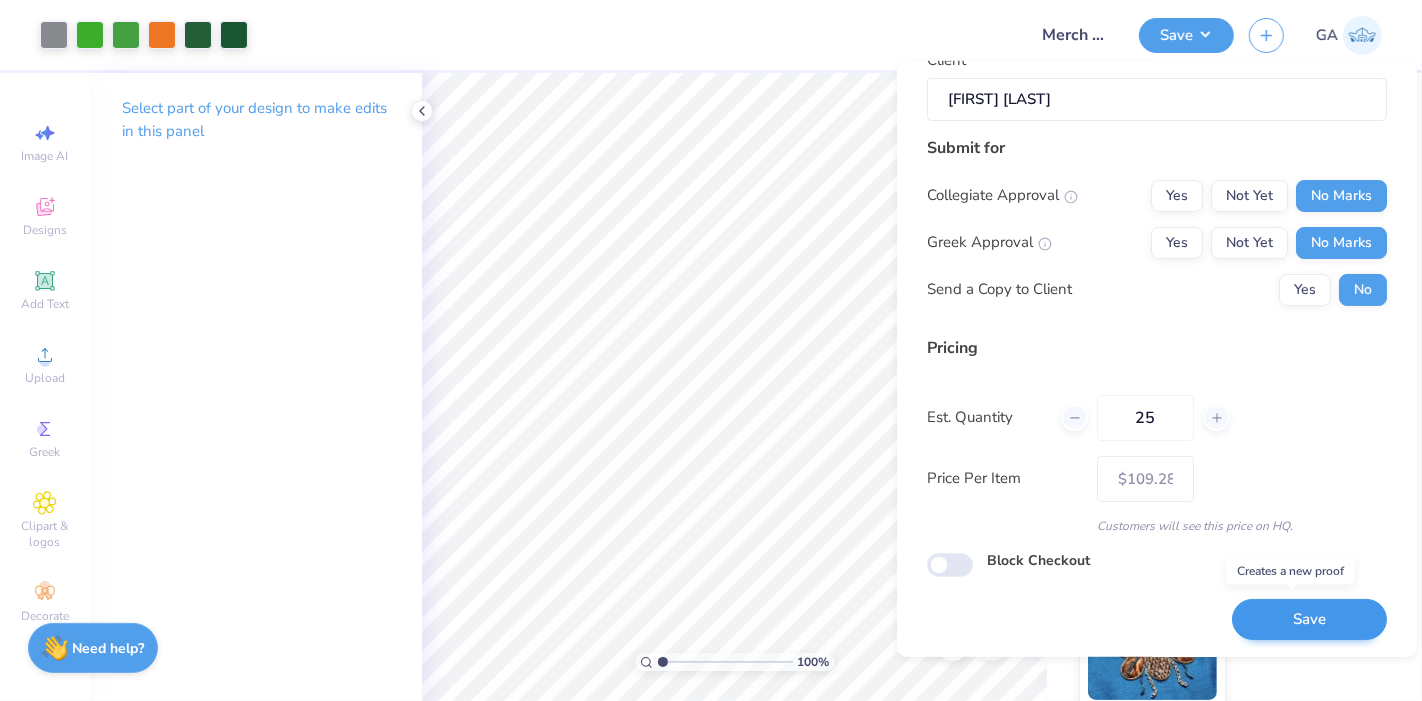 type on "25" 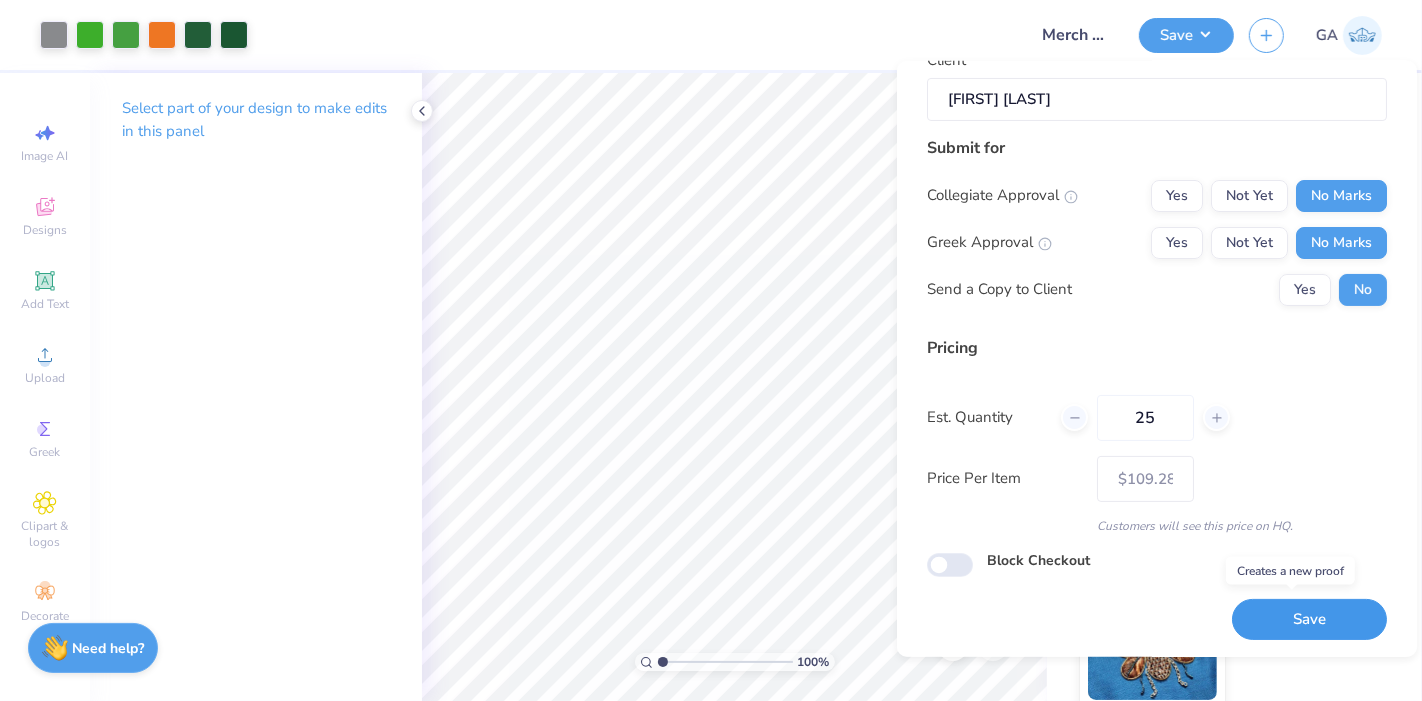 click on "Save" at bounding box center (1309, 619) 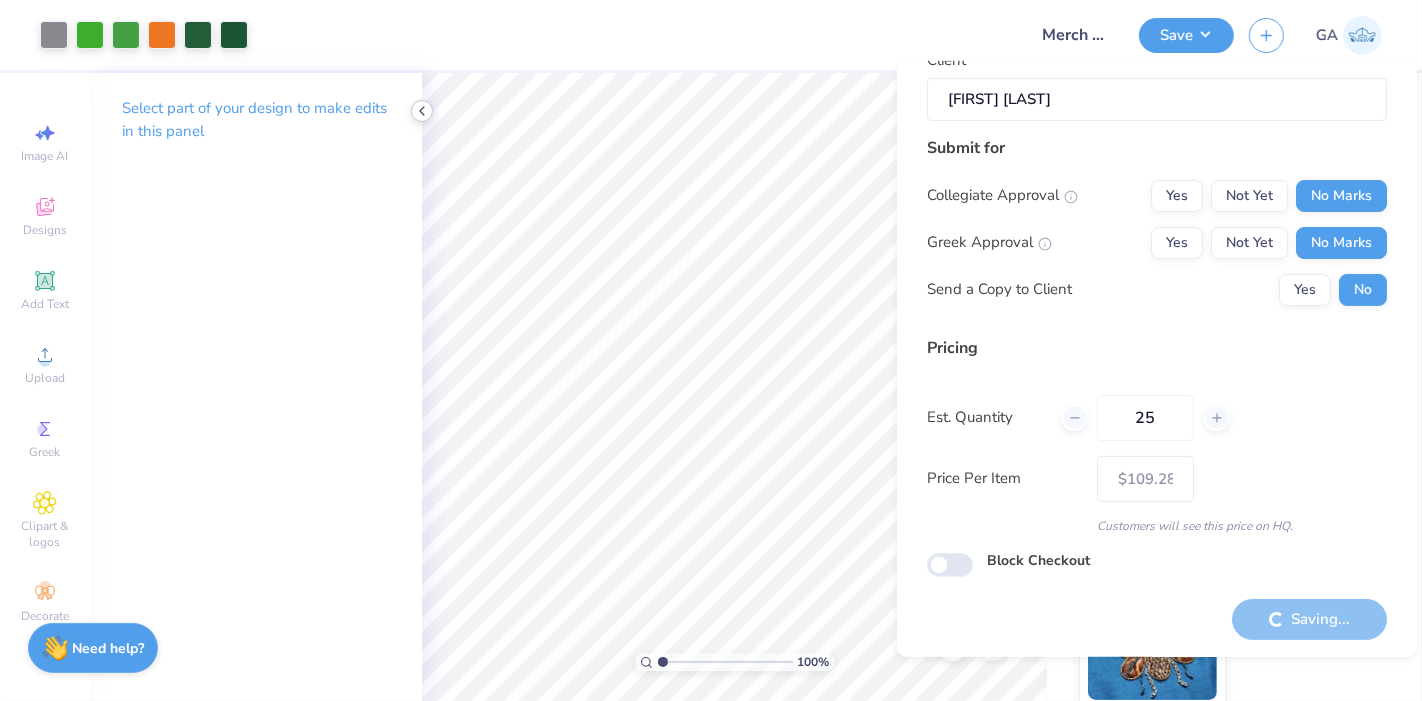 type on "– –" 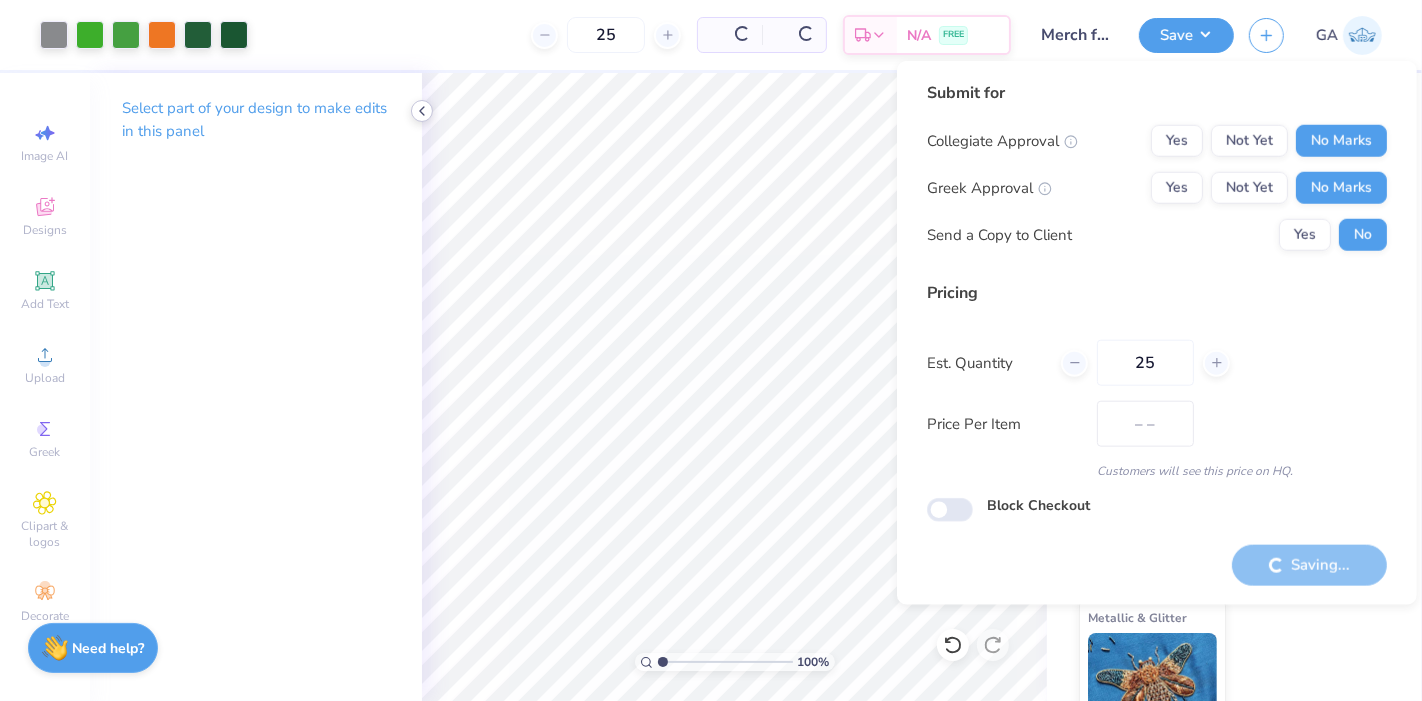 scroll, scrollTop: 0, scrollLeft: 0, axis: both 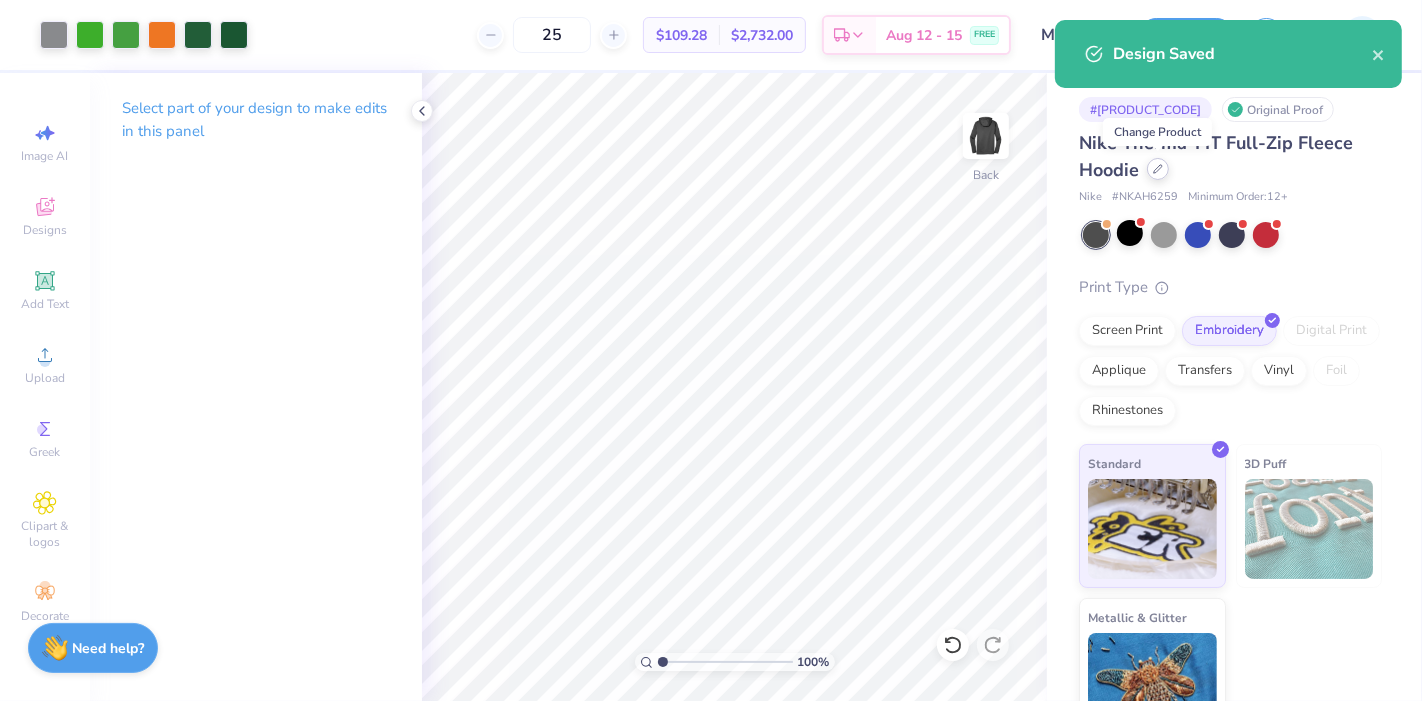 click 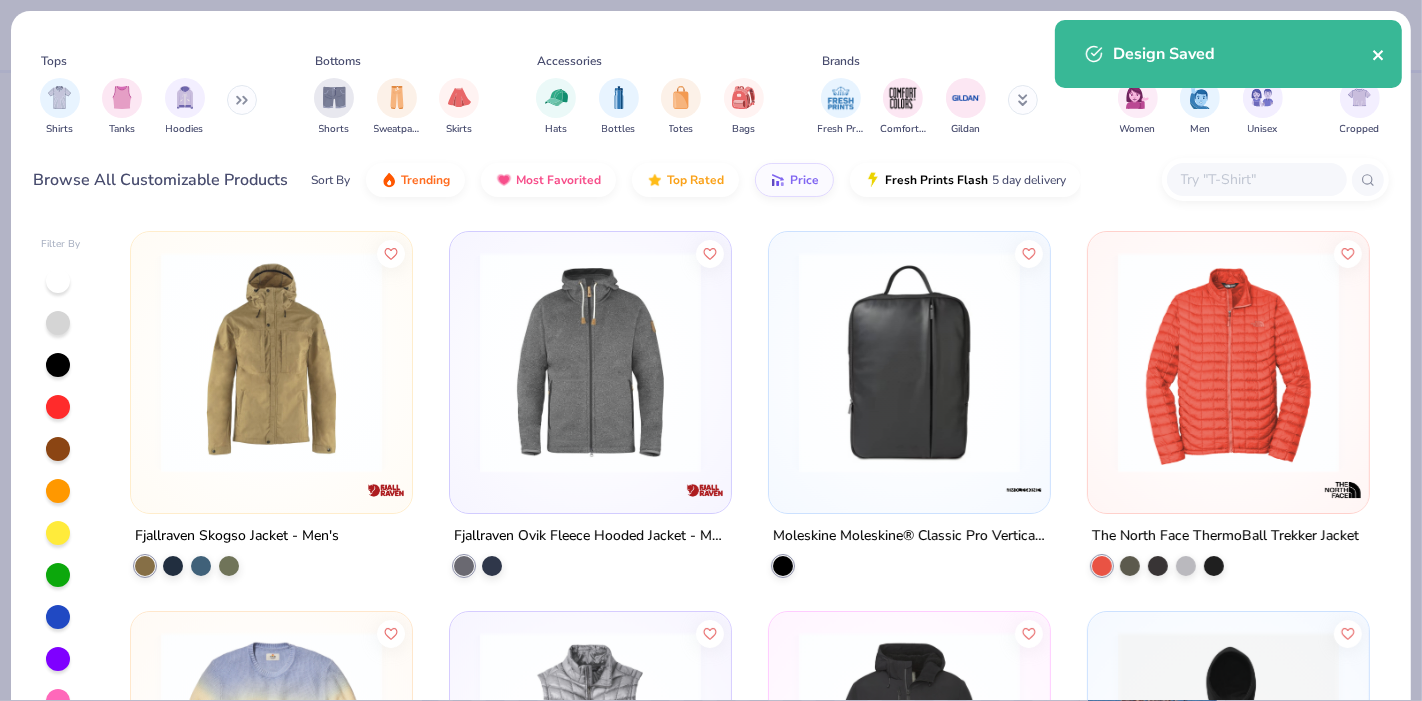 click 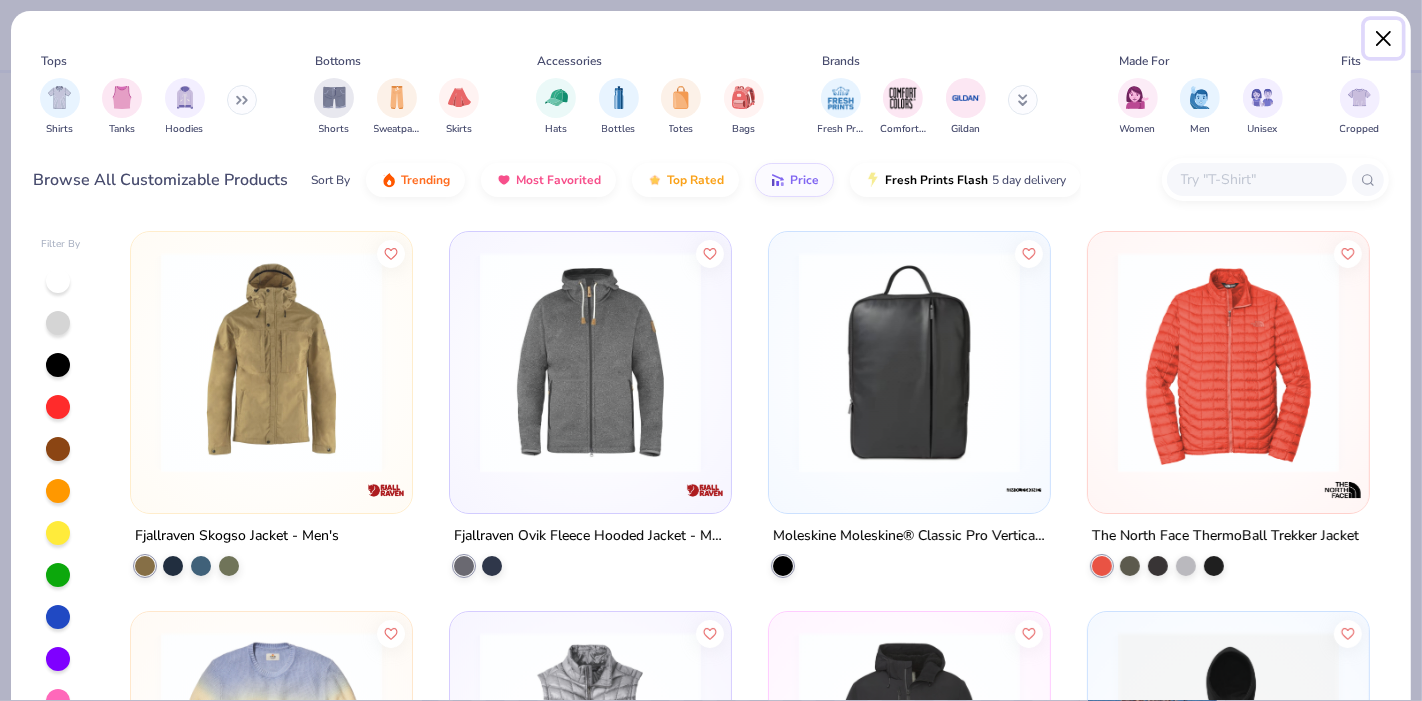 click at bounding box center (1384, 39) 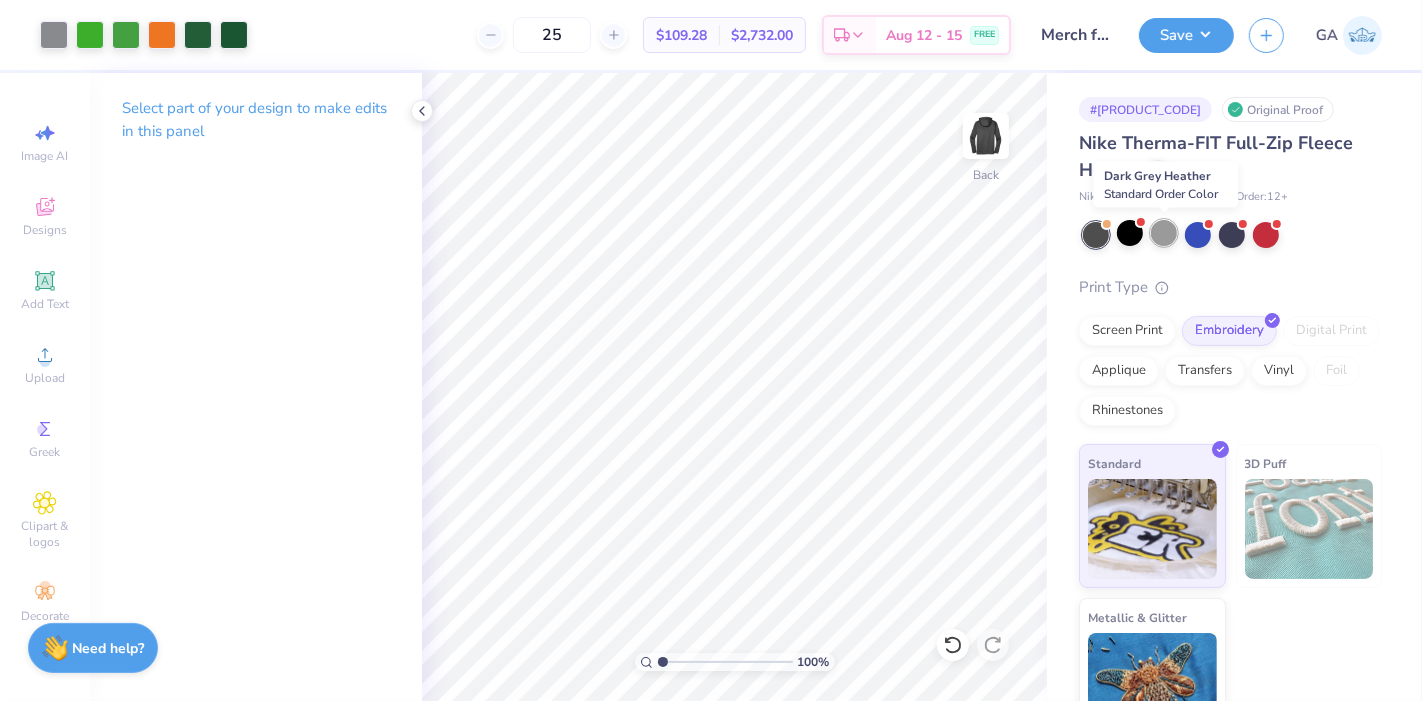 click at bounding box center (1164, 233) 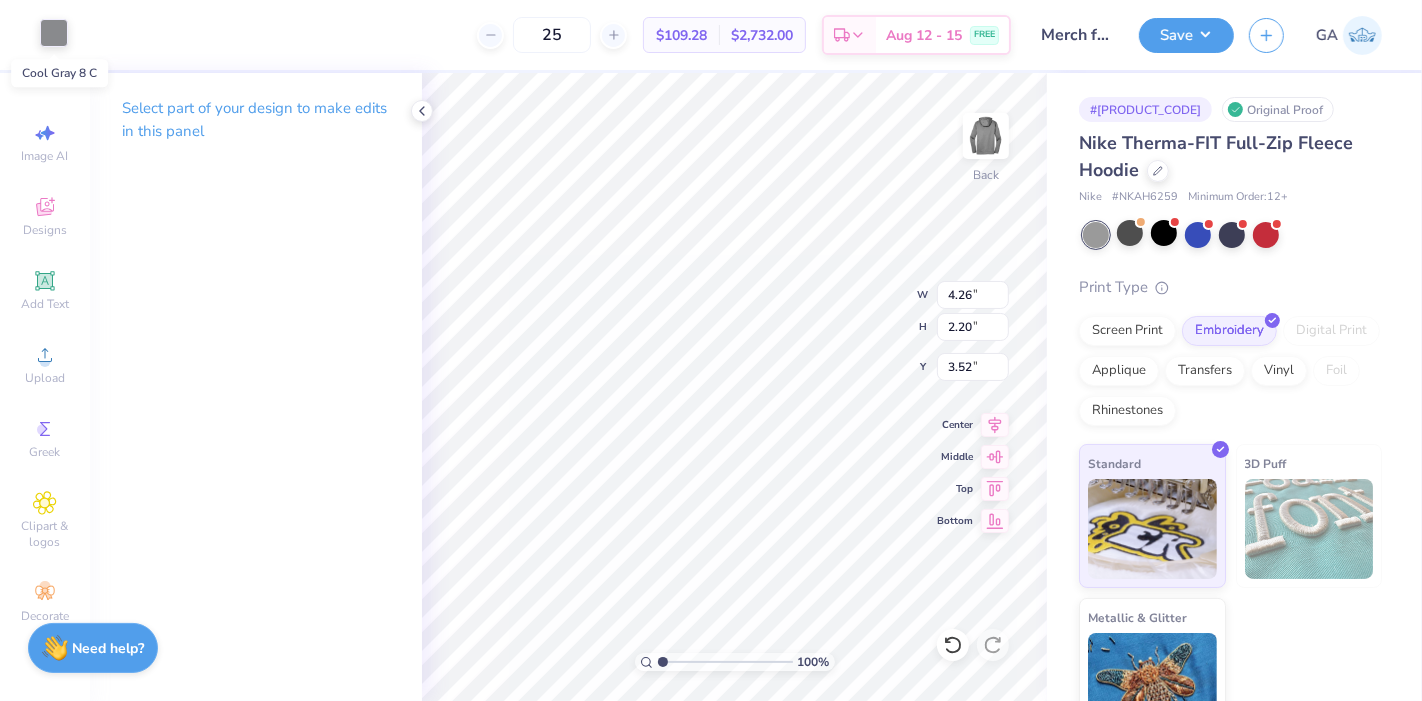 click at bounding box center (54, 33) 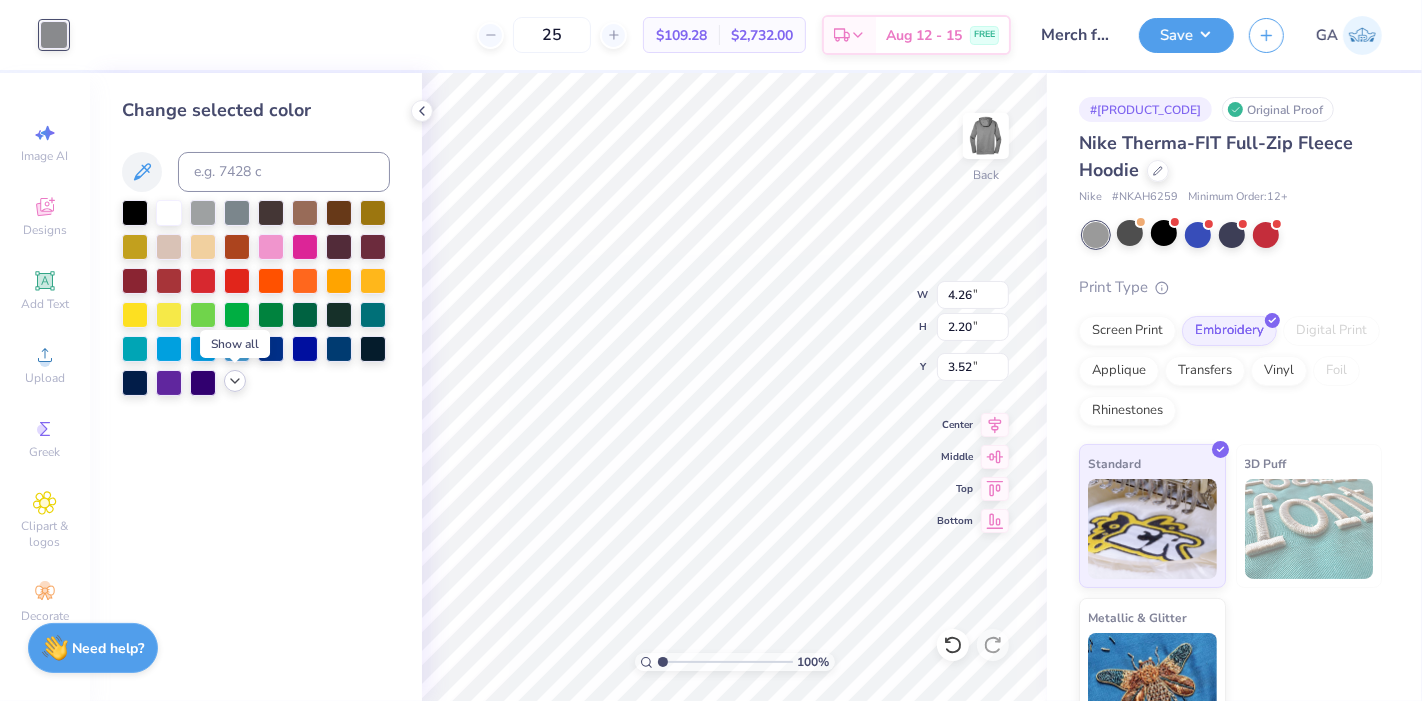 click at bounding box center [235, 381] 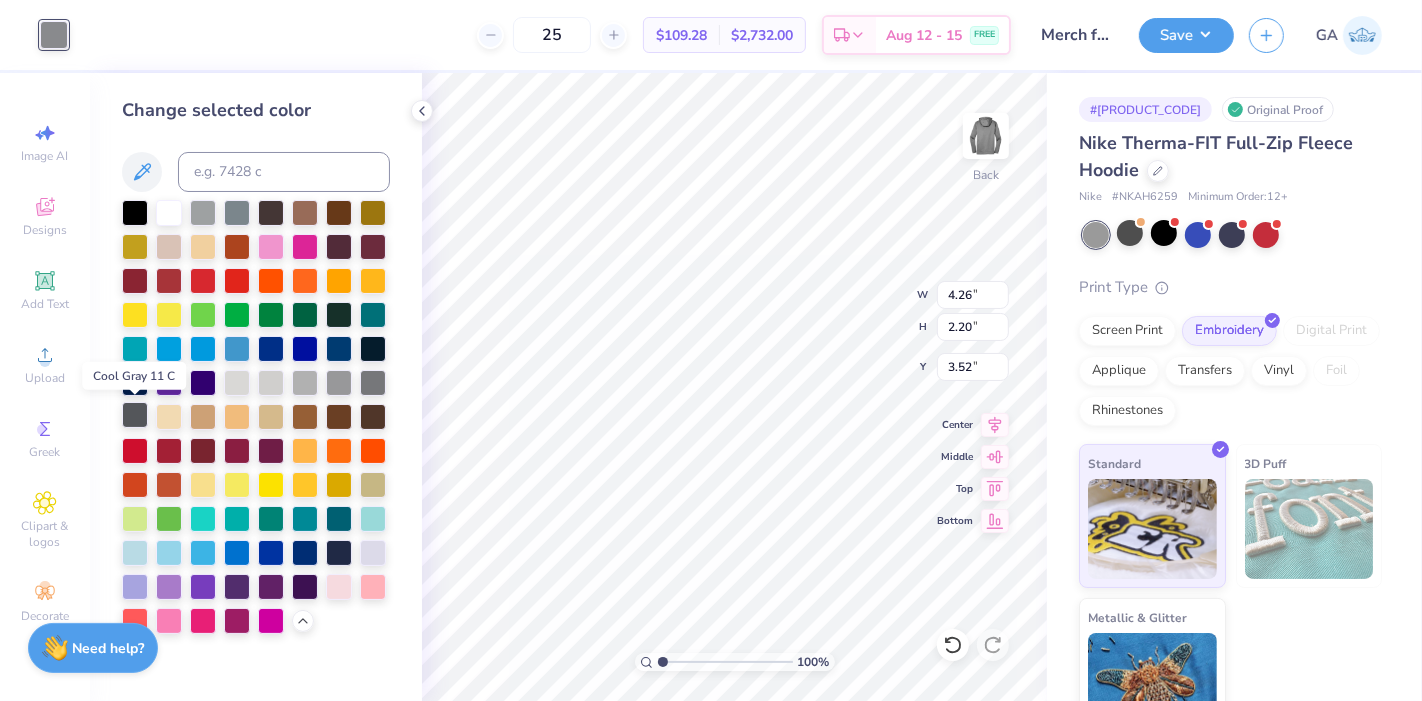 click at bounding box center (135, 415) 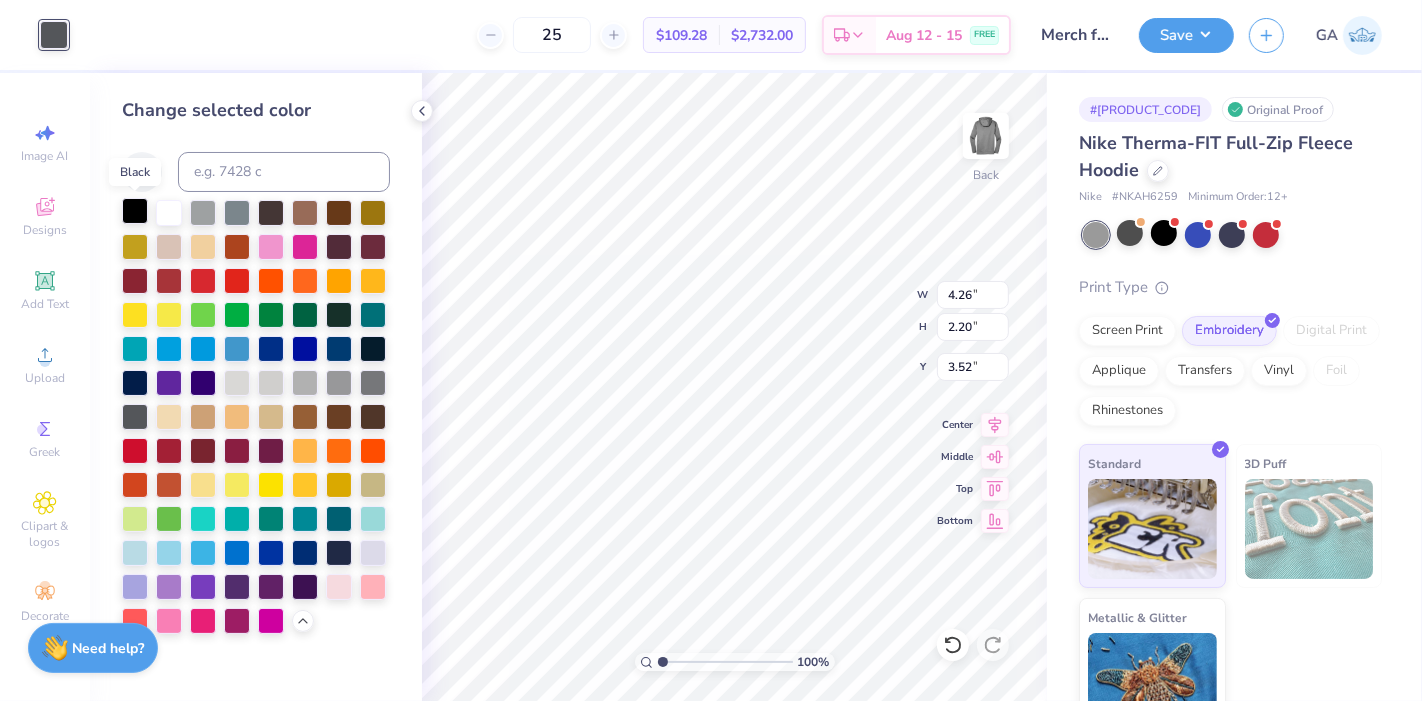 click at bounding box center [135, 211] 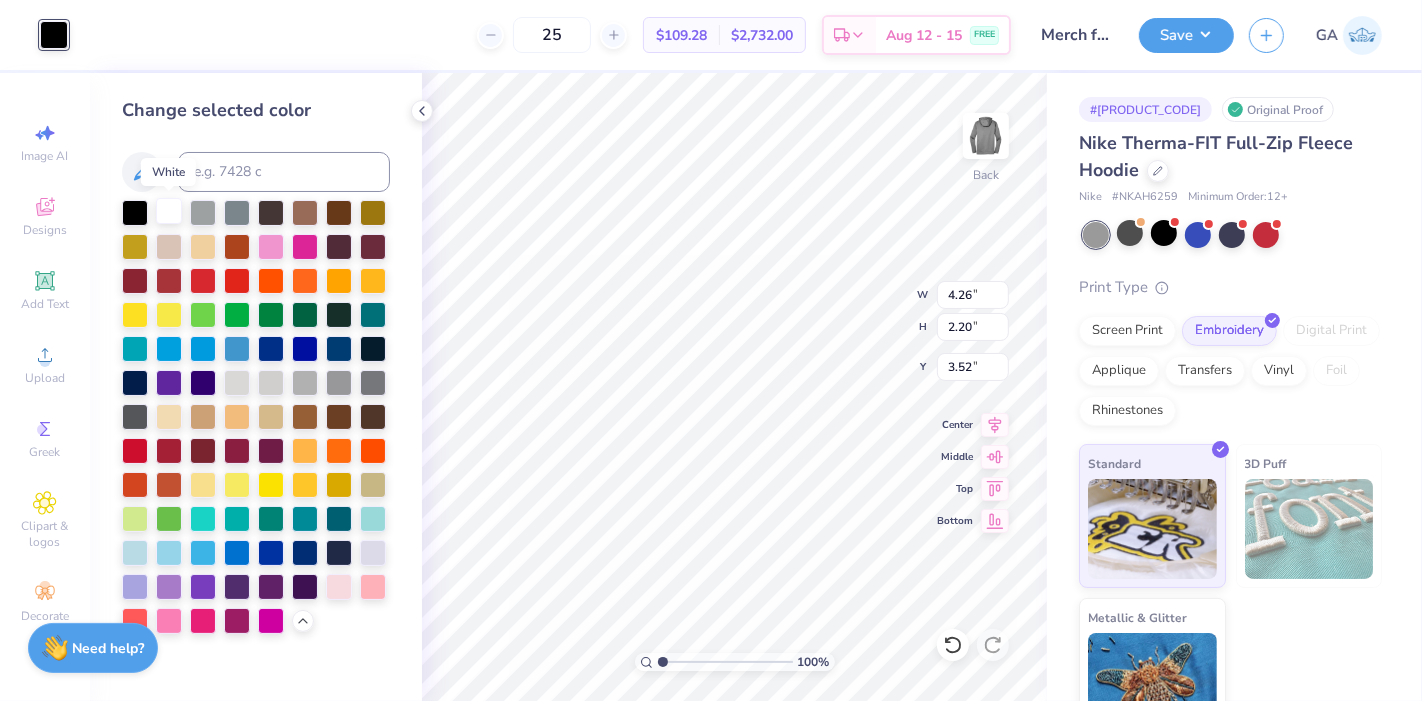 click at bounding box center [169, 211] 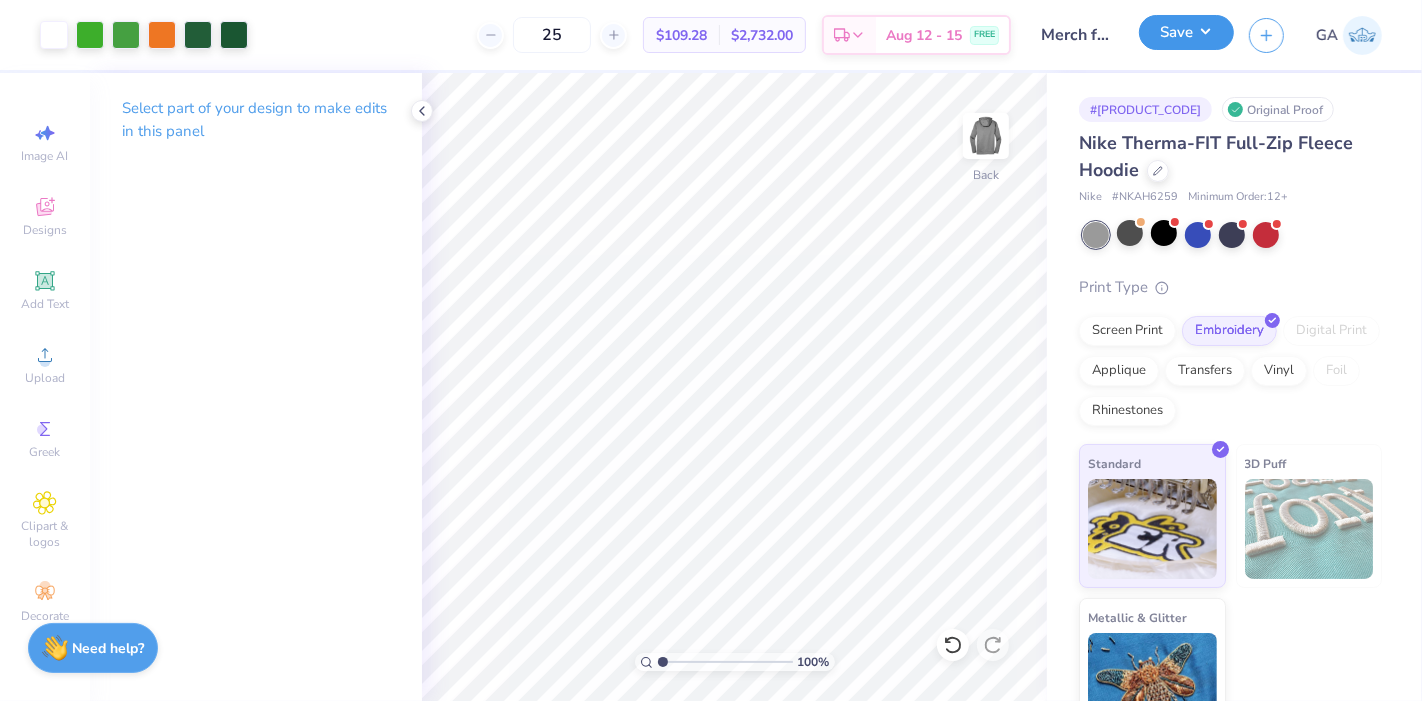 click on "Save" at bounding box center (1186, 32) 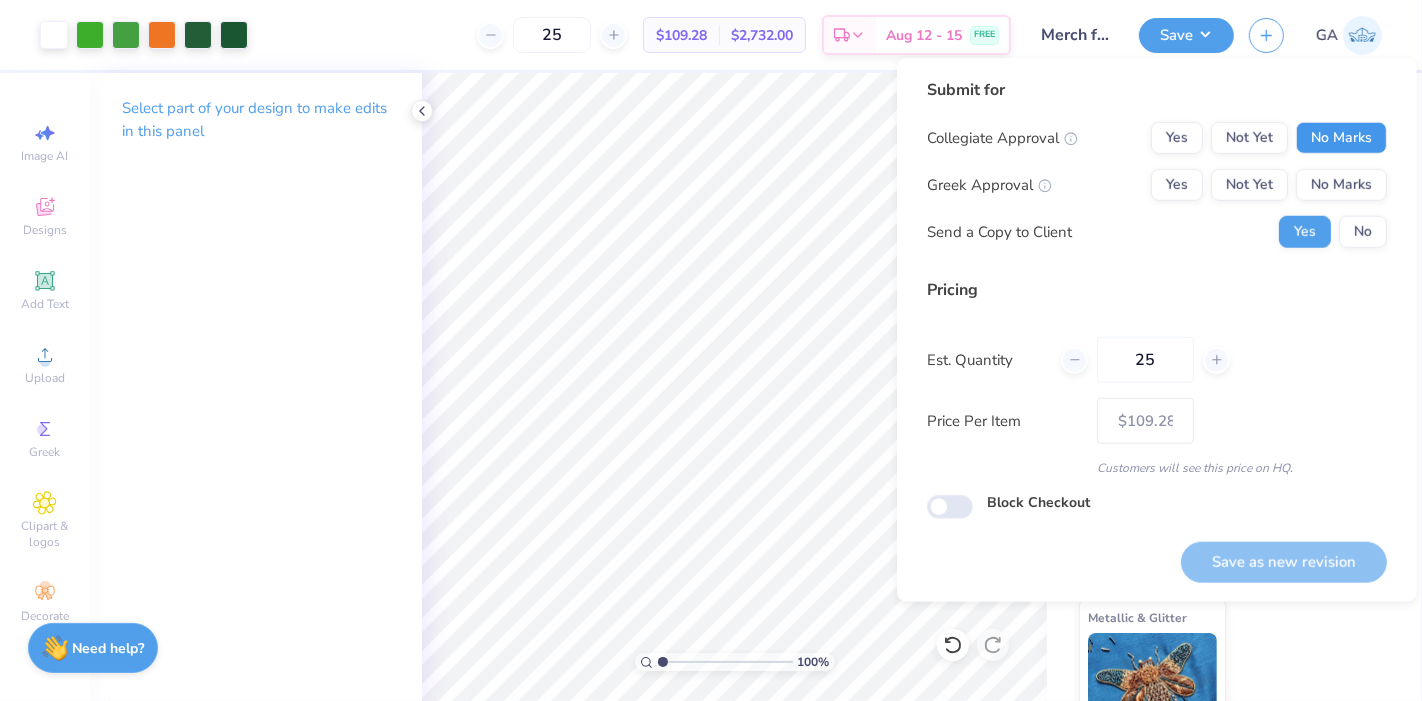 click on "No Marks" at bounding box center (1341, 138) 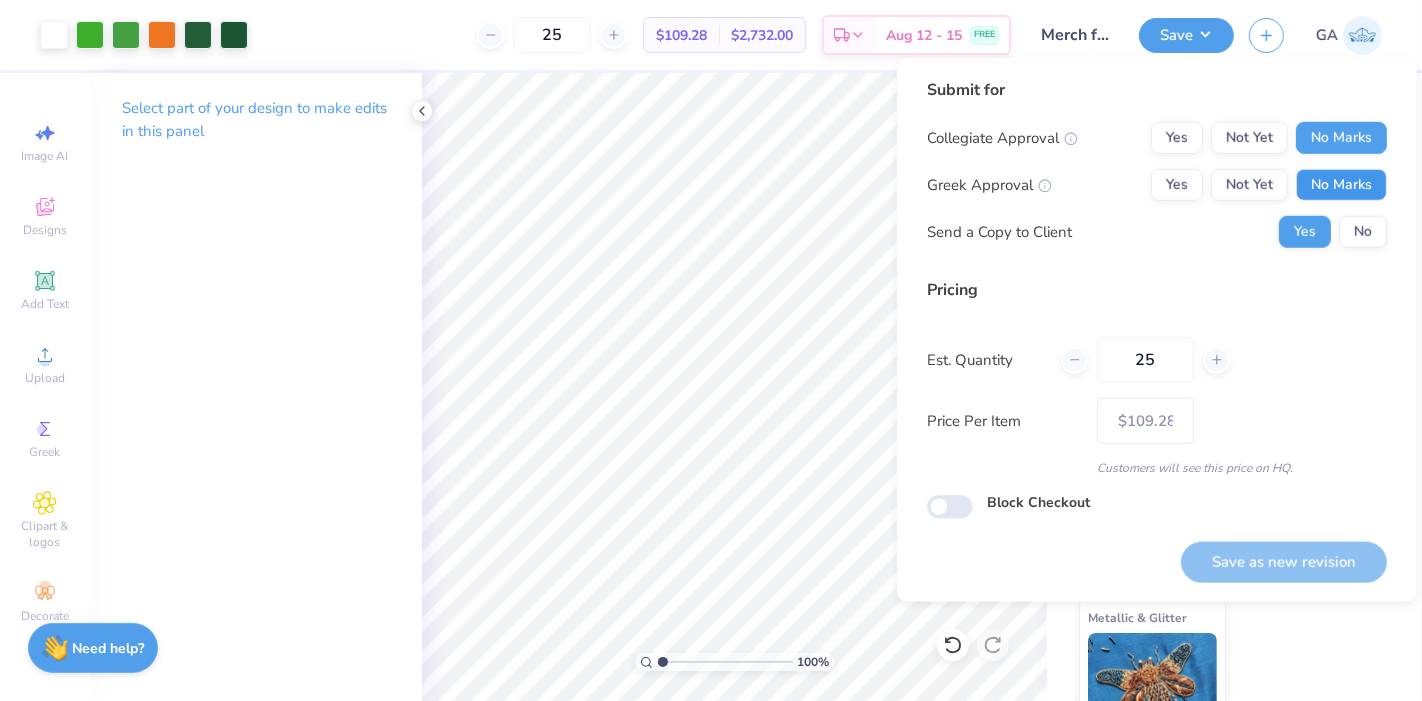 click on "No Marks" at bounding box center [1341, 185] 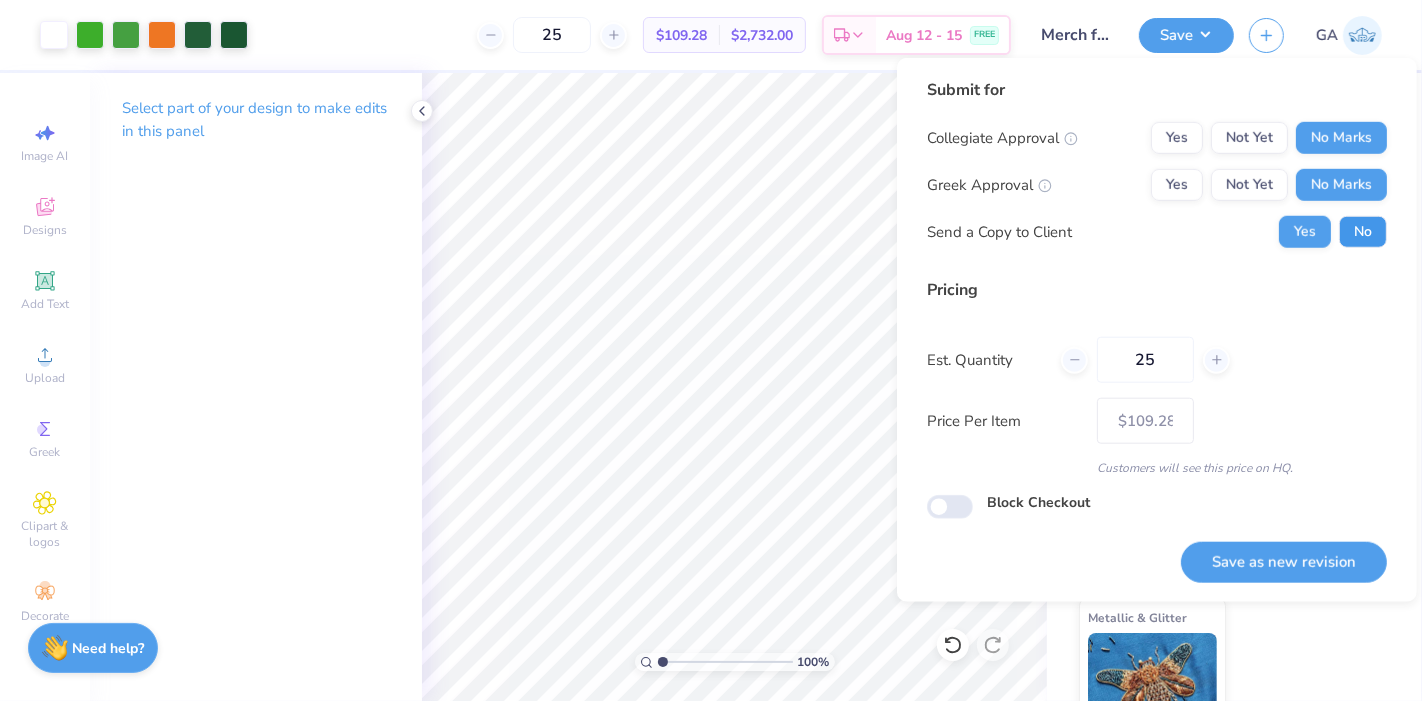 click on "No" at bounding box center [1363, 232] 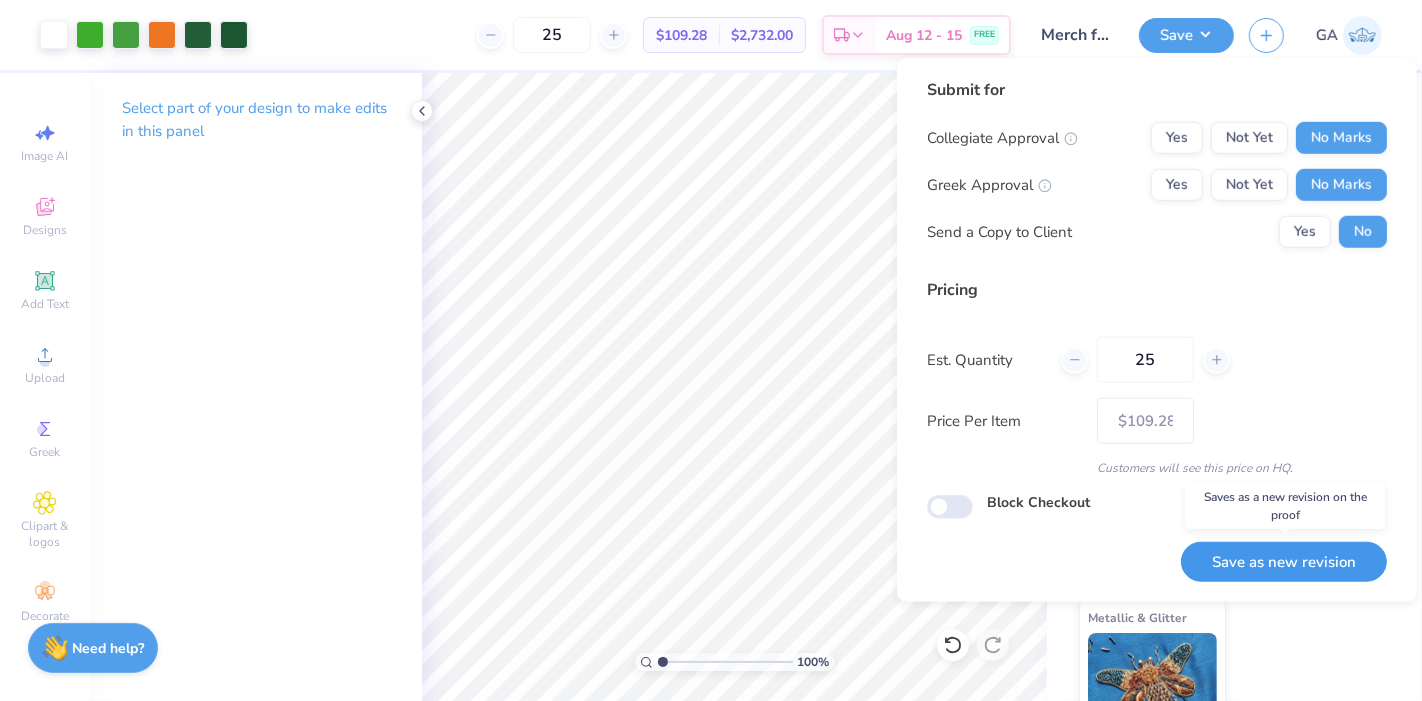 click on "Save as new revision" at bounding box center (1284, 562) 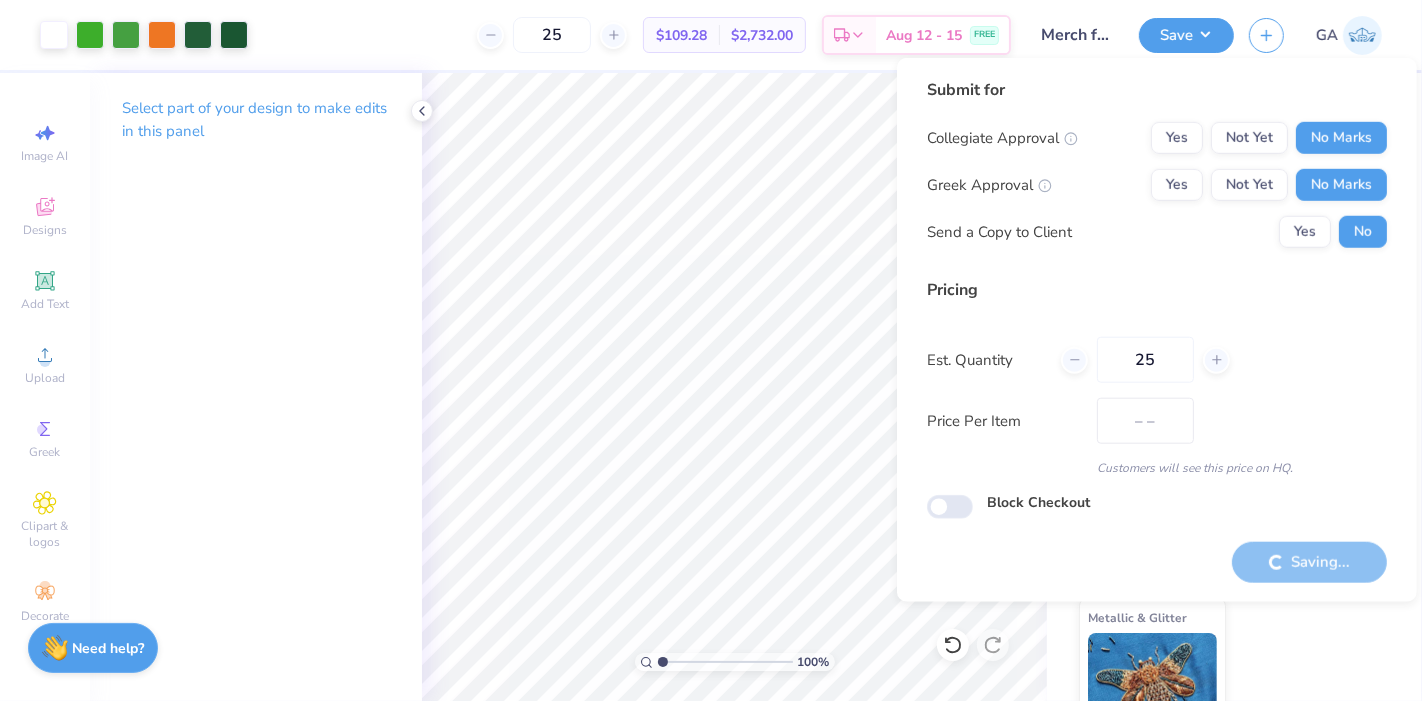 type on "$109.28" 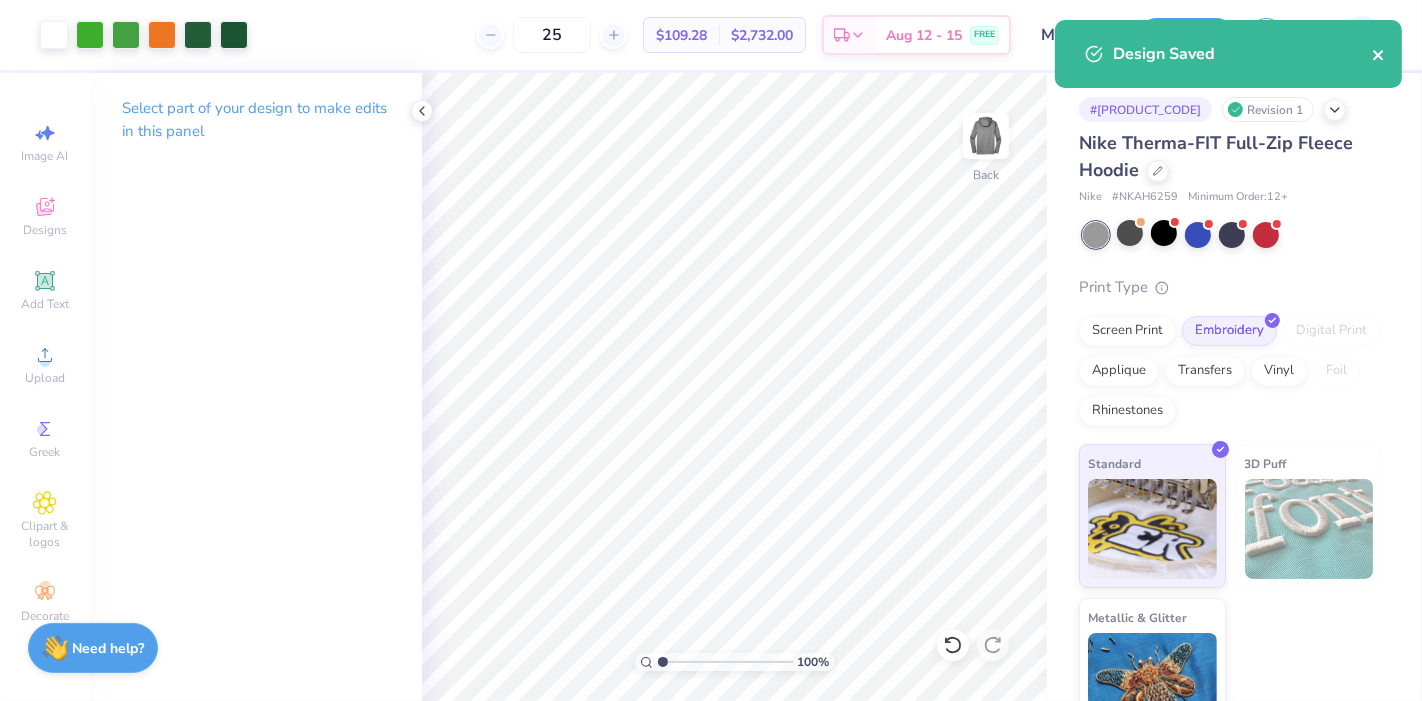 click 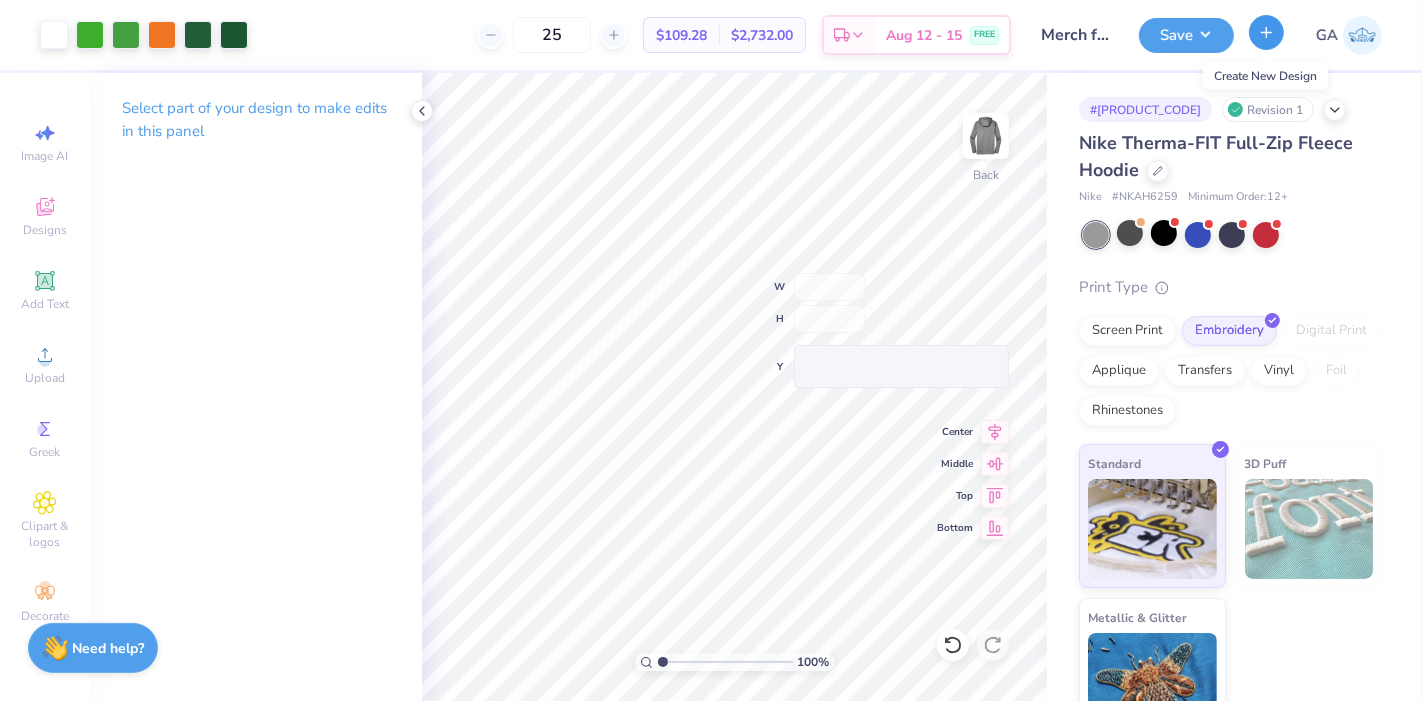 click 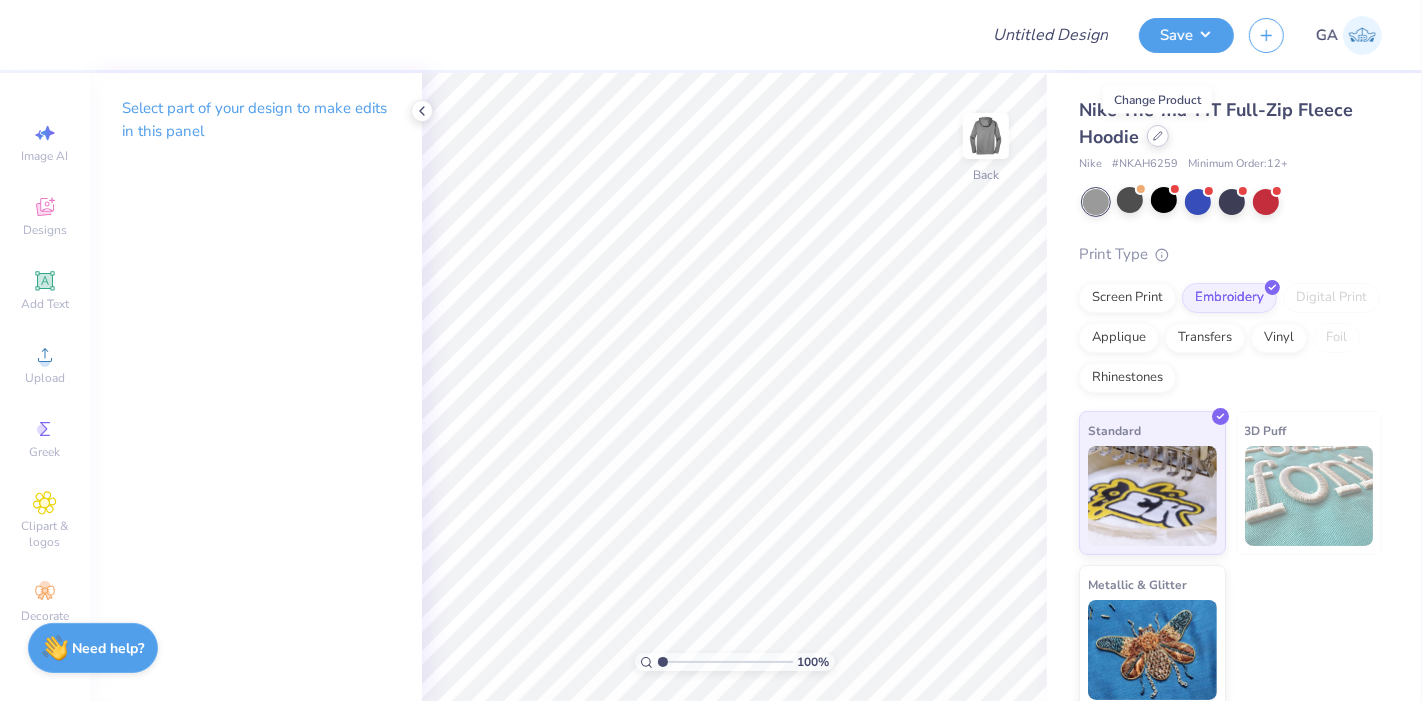 click 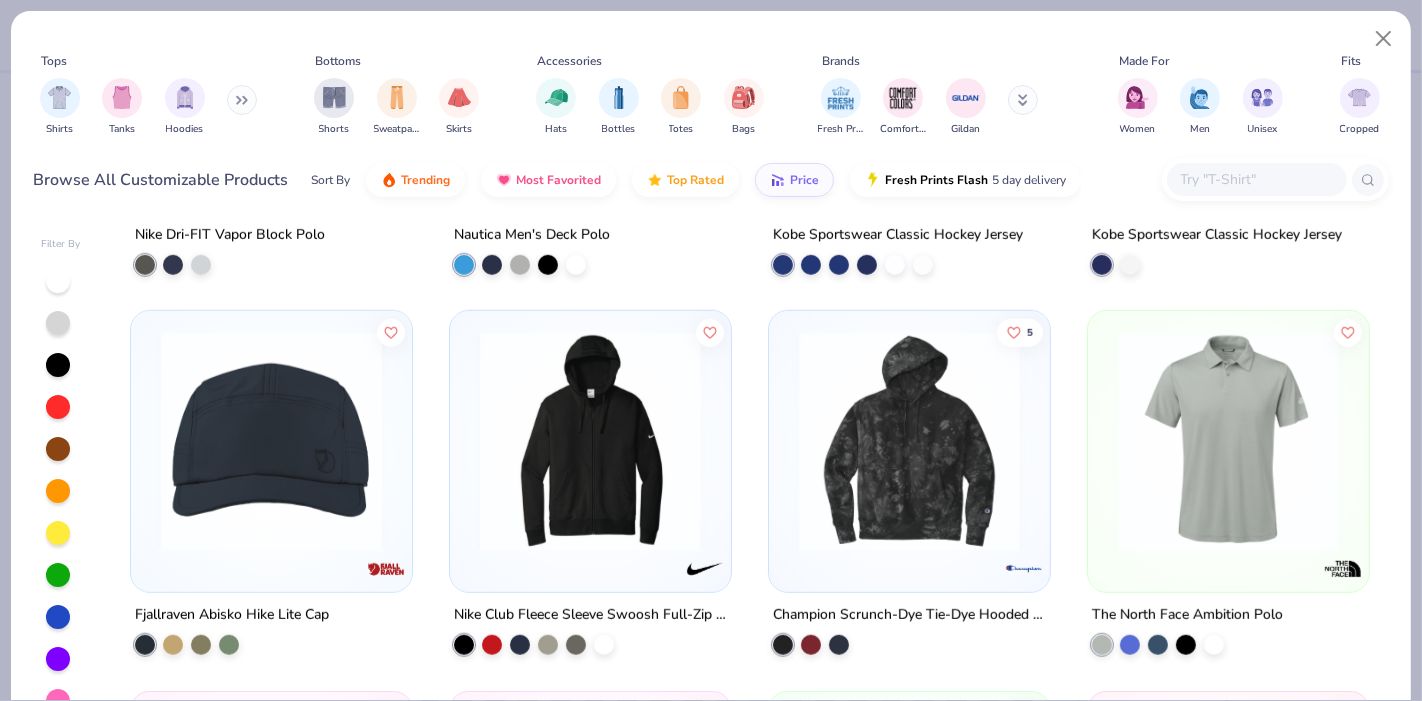 scroll, scrollTop: 13999, scrollLeft: 0, axis: vertical 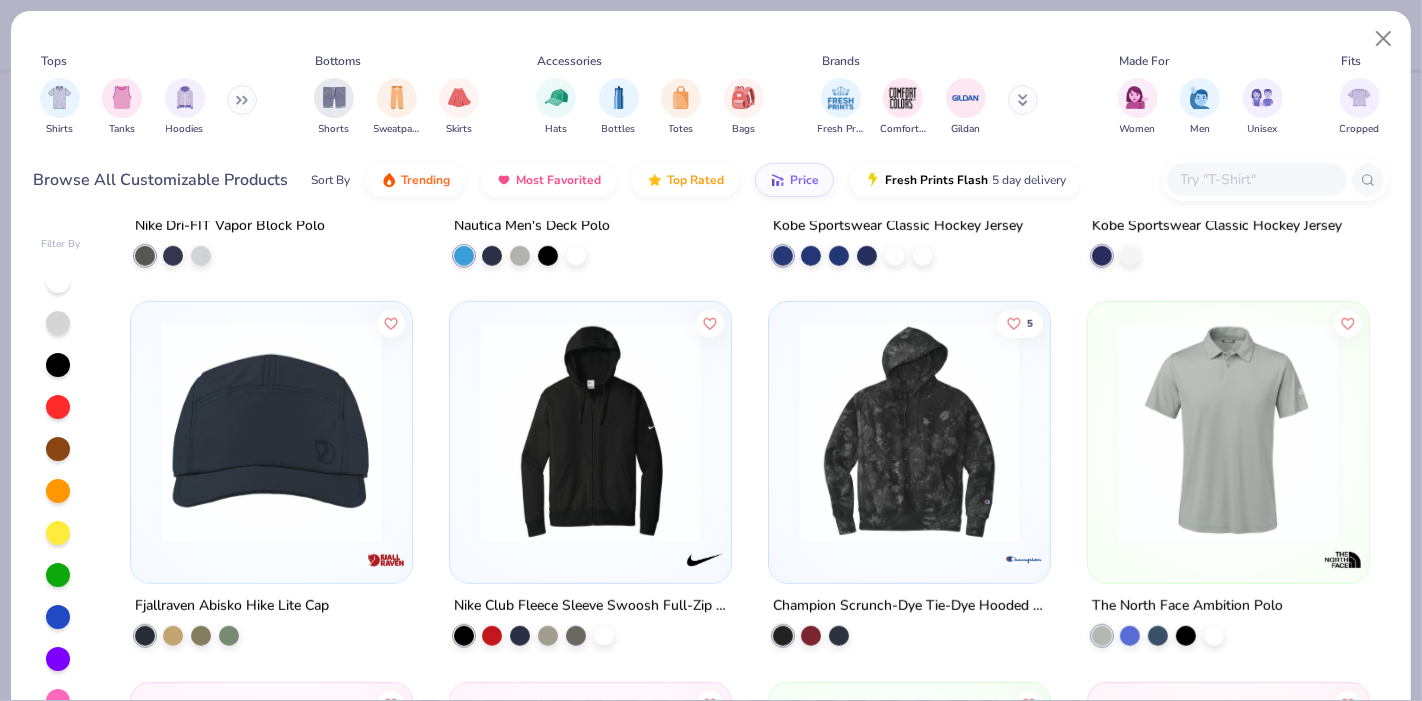 click at bounding box center (590, 432) 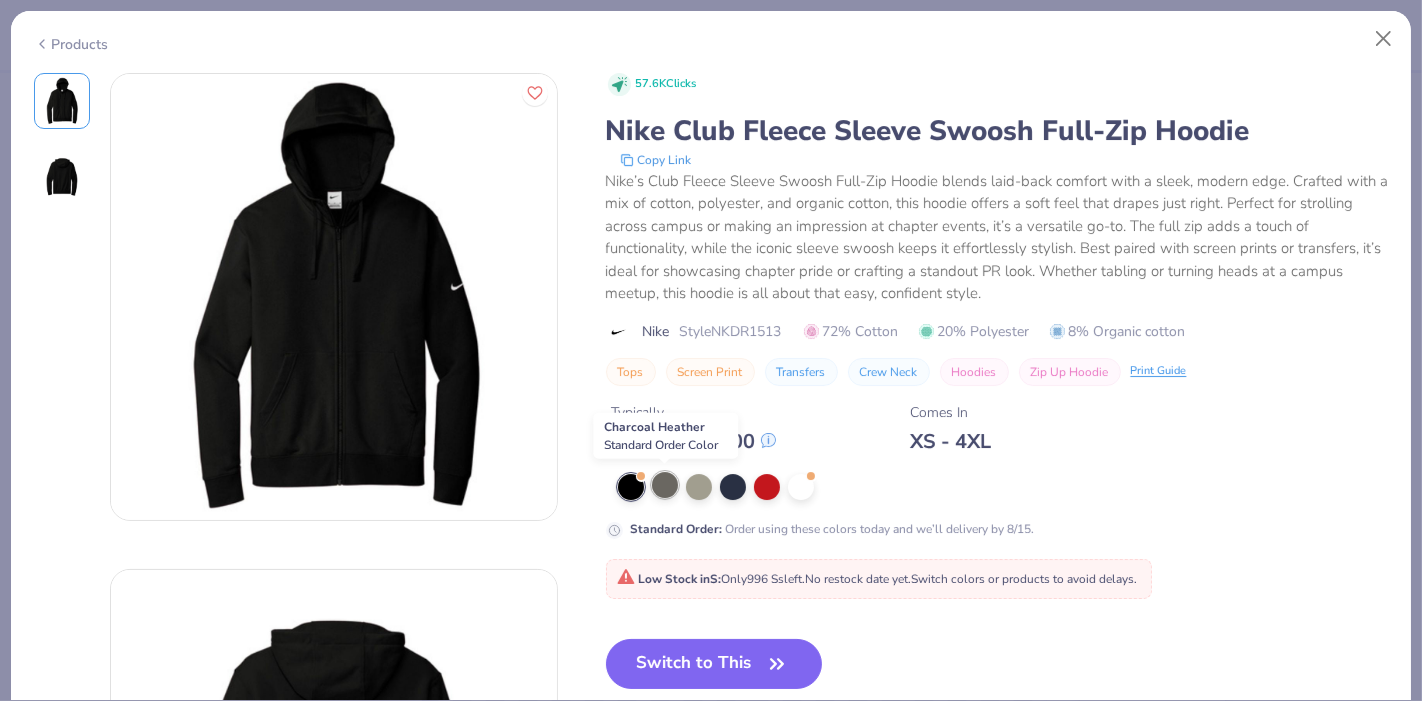 click at bounding box center [665, 485] 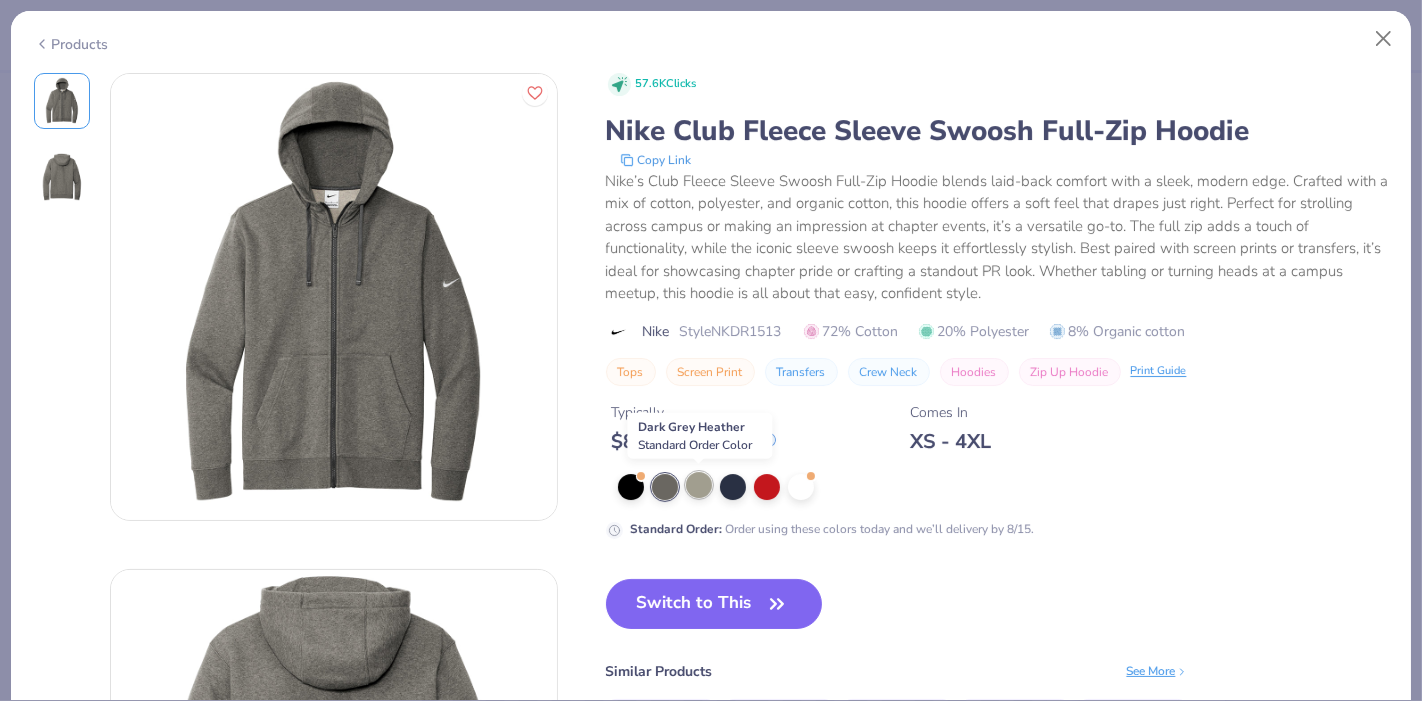 click at bounding box center [699, 485] 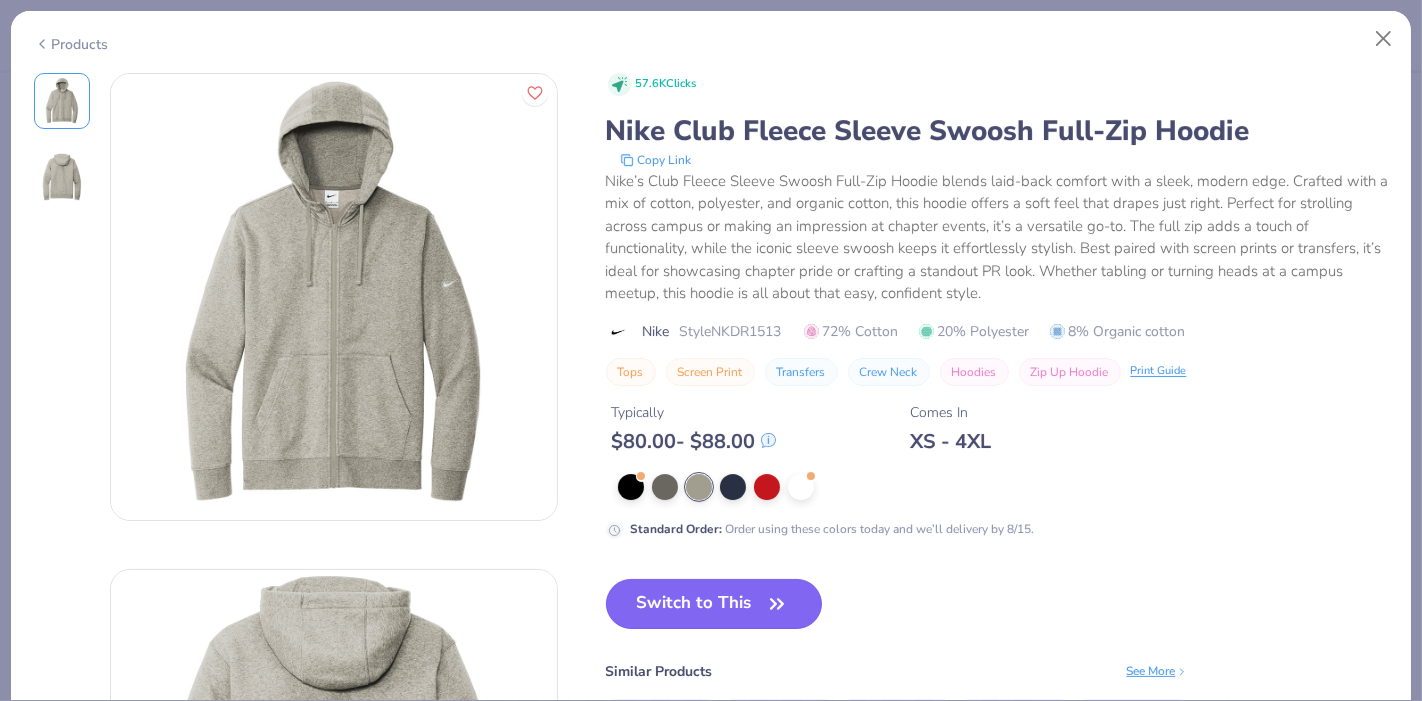 click on "Switch to This" at bounding box center [714, 604] 